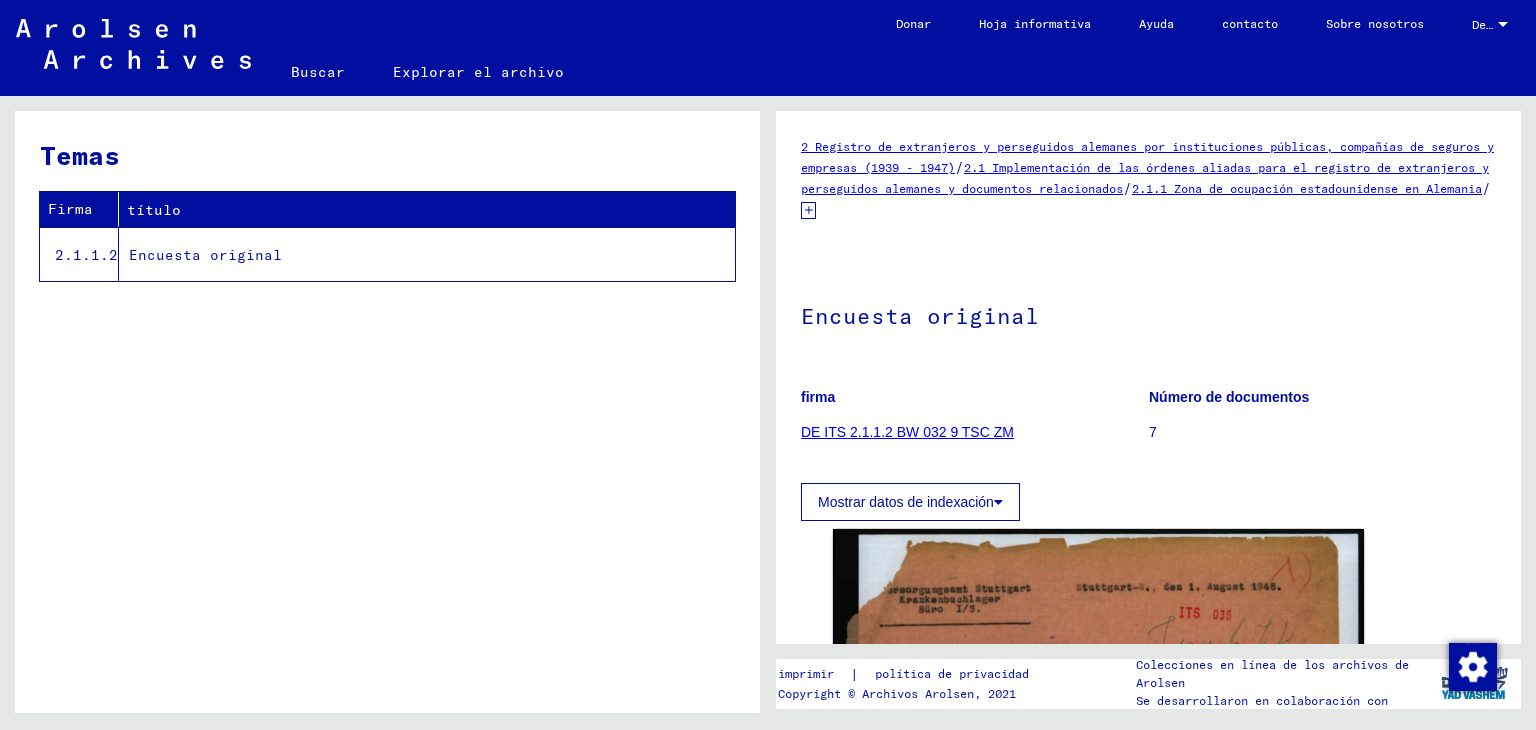 scroll, scrollTop: 0, scrollLeft: 0, axis: both 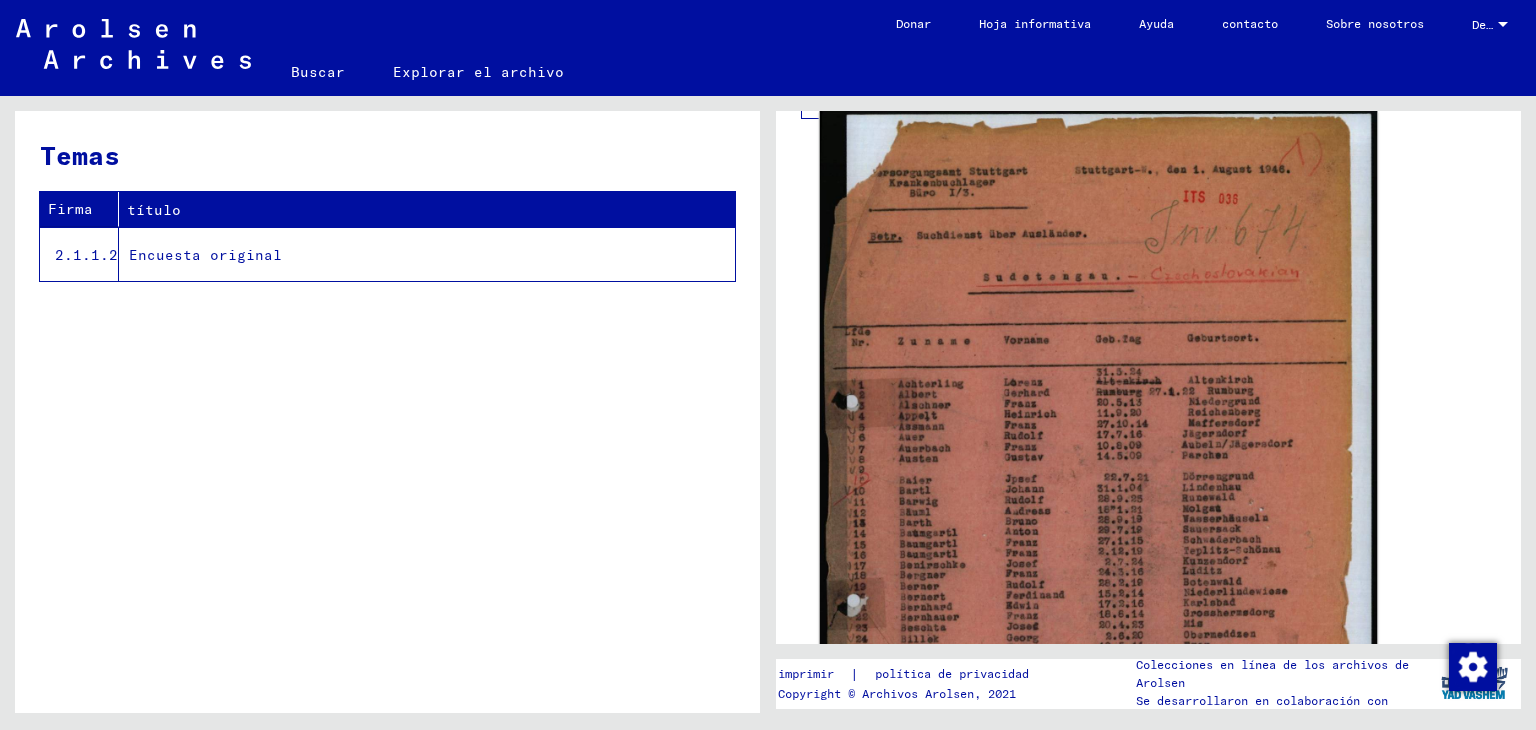 click 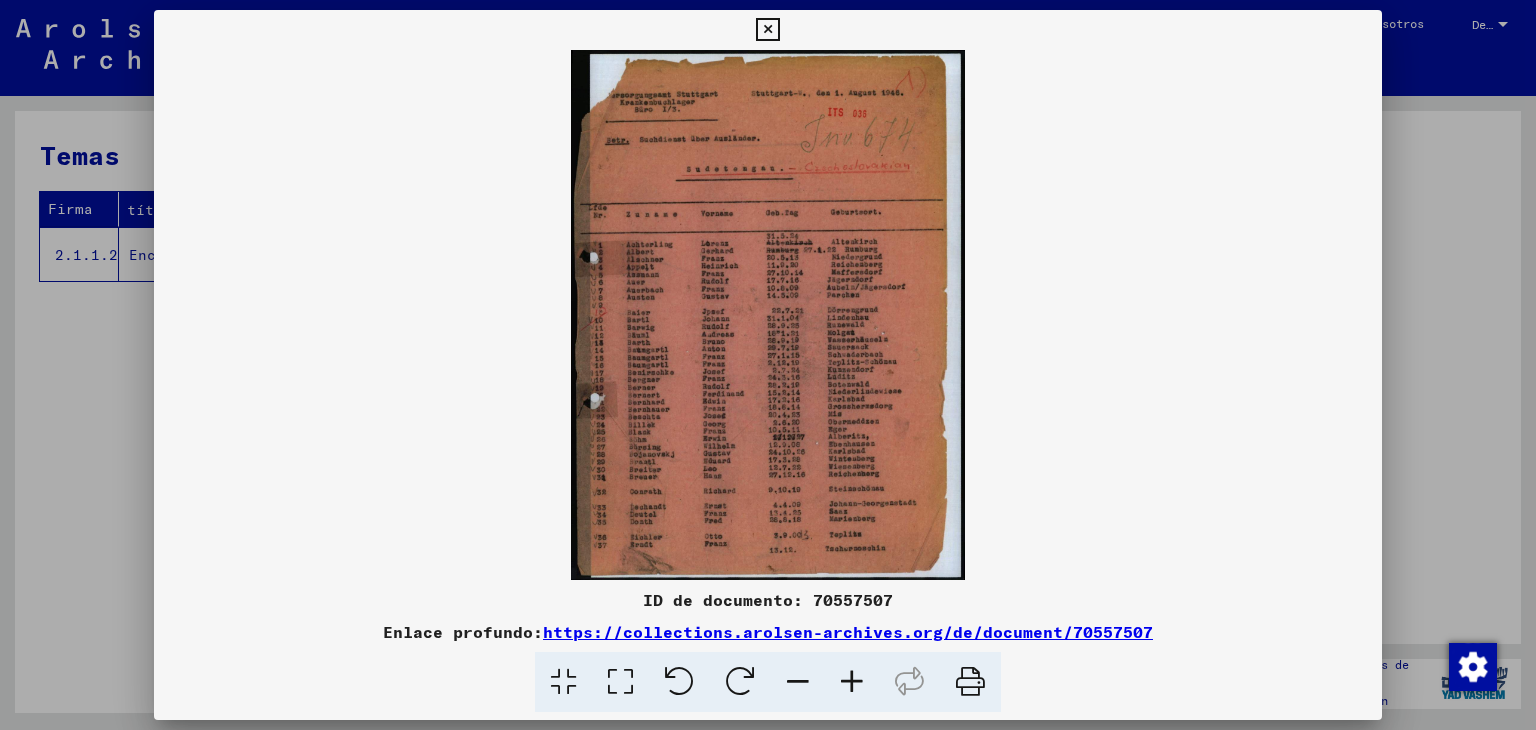 click at bounding box center (852, 682) 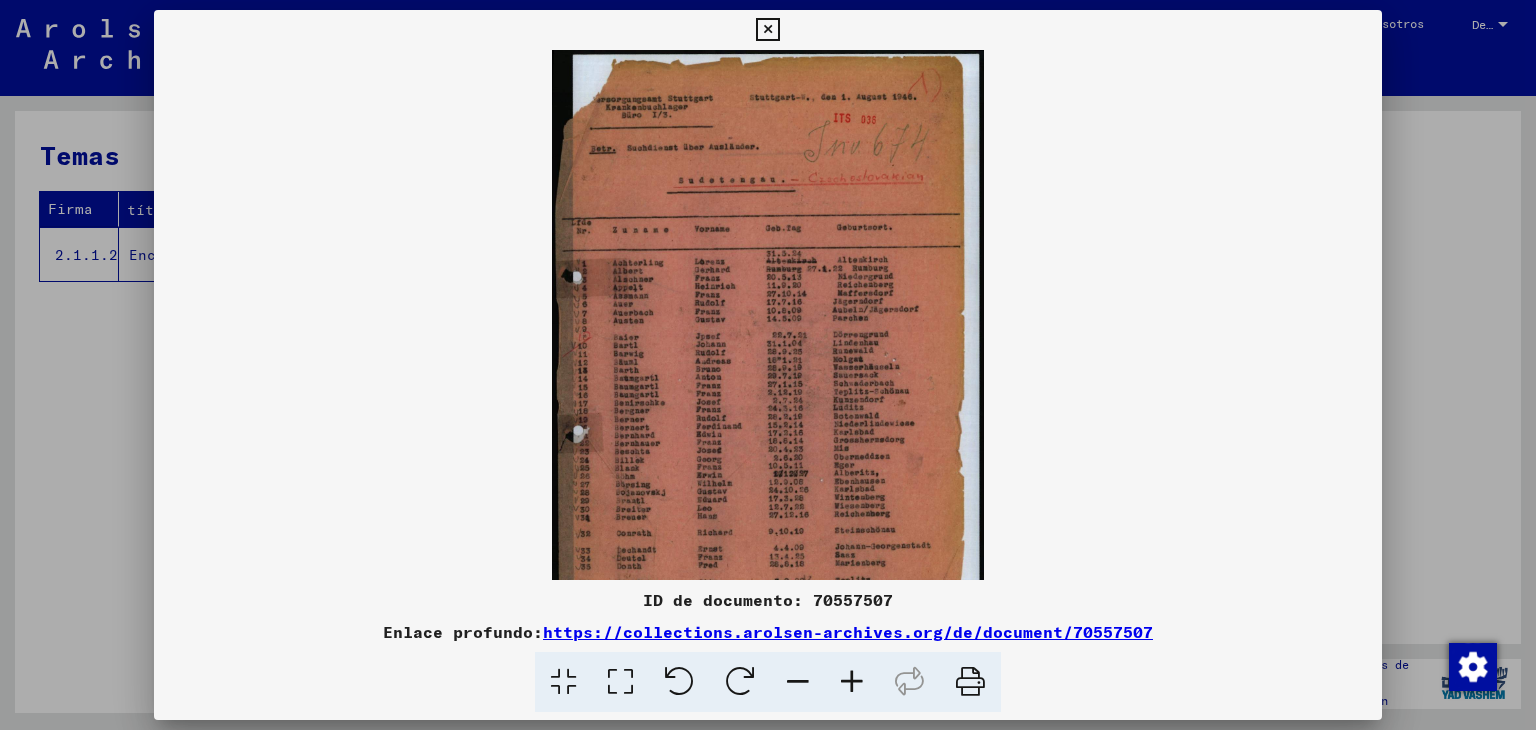 click at bounding box center (852, 682) 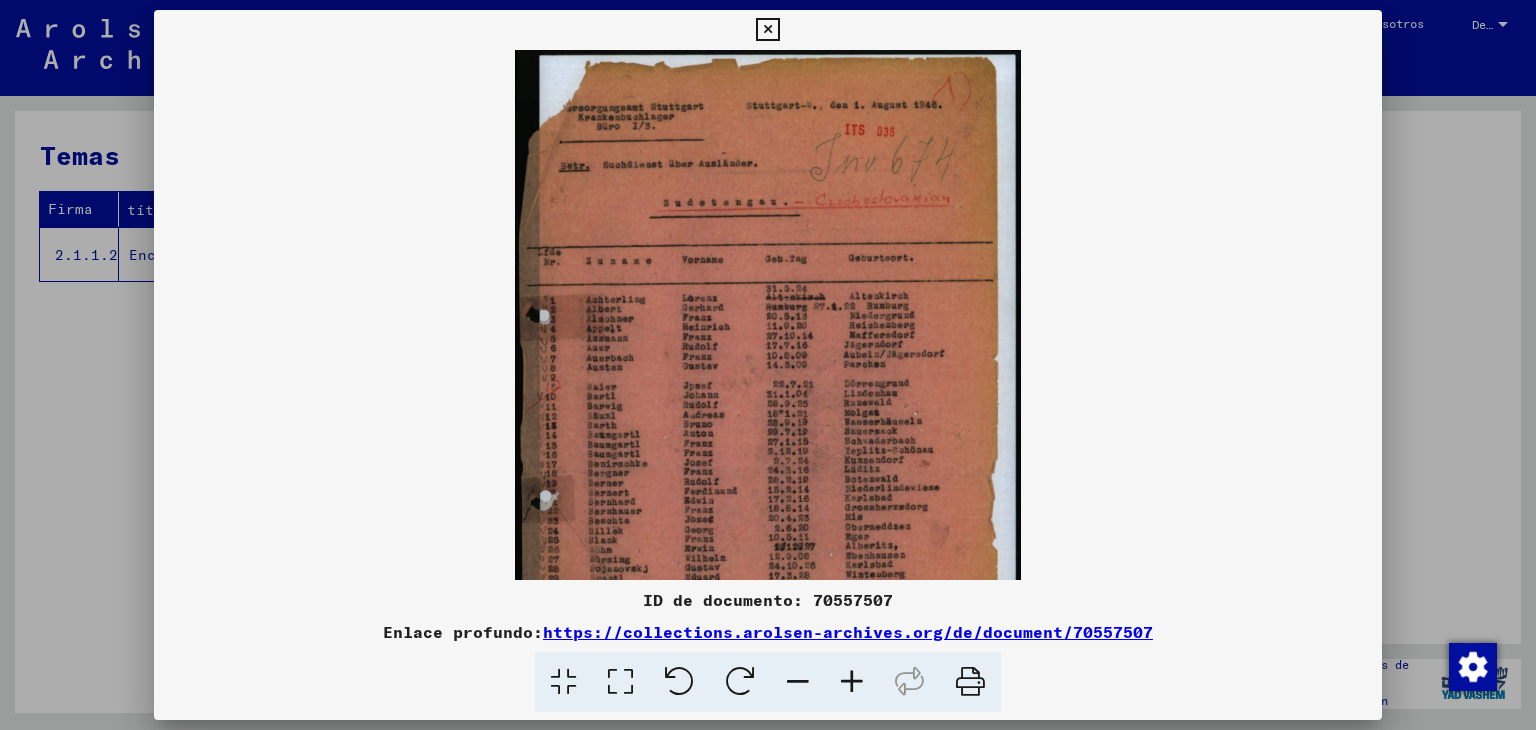 click at bounding box center [852, 682] 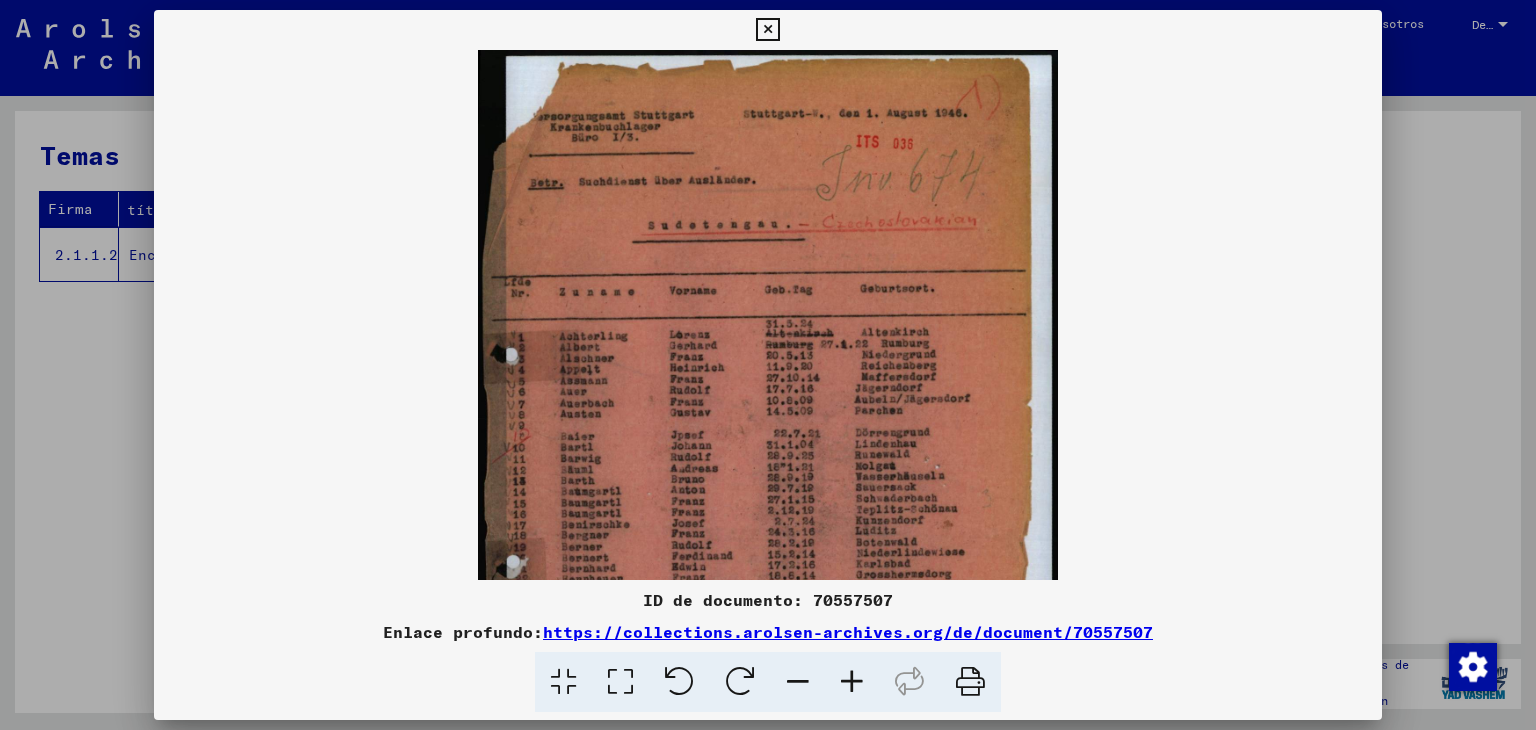 click at bounding box center (852, 682) 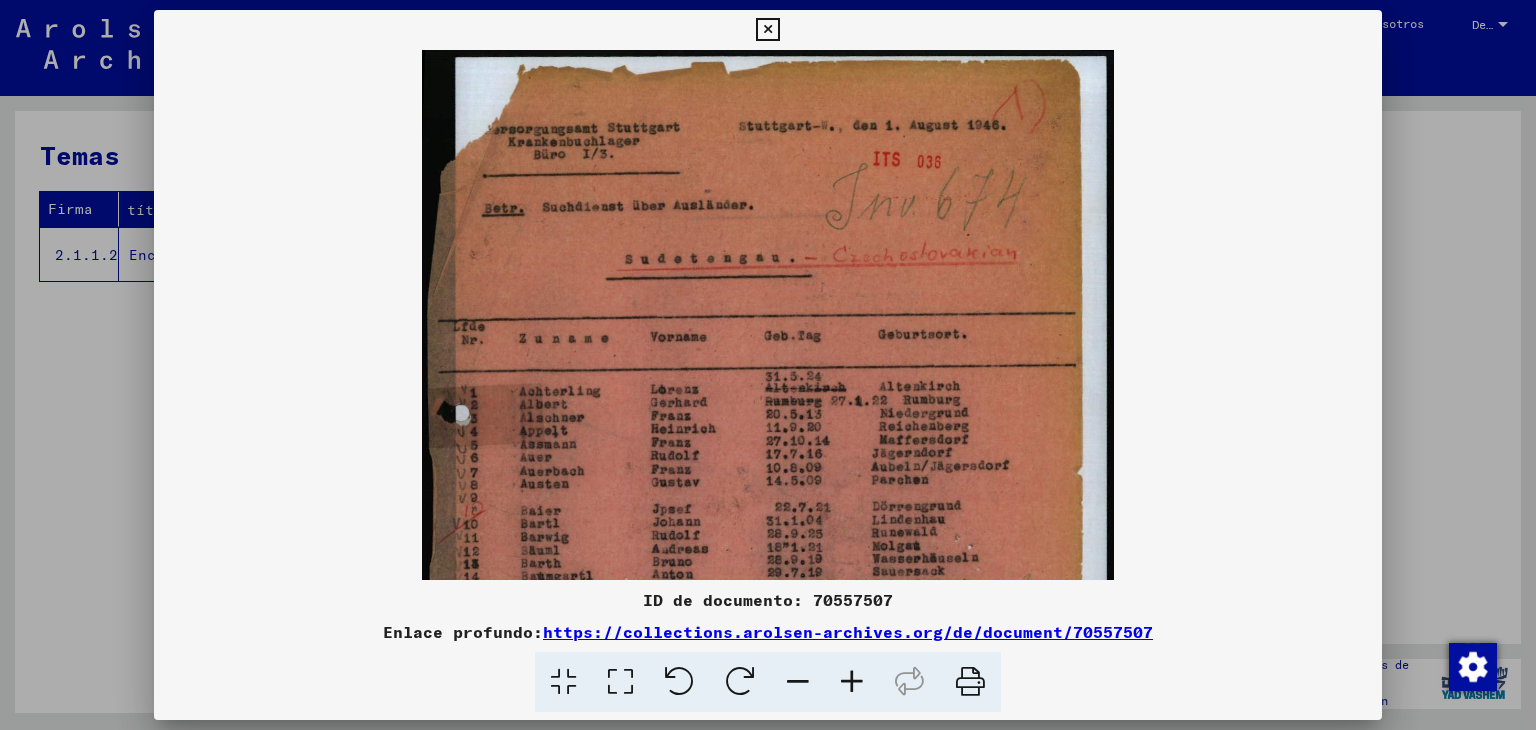 click at bounding box center [852, 682] 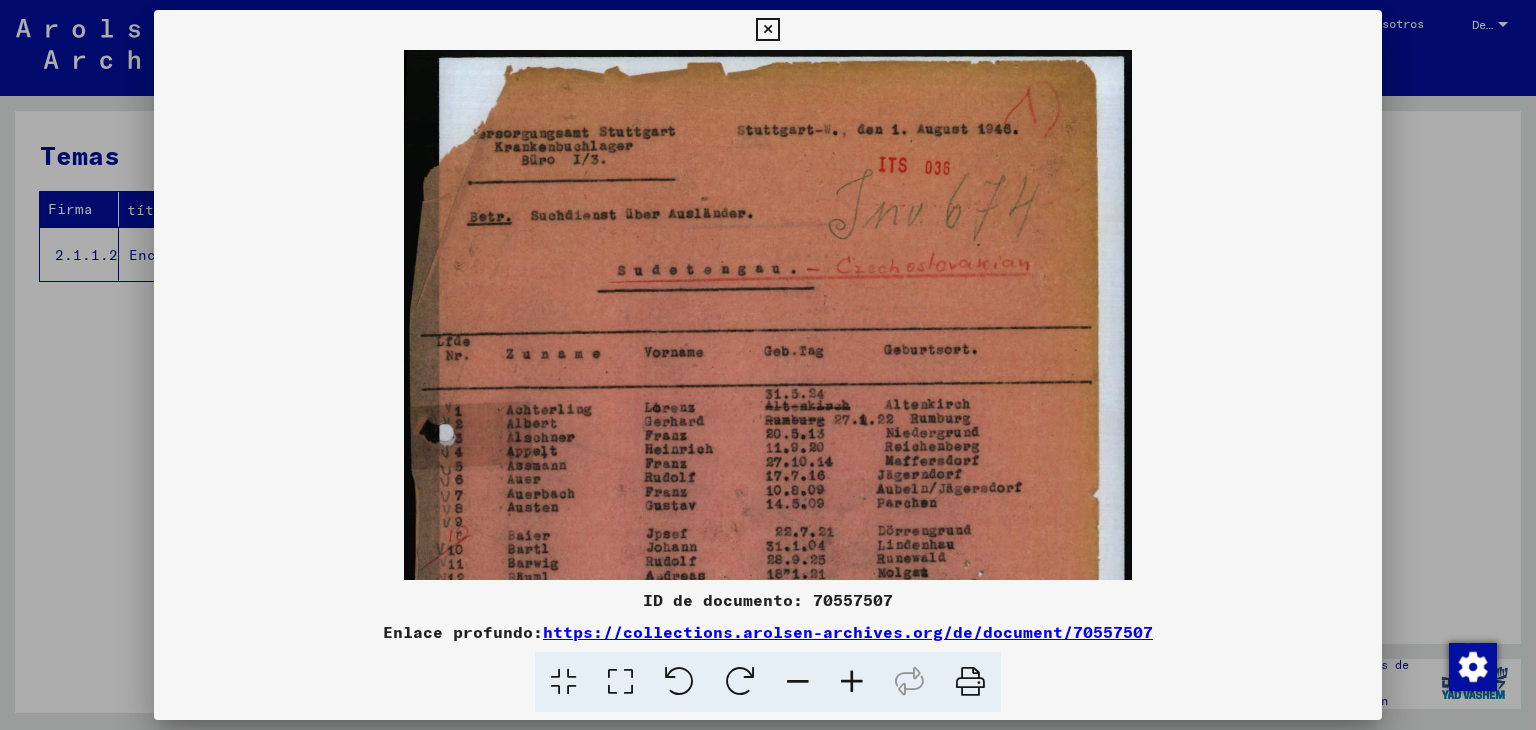 click at bounding box center [852, 682] 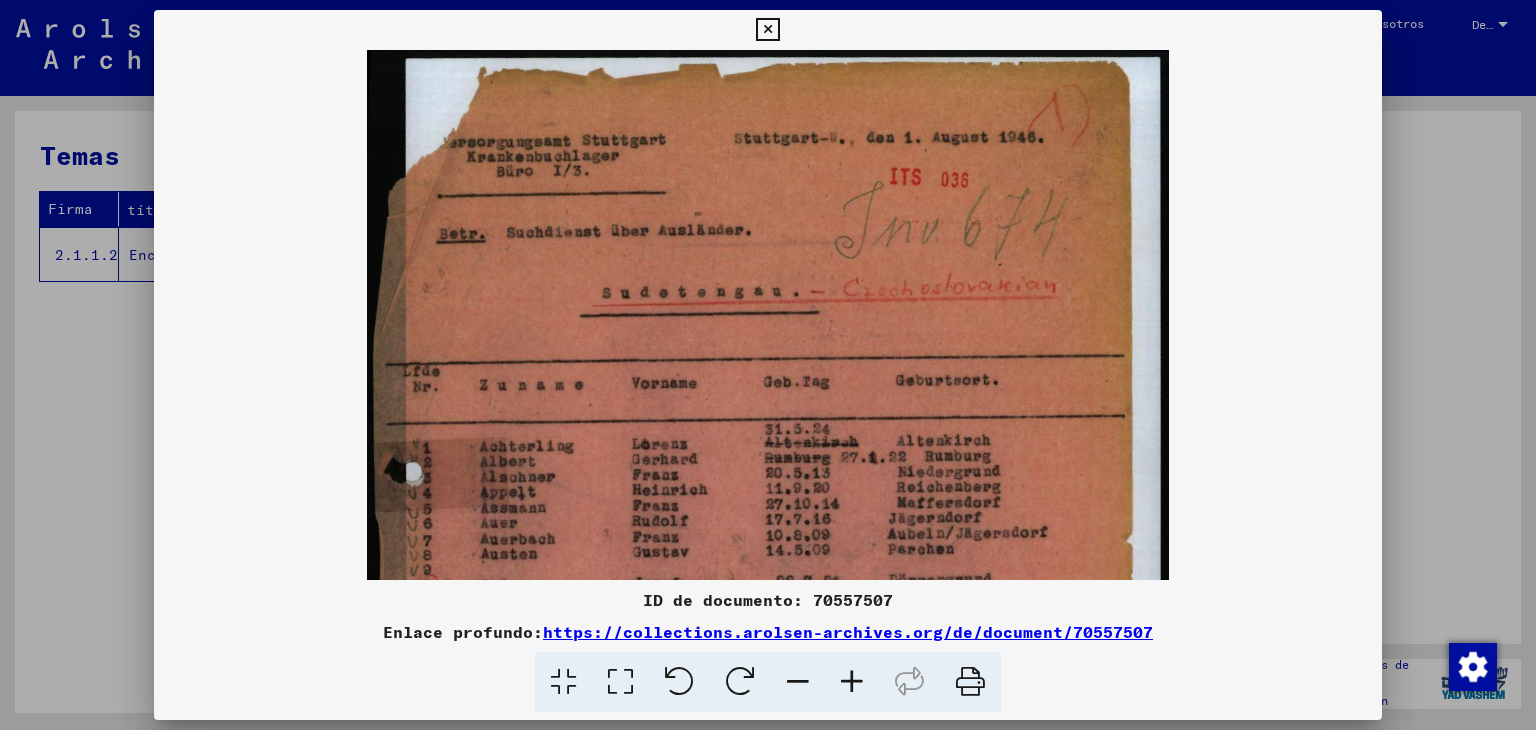 click at bounding box center (852, 682) 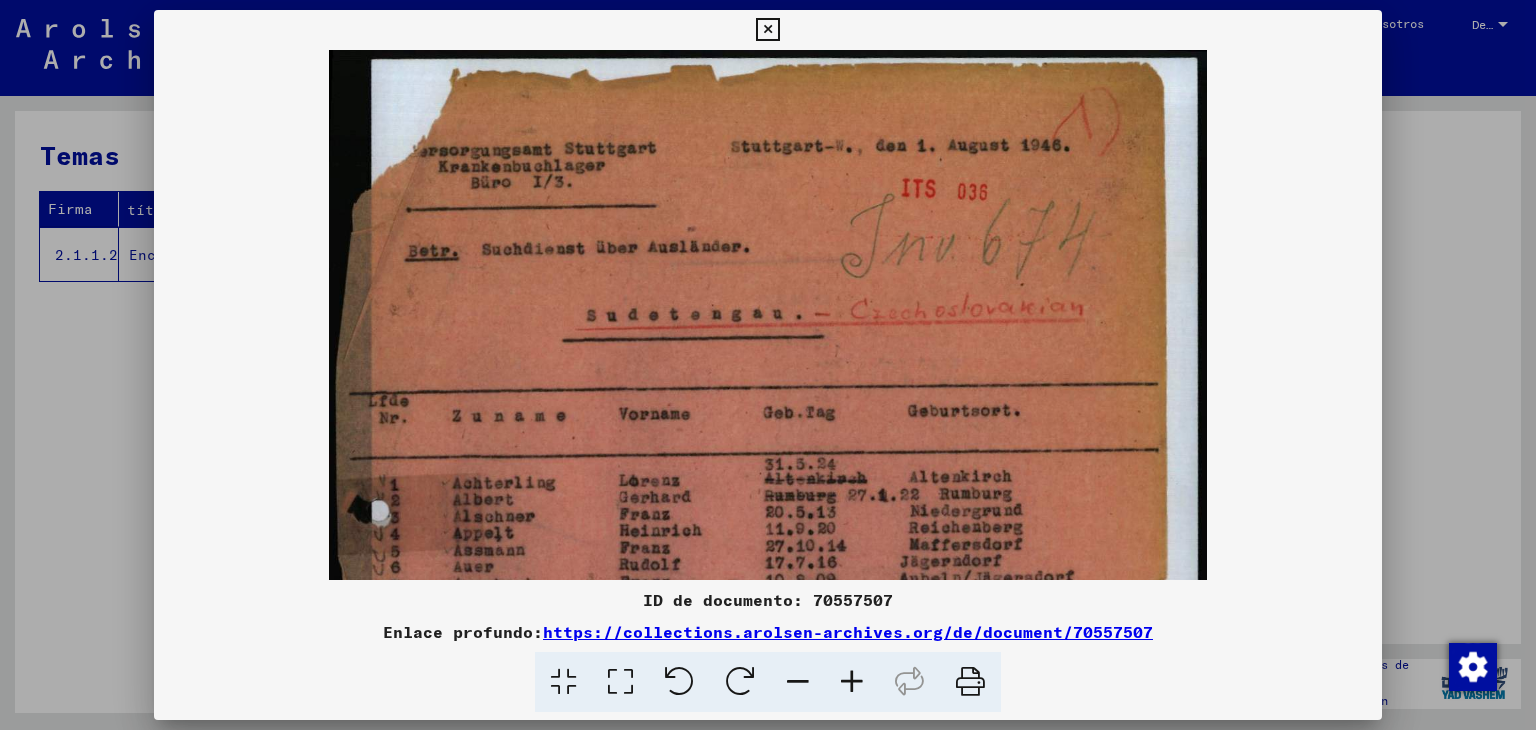 click at bounding box center (852, 682) 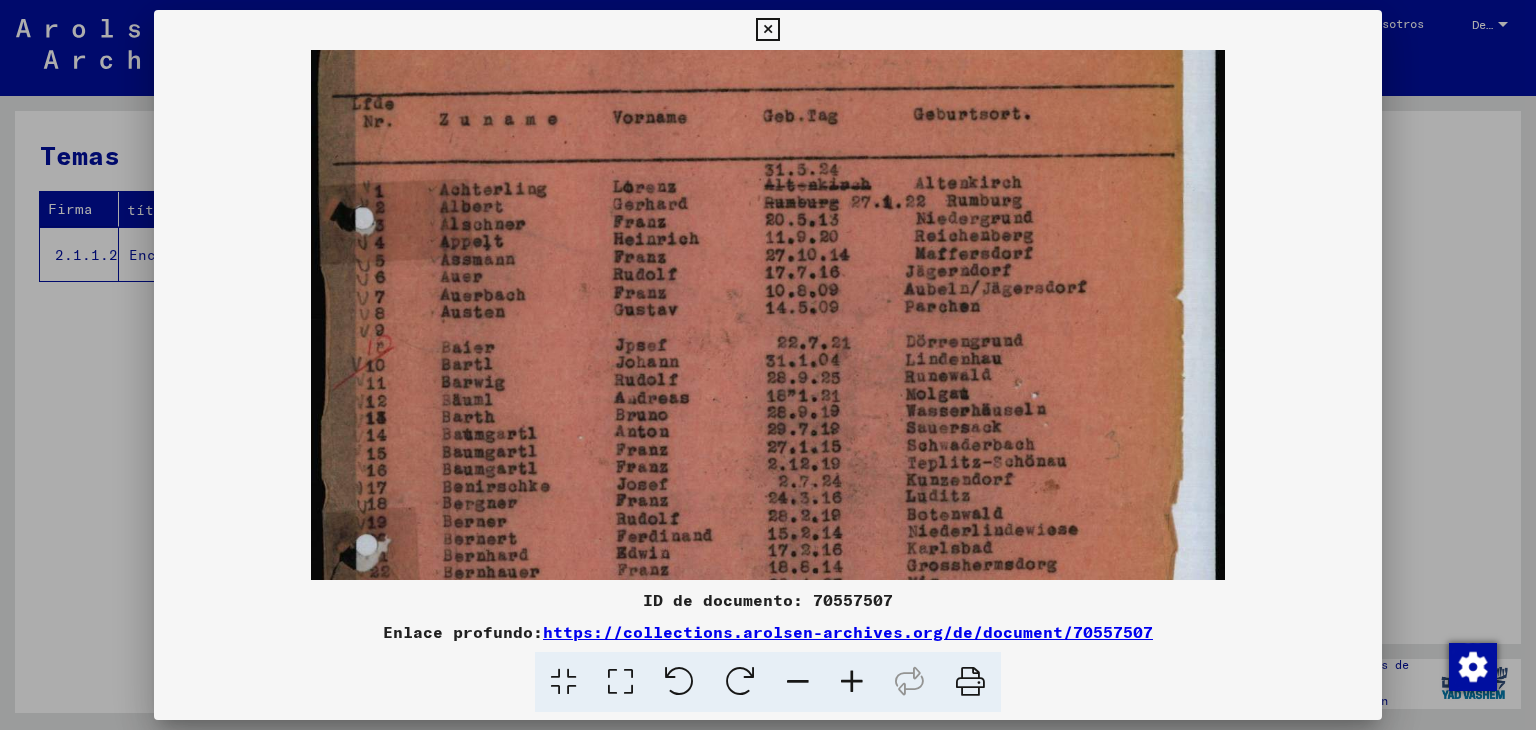 scroll, scrollTop: 224, scrollLeft: 0, axis: vertical 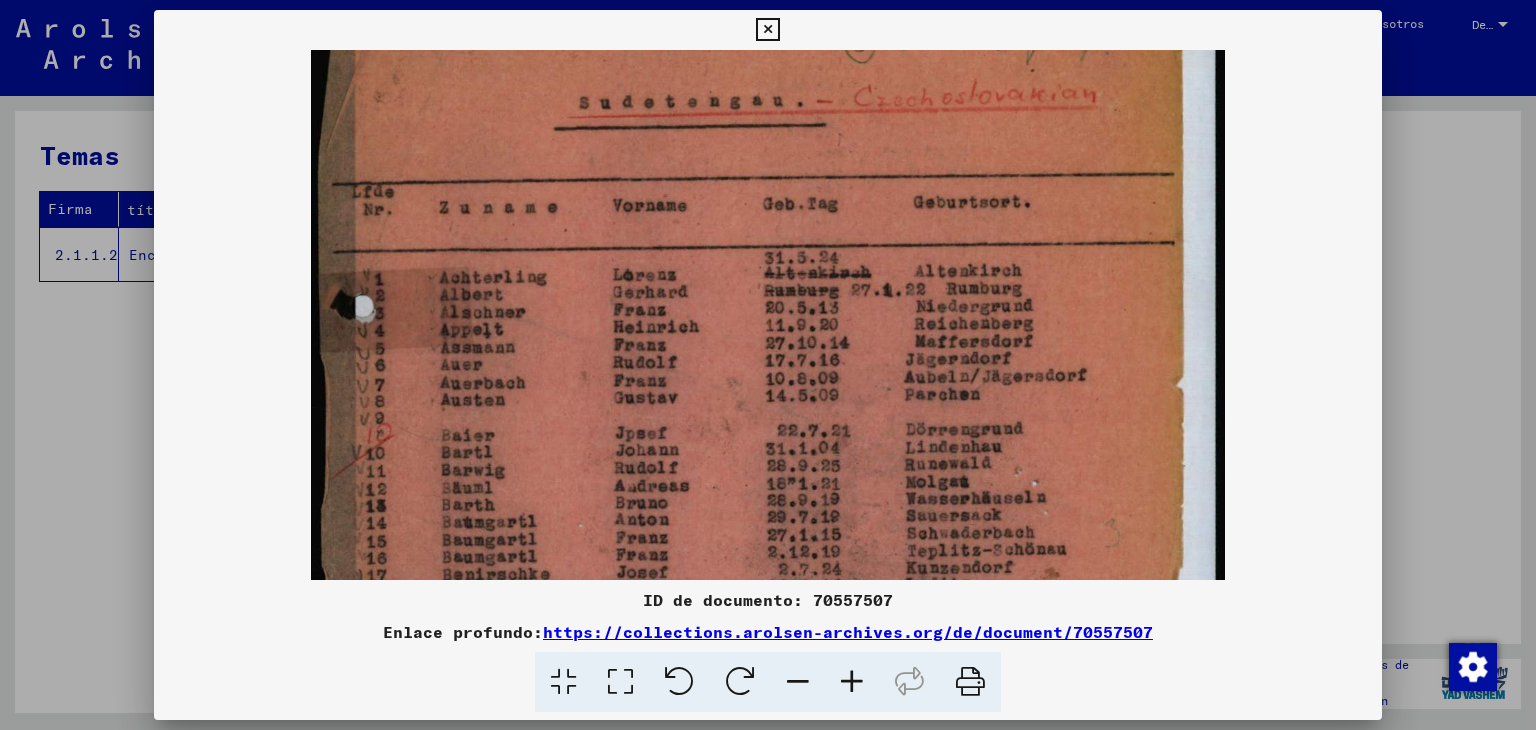 drag, startPoint x: 820, startPoint y: 501, endPoint x: 681, endPoint y: 280, distance: 261.07852 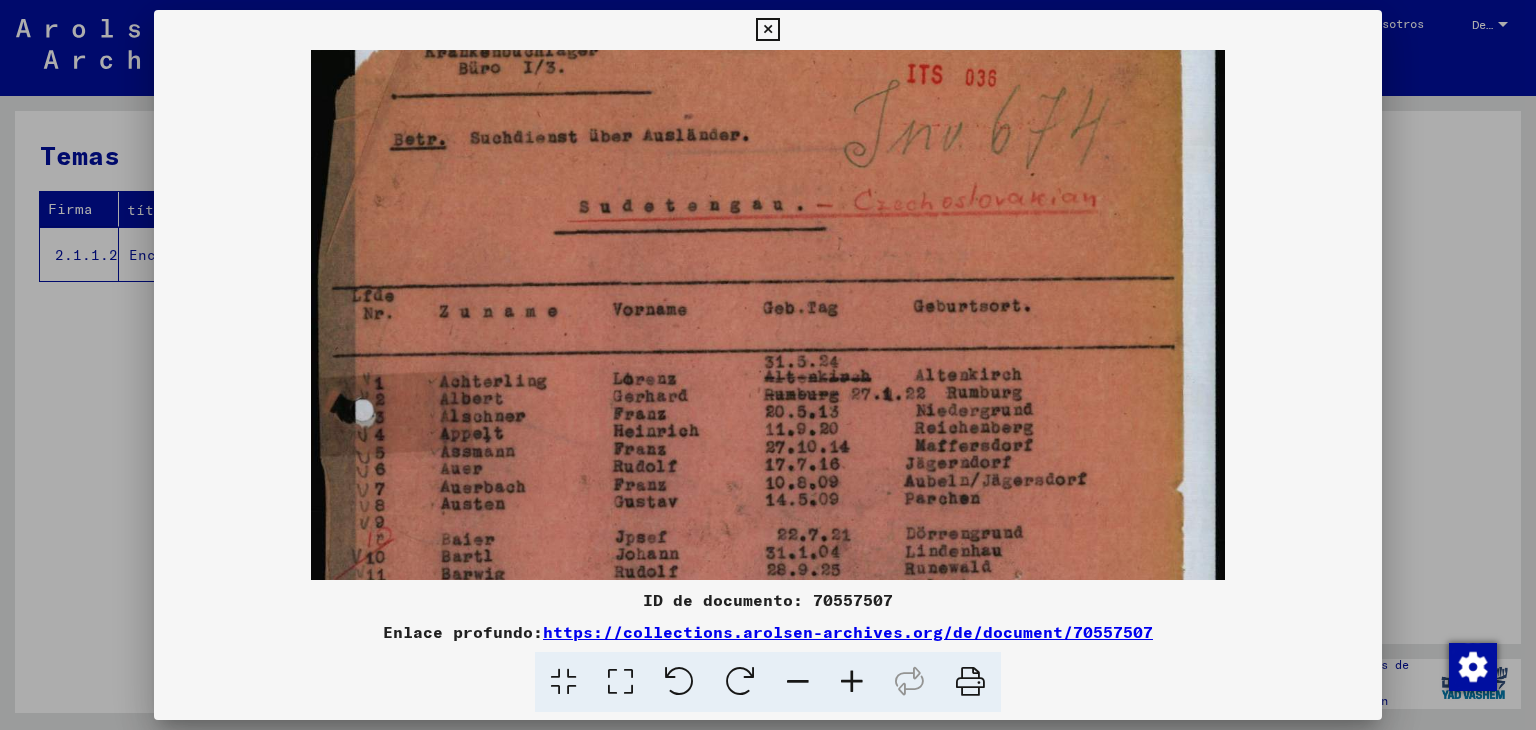 scroll, scrollTop: 33, scrollLeft: 0, axis: vertical 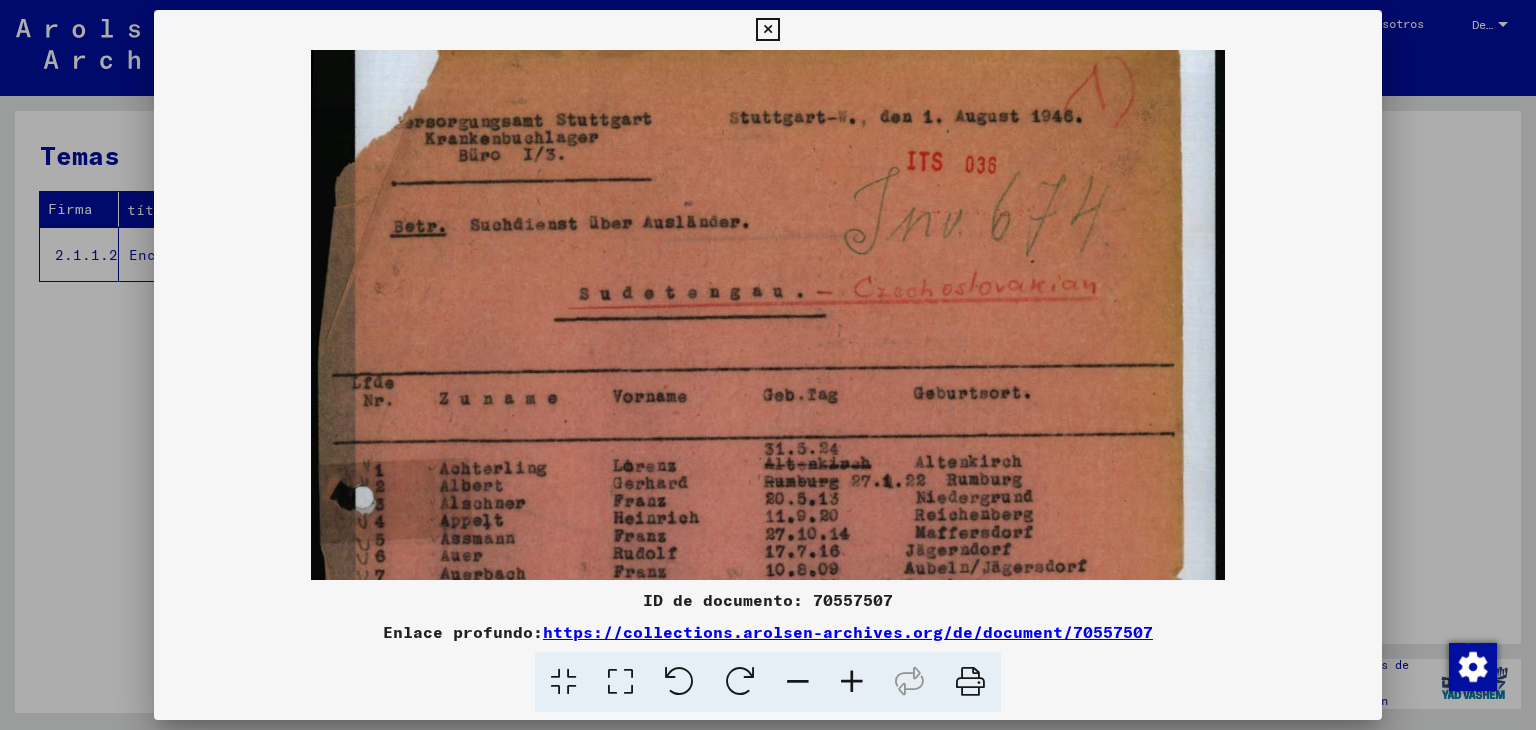 drag, startPoint x: 708, startPoint y: 249, endPoint x: 708, endPoint y: 441, distance: 192 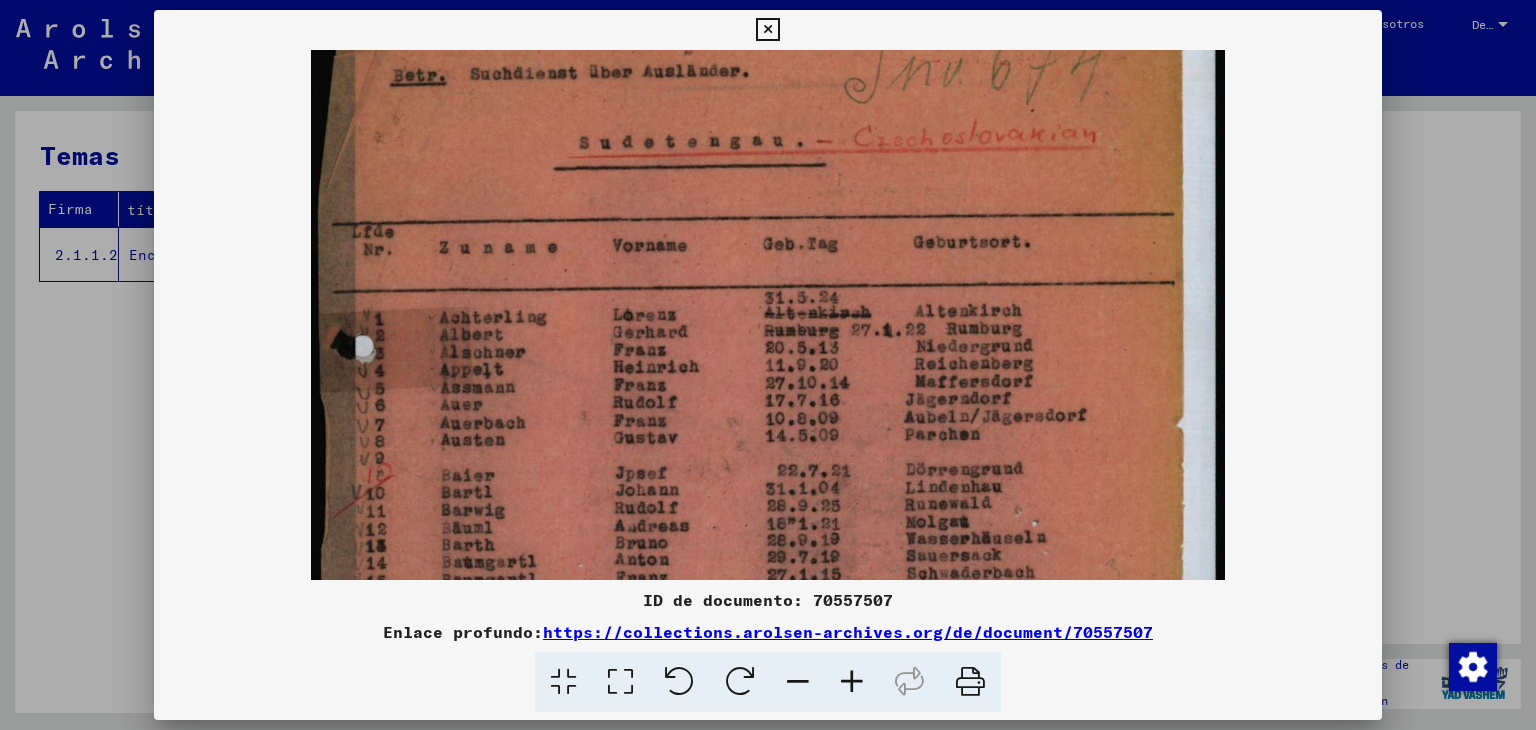 scroll, scrollTop: 302, scrollLeft: 0, axis: vertical 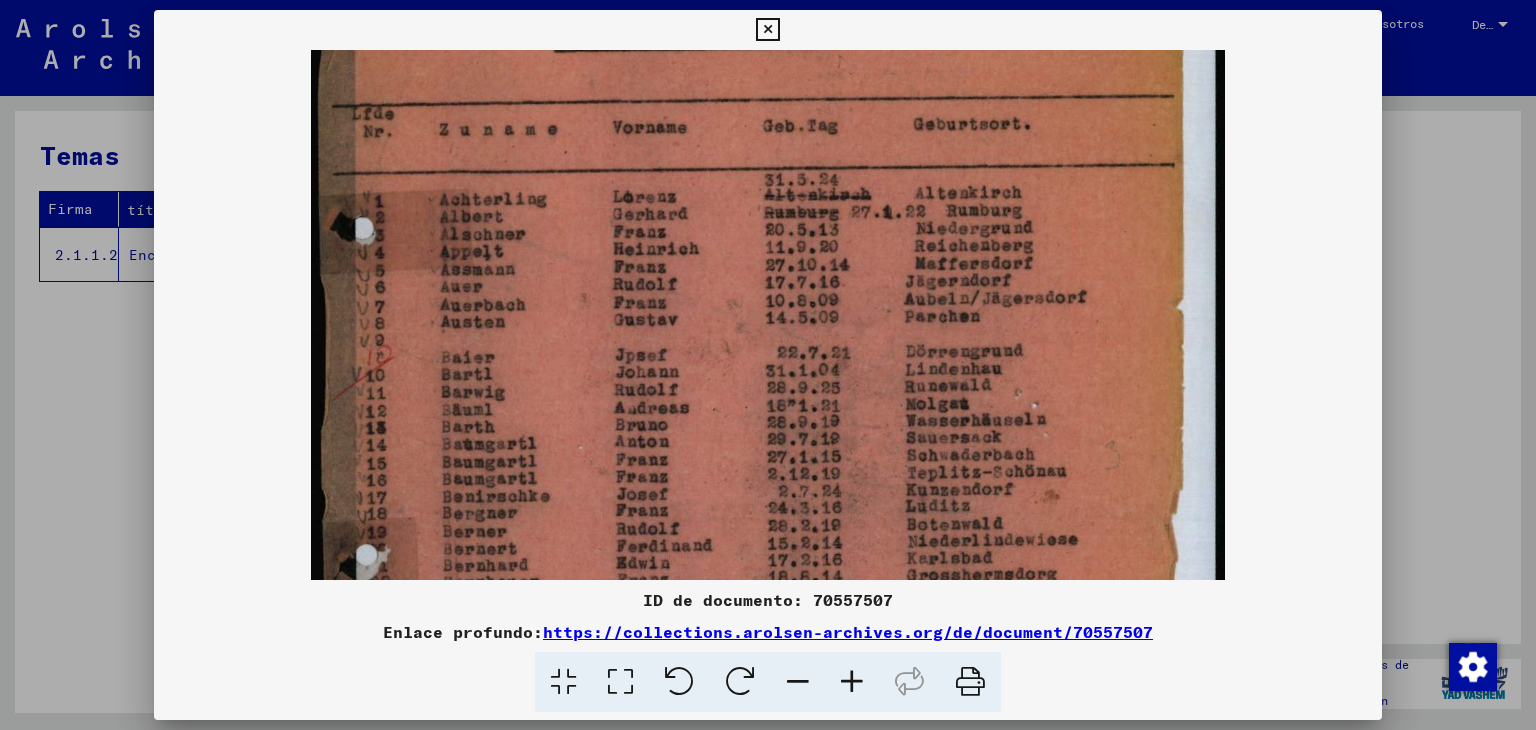 drag, startPoint x: 718, startPoint y: 501, endPoint x: 758, endPoint y: 235, distance: 268.9907 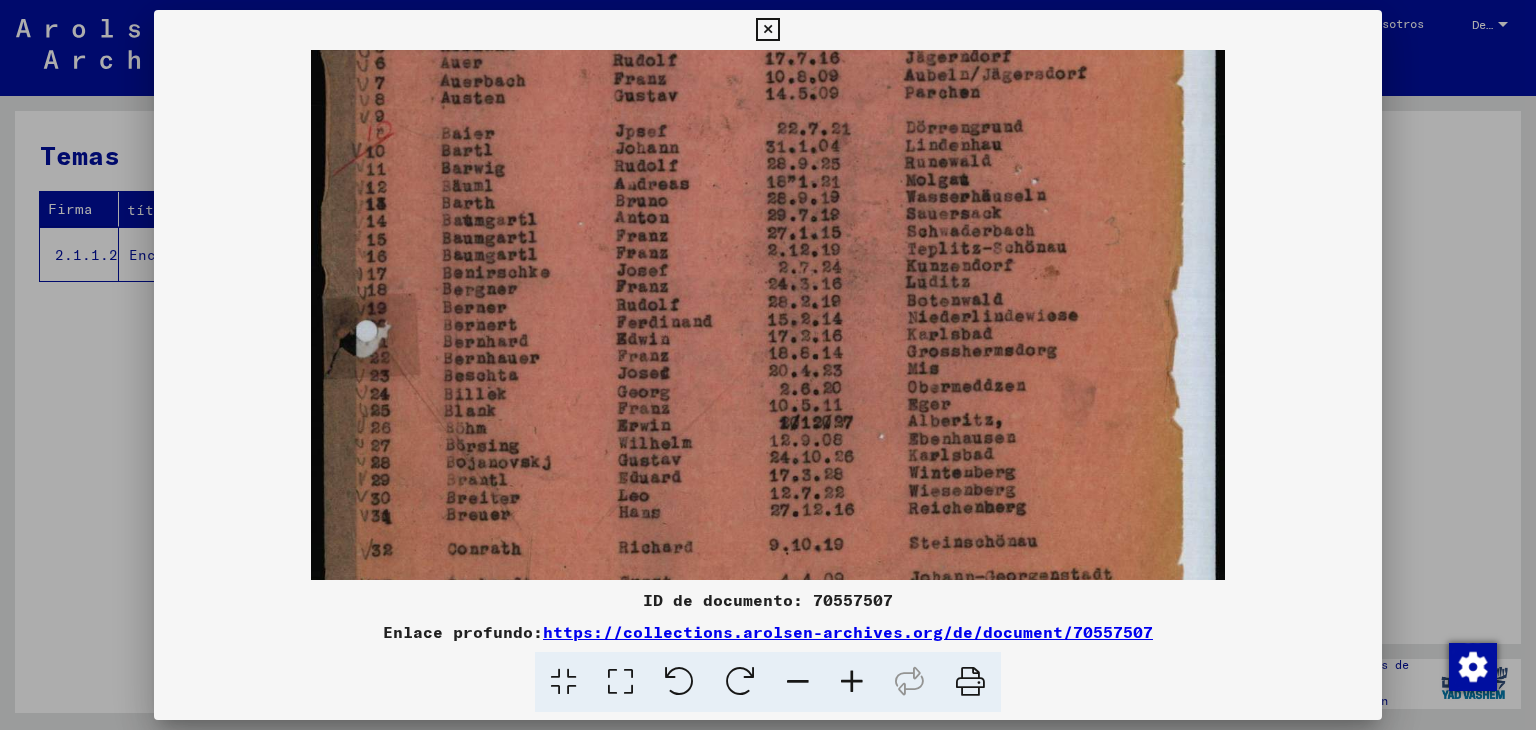 drag, startPoint x: 878, startPoint y: 446, endPoint x: 868, endPoint y: 230, distance: 216.23135 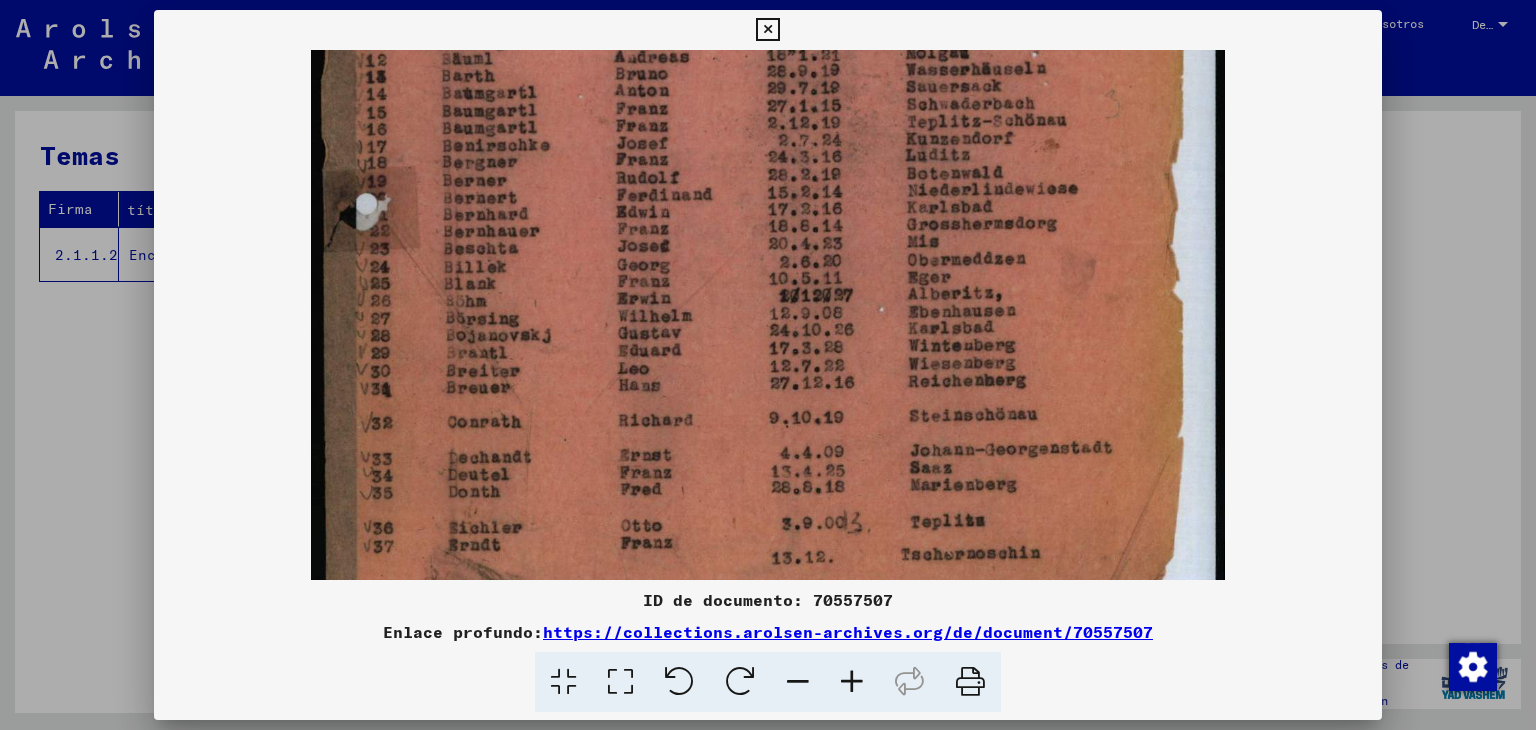 scroll, scrollTop: 700, scrollLeft: 0, axis: vertical 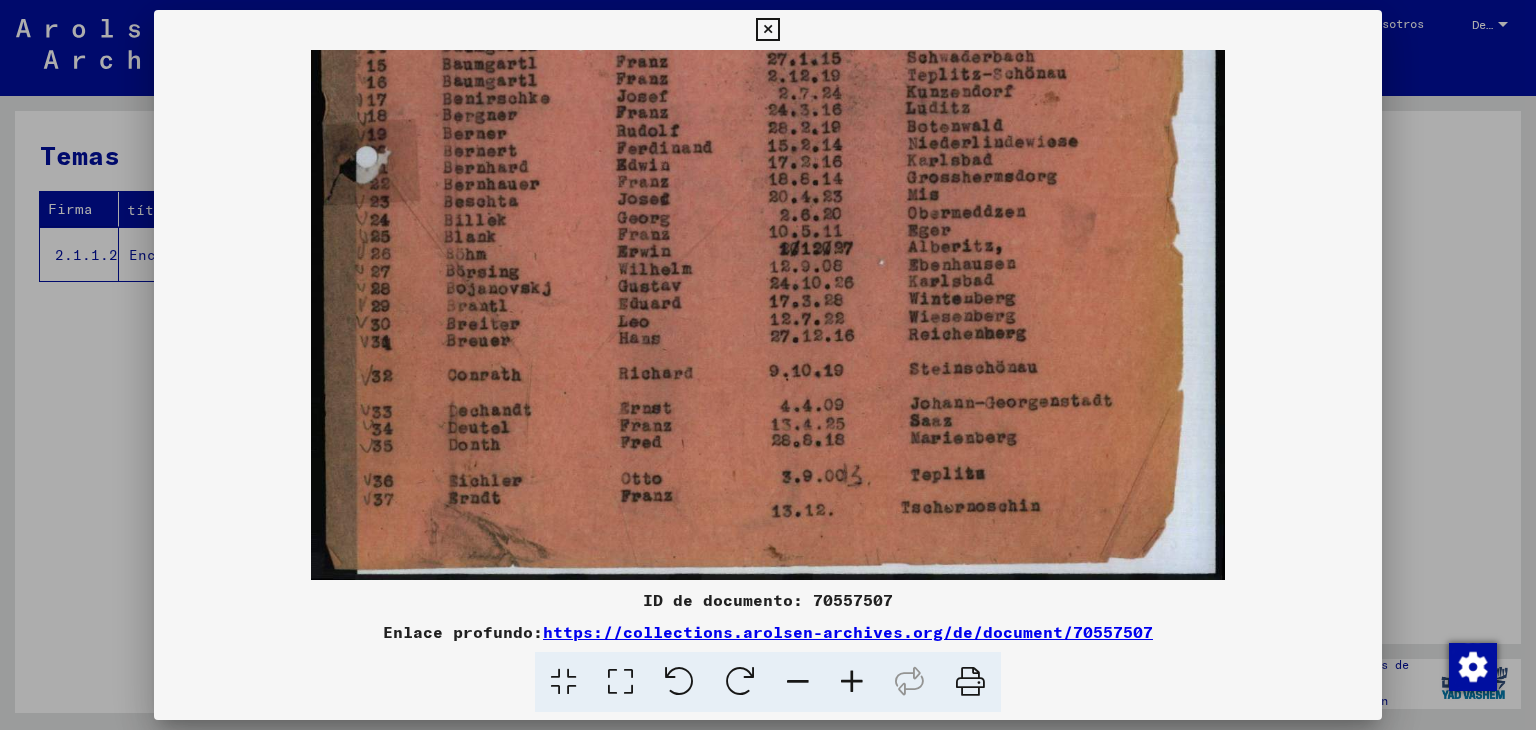 drag, startPoint x: 853, startPoint y: 337, endPoint x: 846, endPoint y: 181, distance: 156.15697 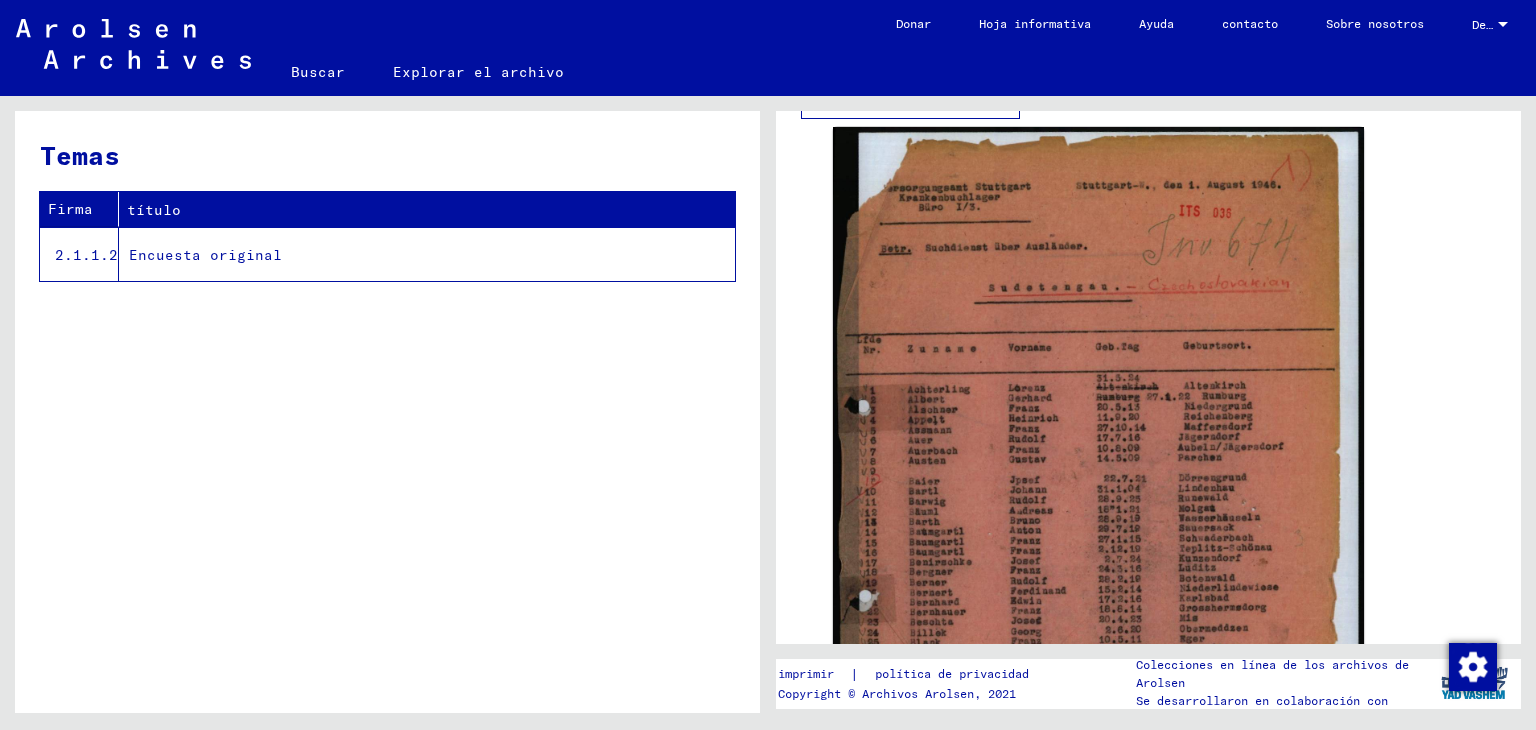 scroll, scrollTop: 0, scrollLeft: 0, axis: both 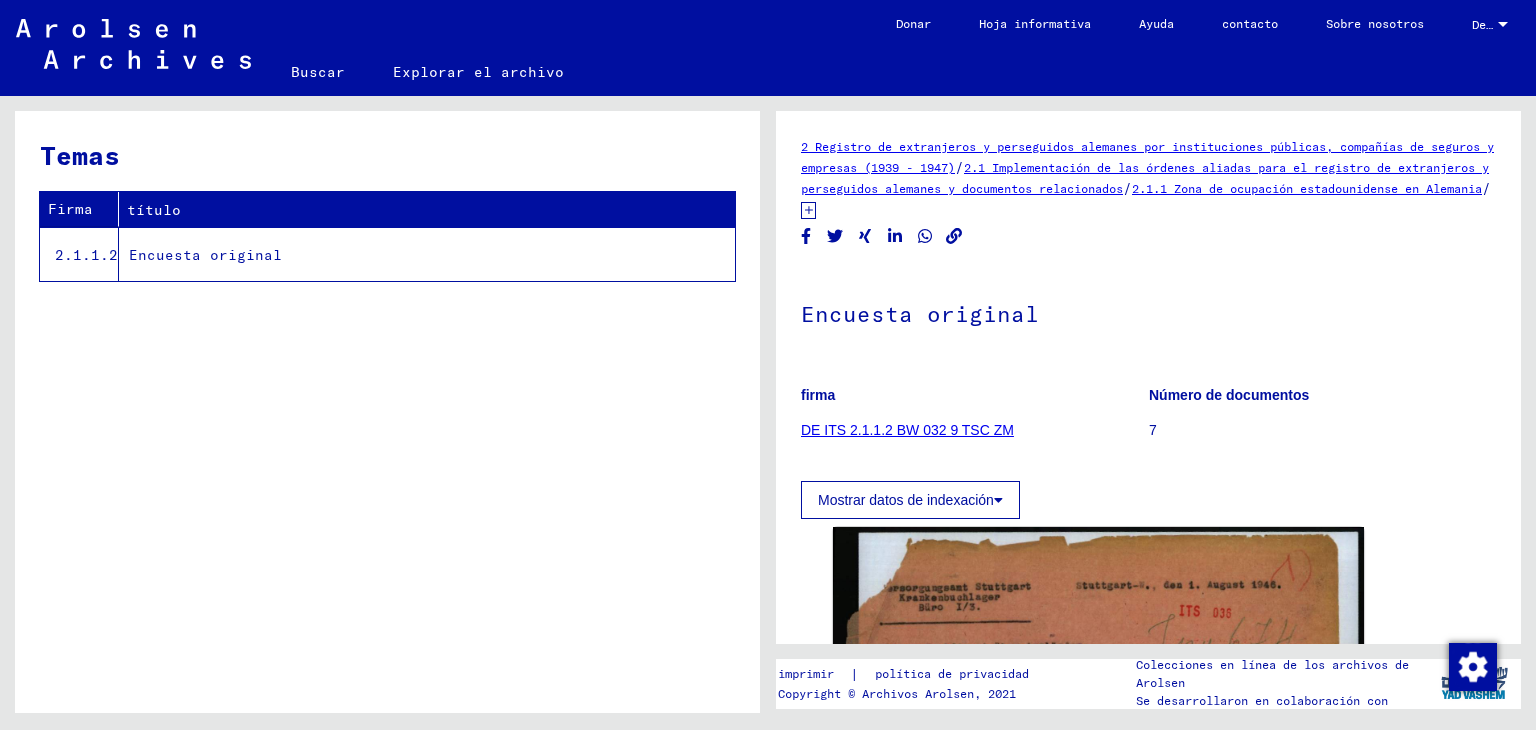 click on "Buscar" 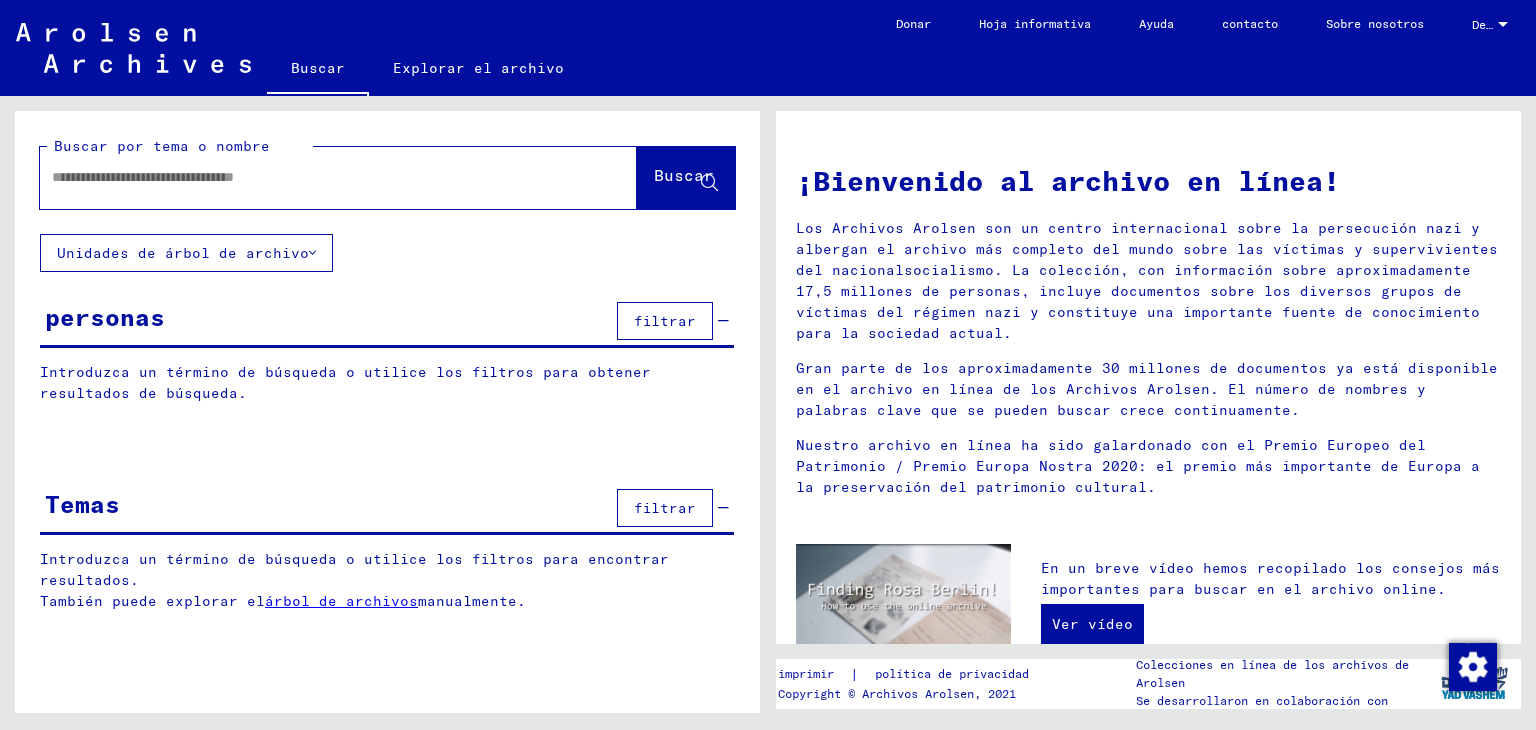 click at bounding box center [314, 177] 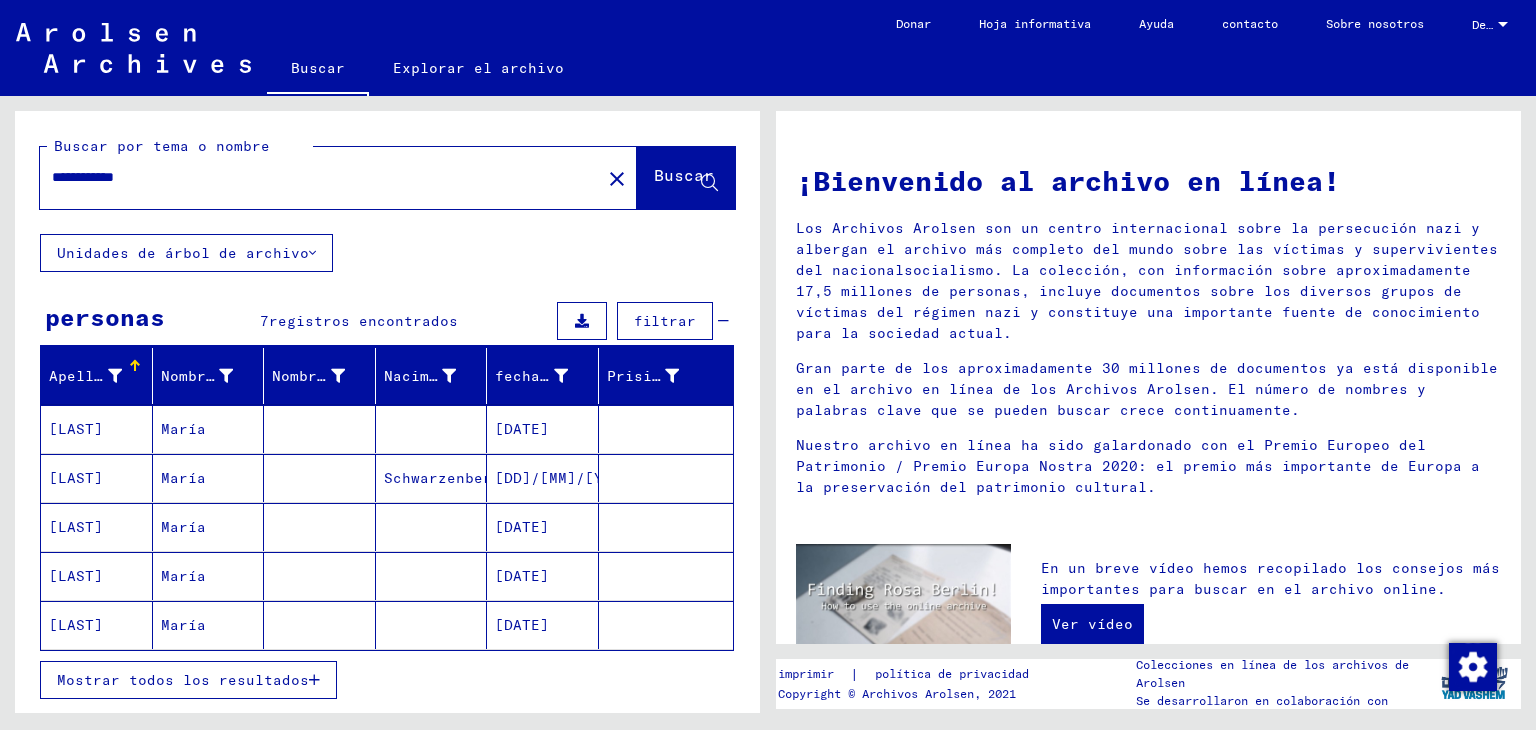 type on "**********" 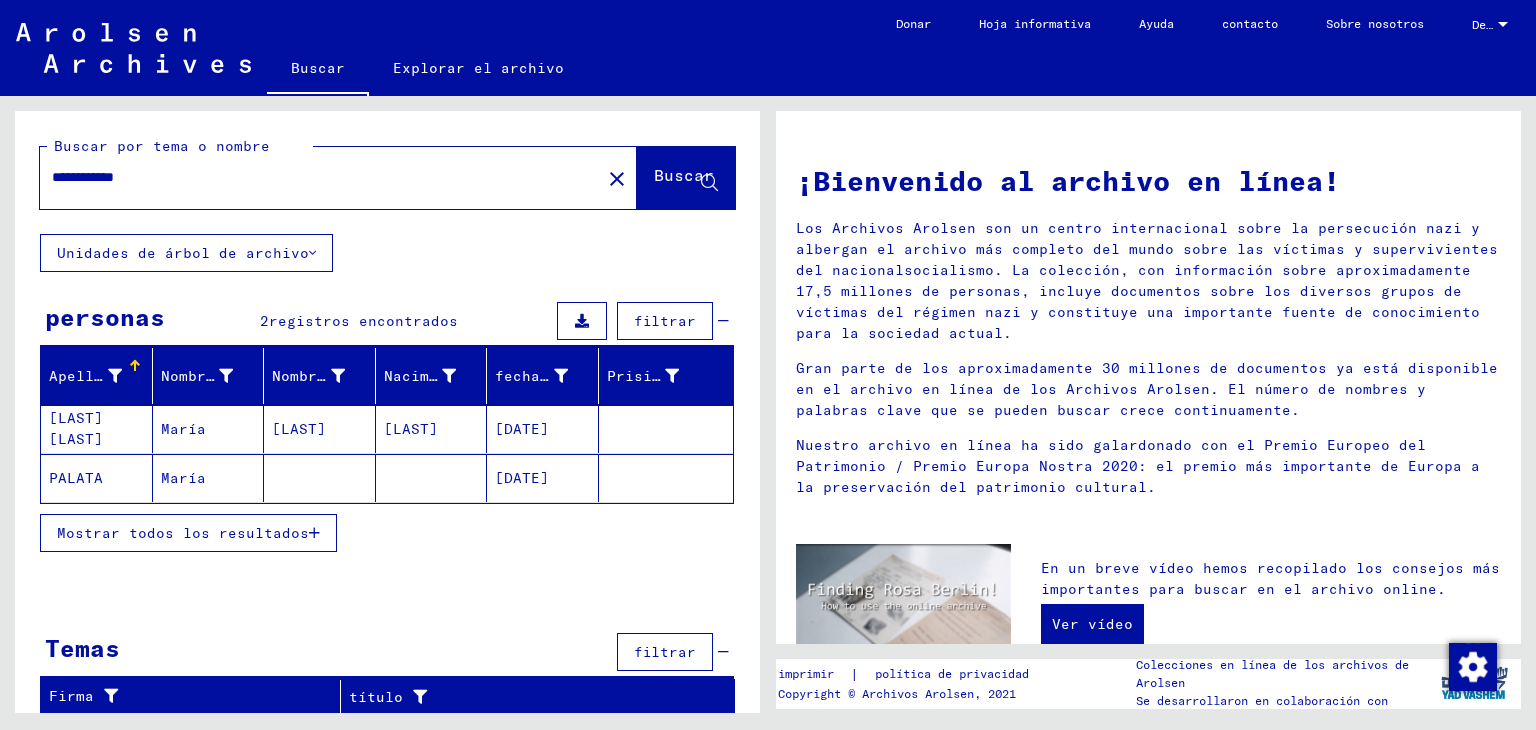 click on "PALATA" 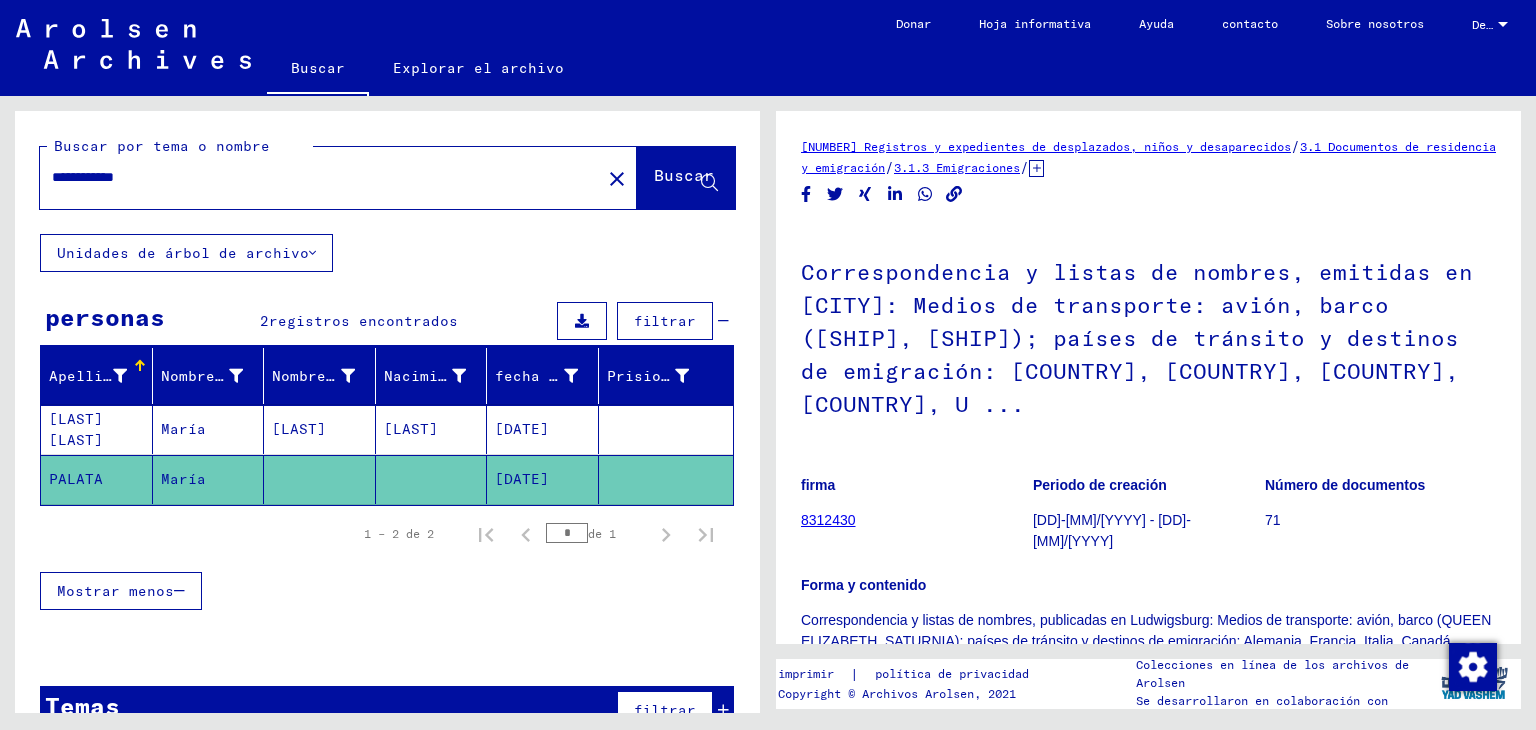 scroll, scrollTop: 0, scrollLeft: 0, axis: both 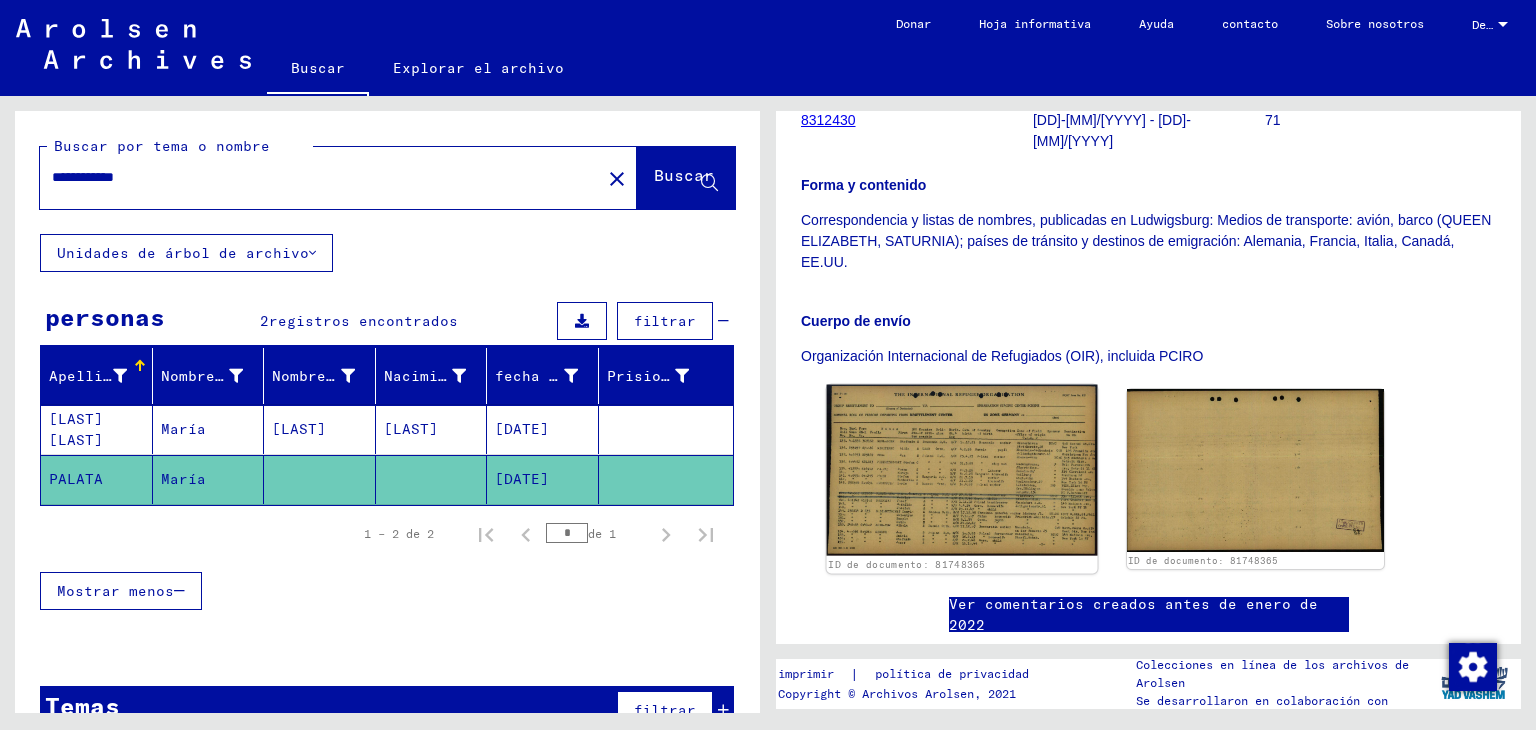 click 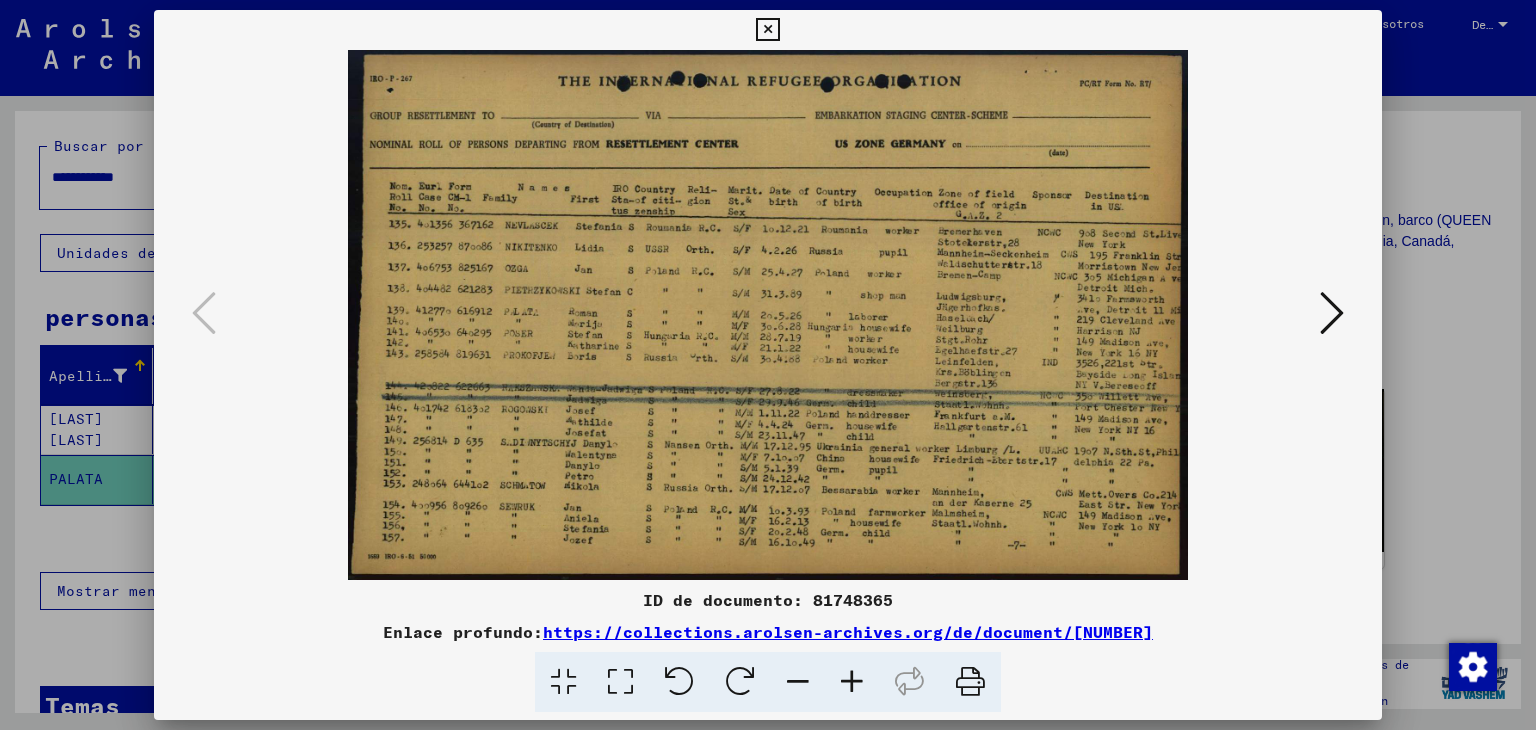 click at bounding box center (852, 682) 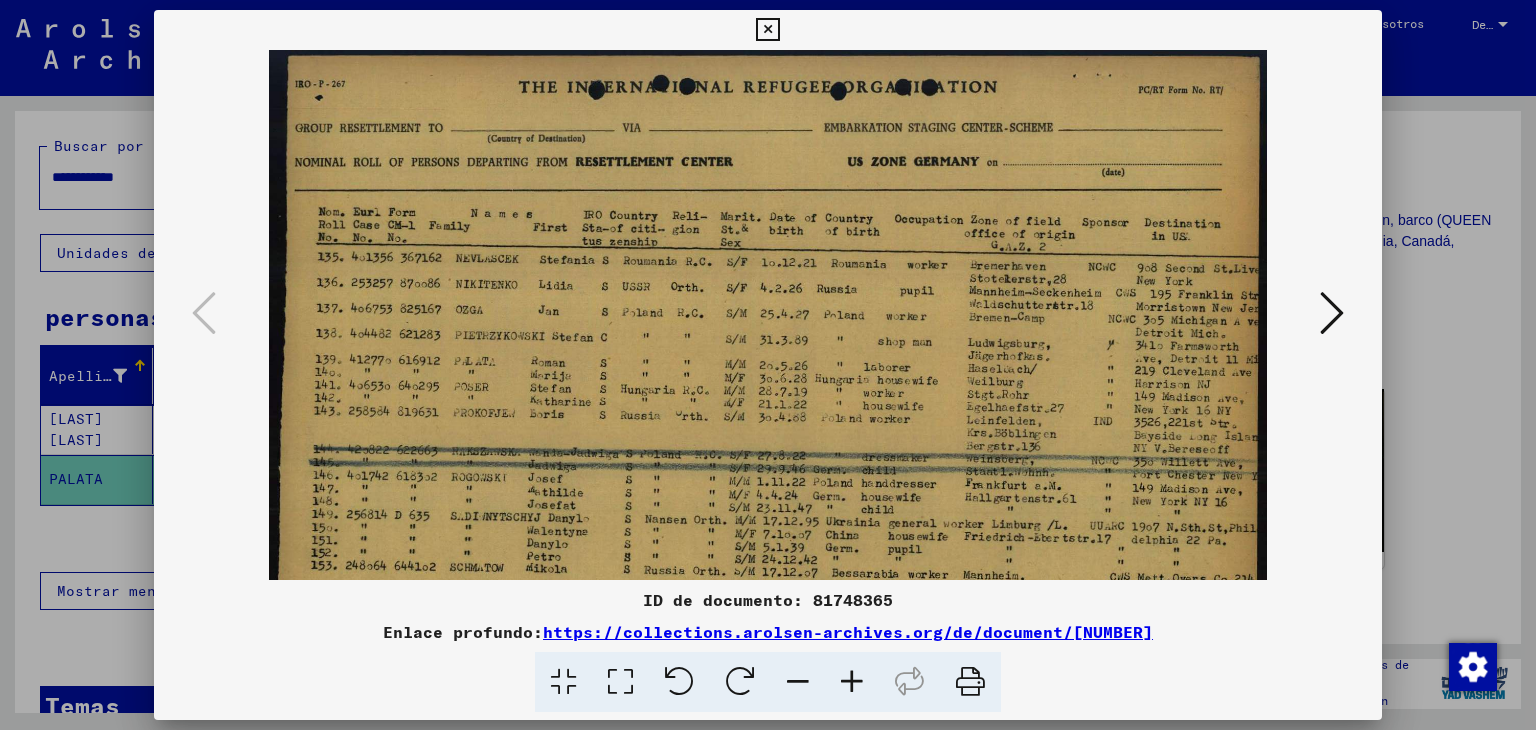 click at bounding box center (852, 682) 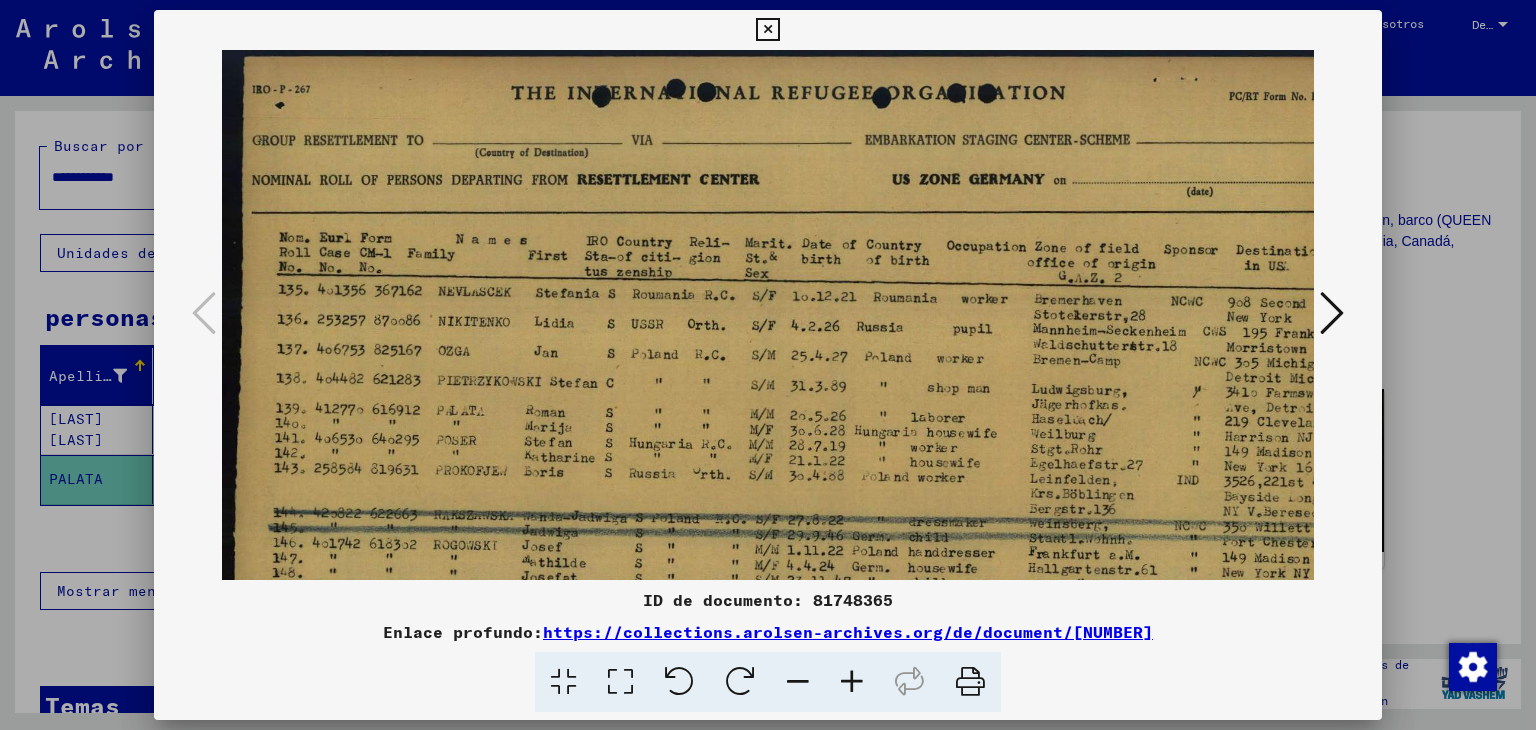 click at bounding box center [852, 682] 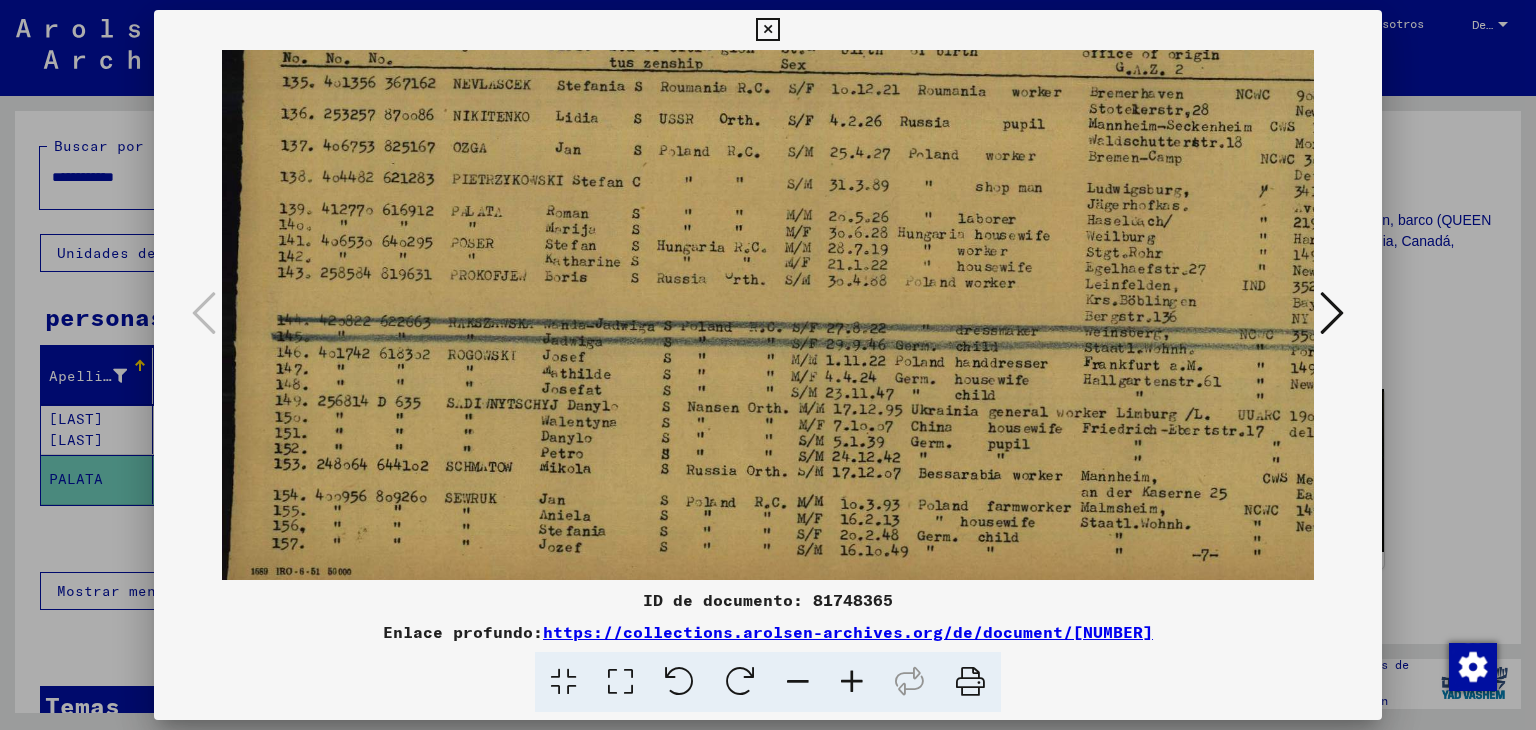 scroll, scrollTop: 224, scrollLeft: 0, axis: vertical 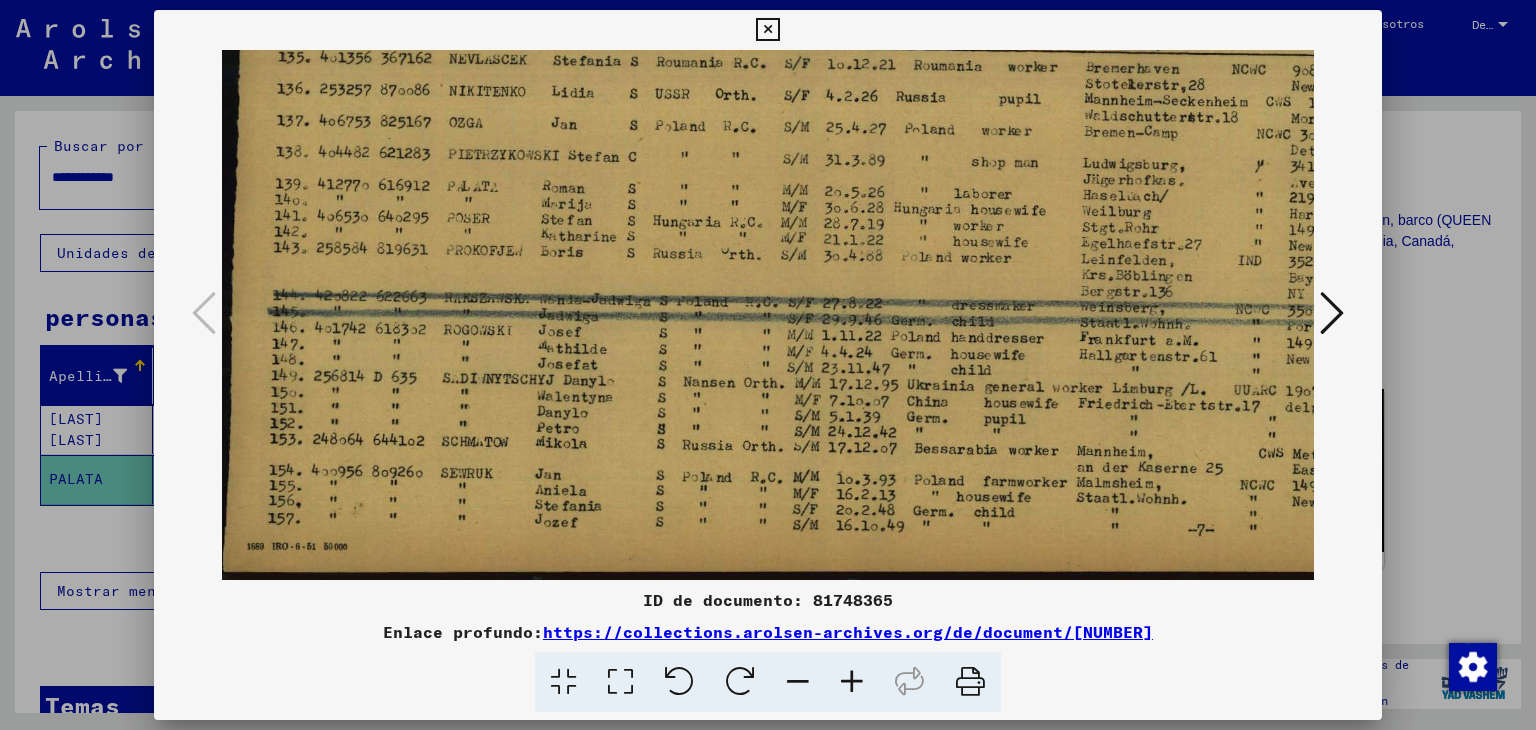 drag, startPoint x: 740, startPoint y: 509, endPoint x: 737, endPoint y: 445, distance: 64.070274 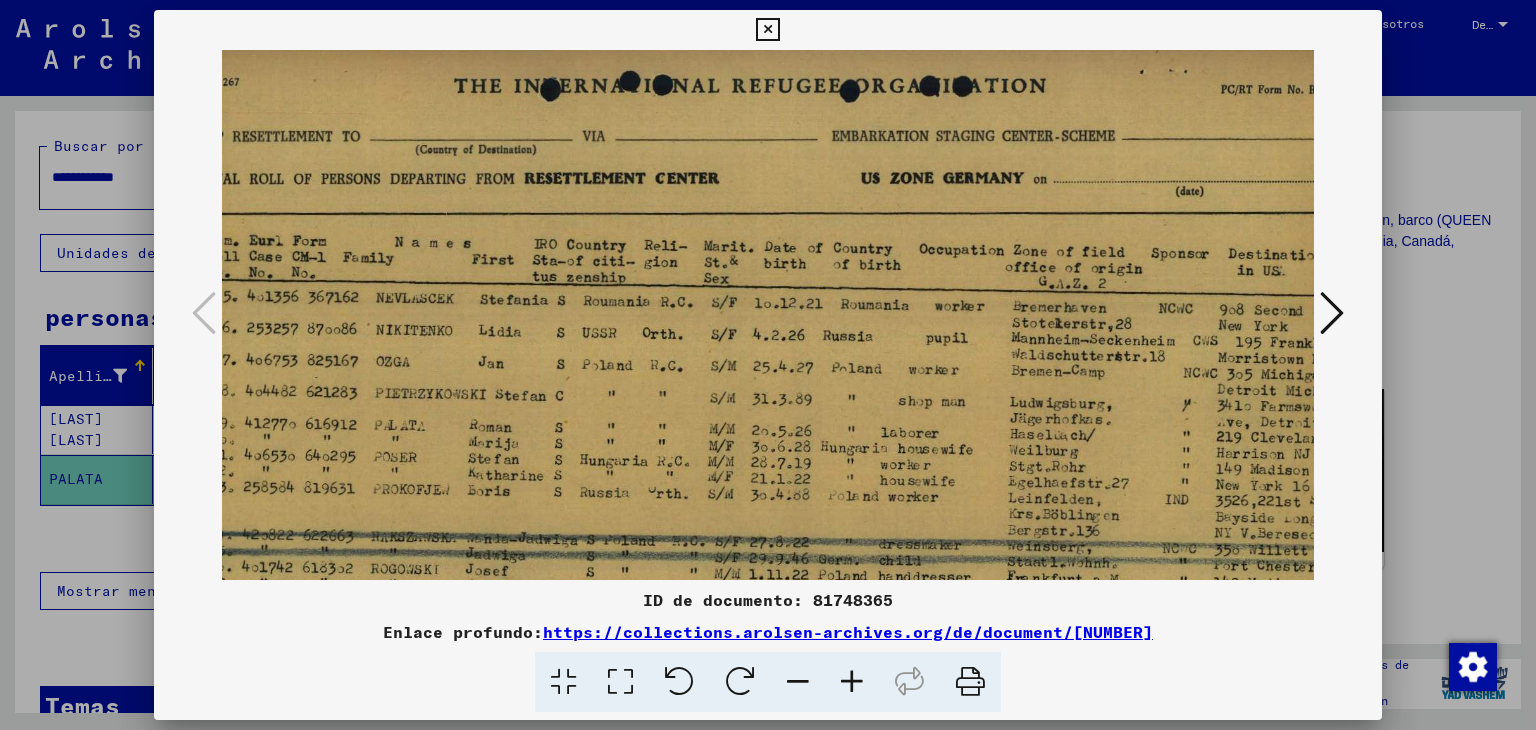scroll, scrollTop: 0, scrollLeft: 72, axis: horizontal 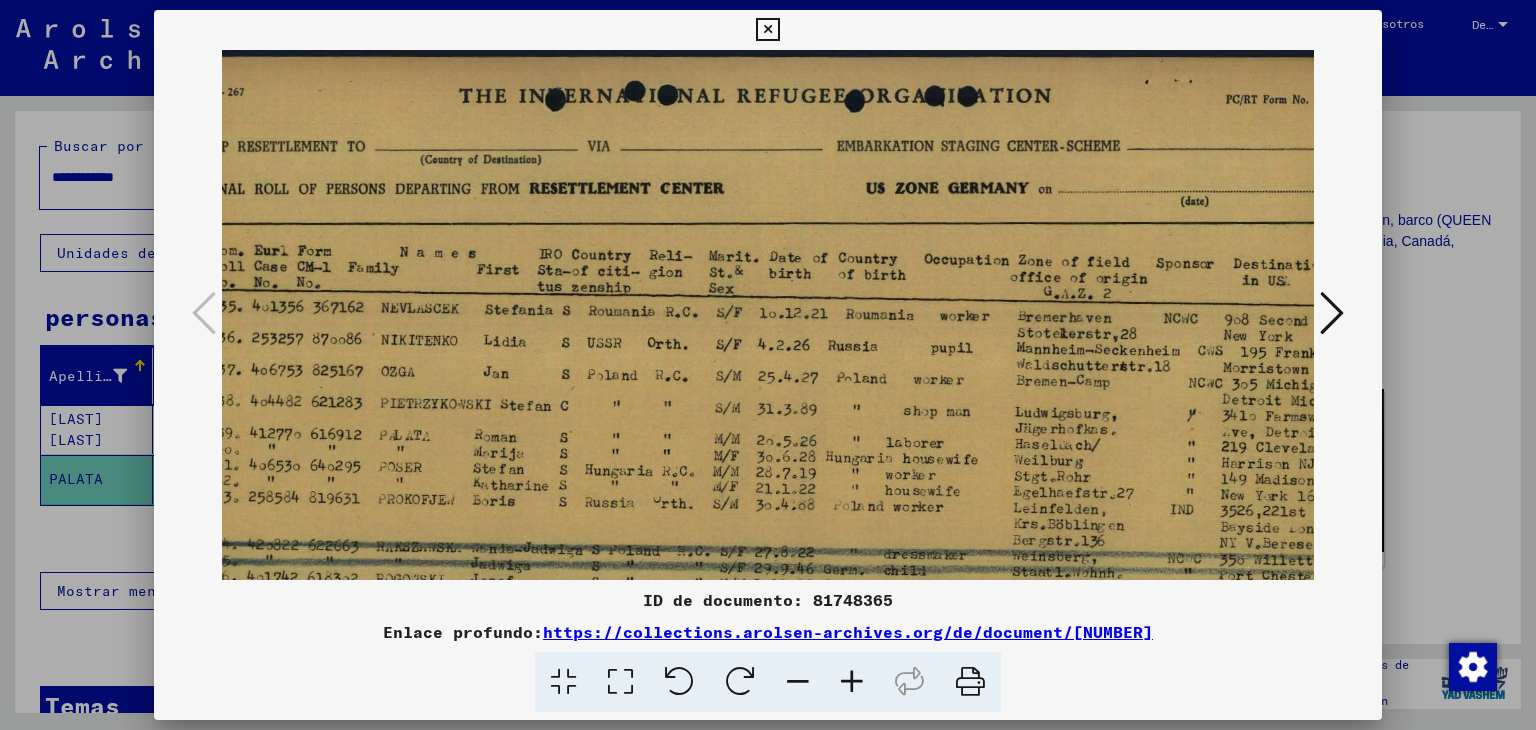 drag, startPoint x: 628, startPoint y: 342, endPoint x: 565, endPoint y: 597, distance: 262.66708 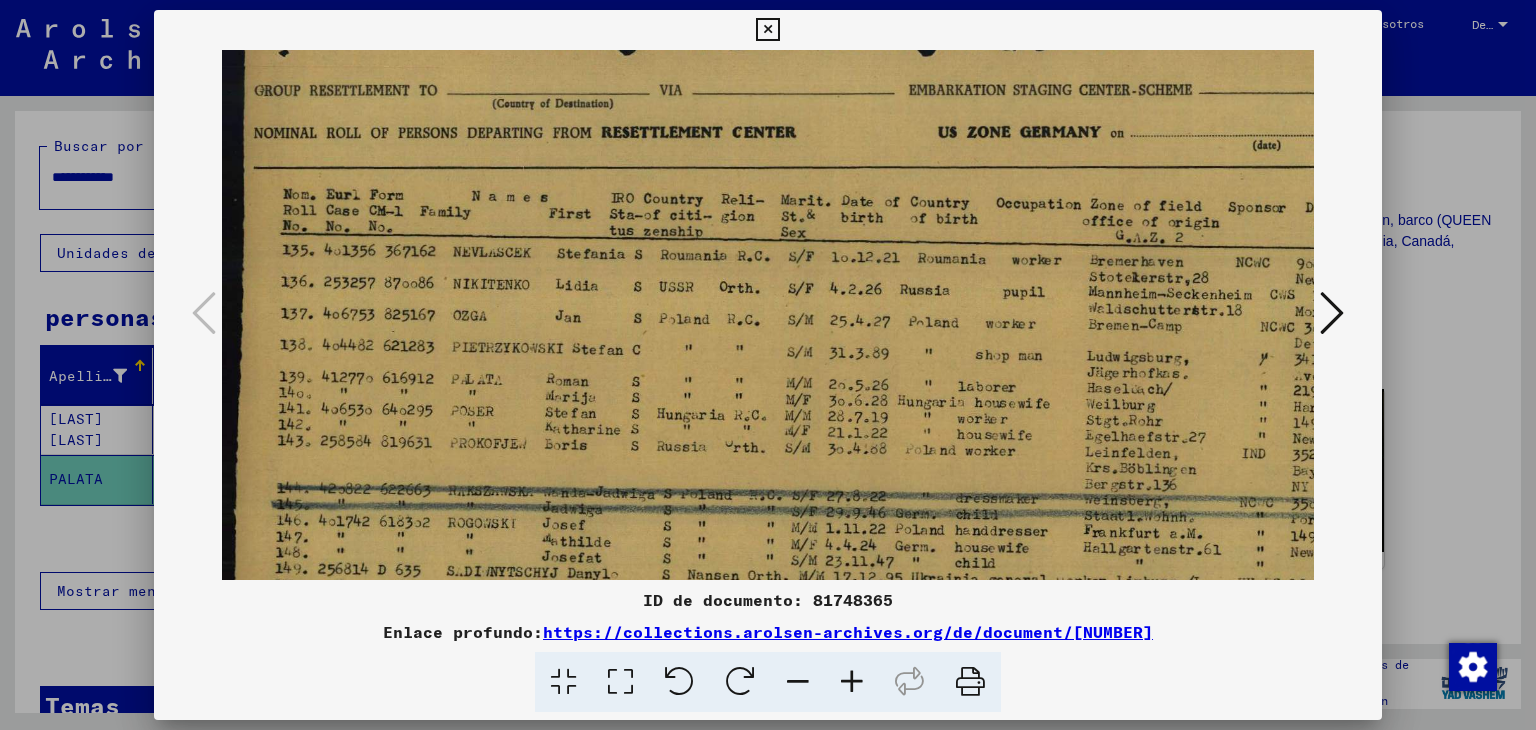 scroll, scrollTop: 49, scrollLeft: 0, axis: vertical 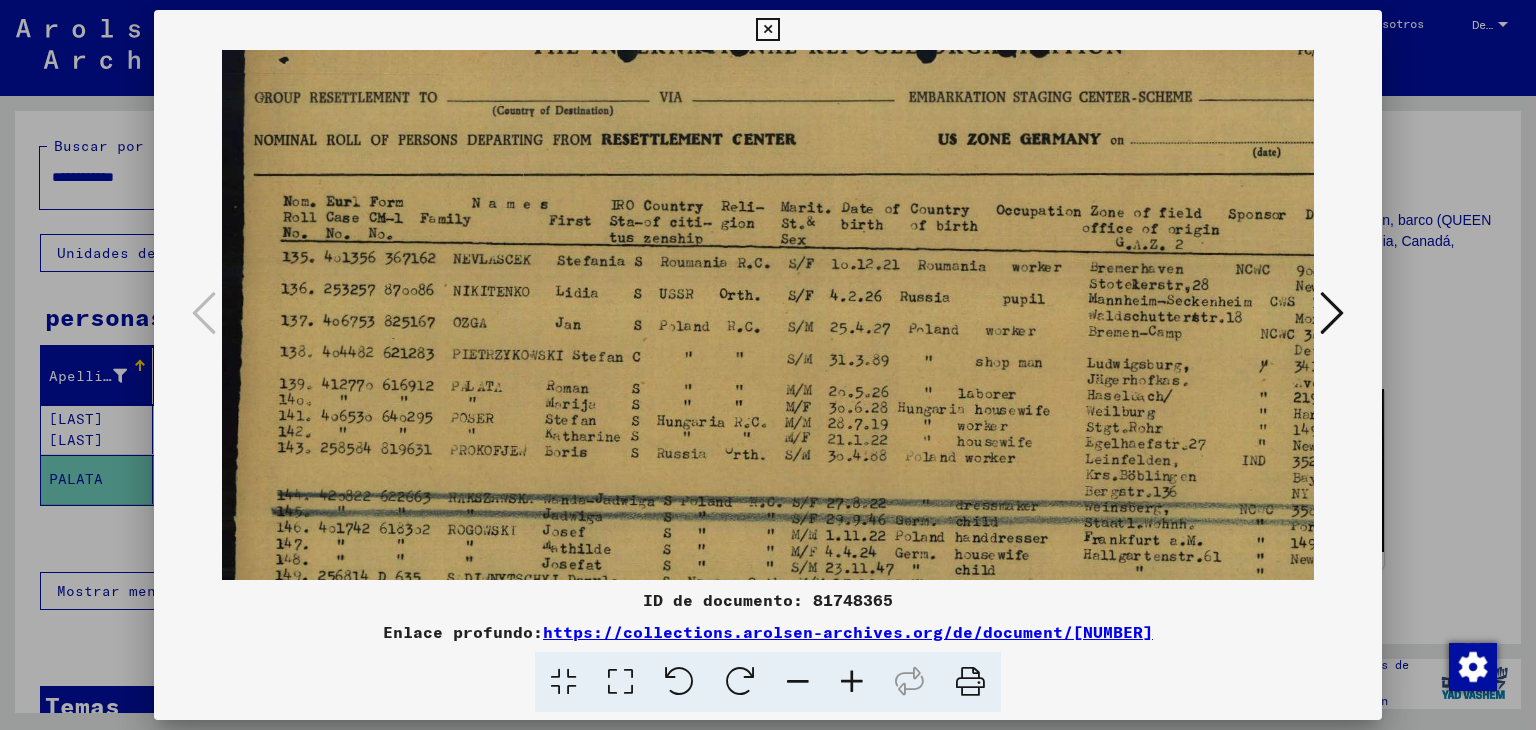 drag, startPoint x: 546, startPoint y: 407, endPoint x: 721, endPoint y: 359, distance: 181.4635 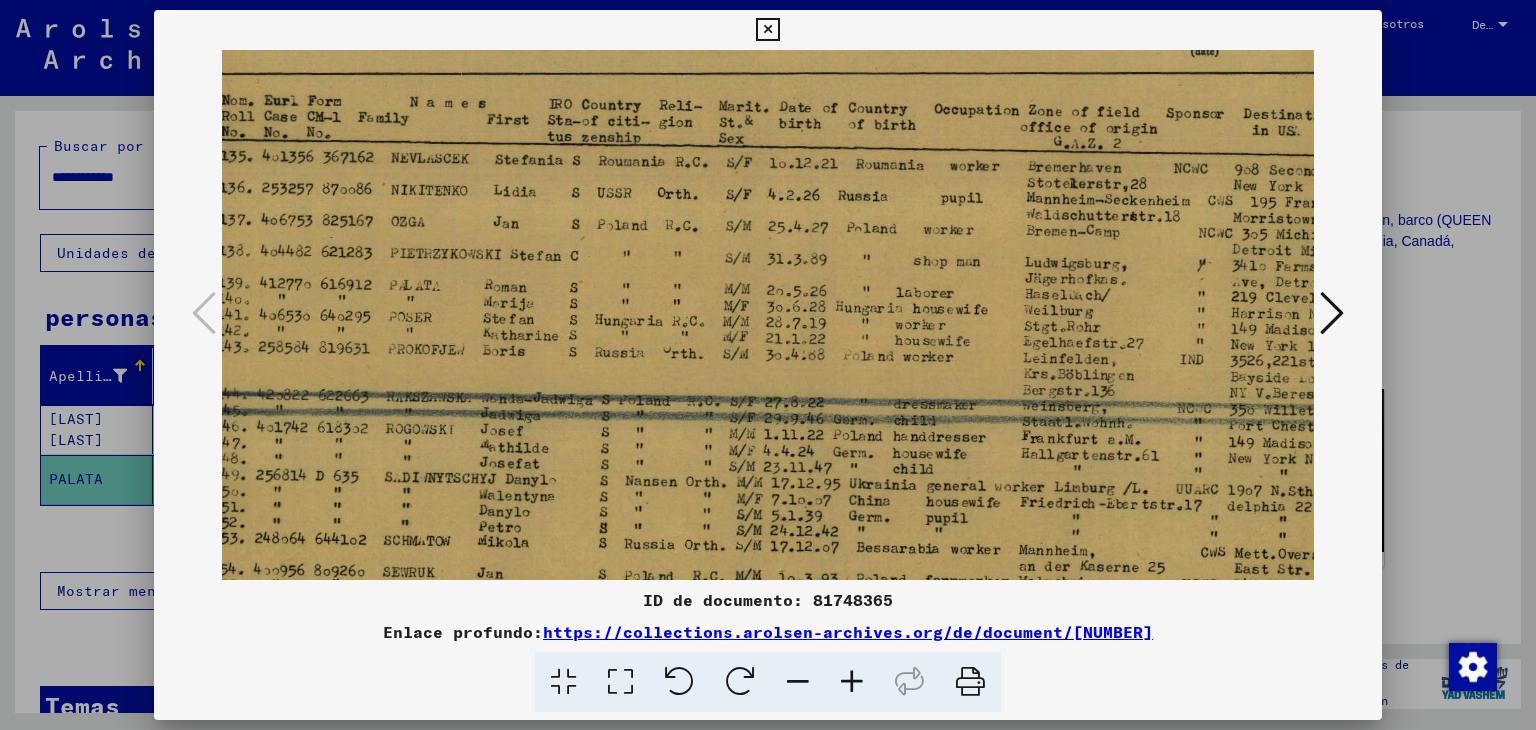 drag, startPoint x: 697, startPoint y: 504, endPoint x: 636, endPoint y: 404, distance: 117.13667 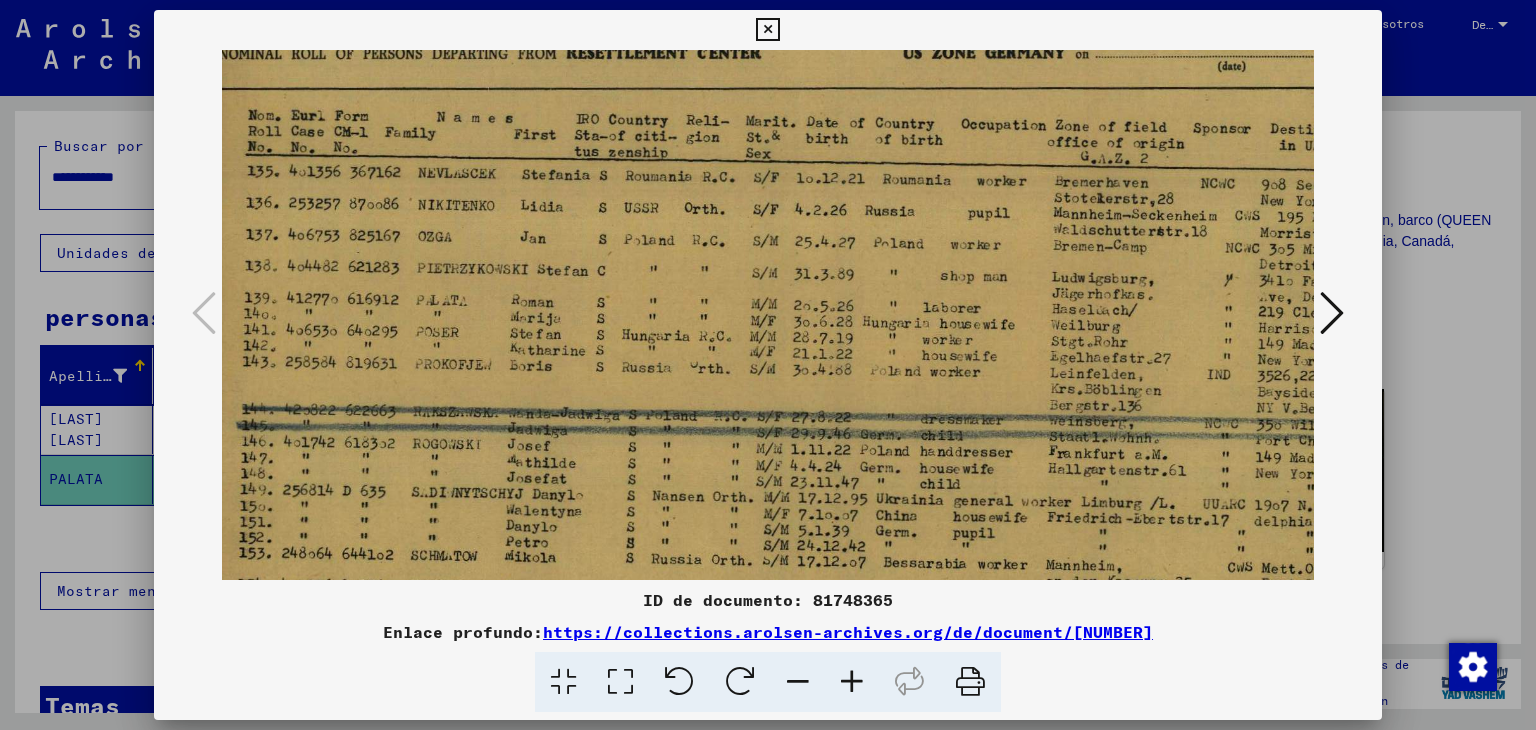 scroll, scrollTop: 134, scrollLeft: 30, axis: both 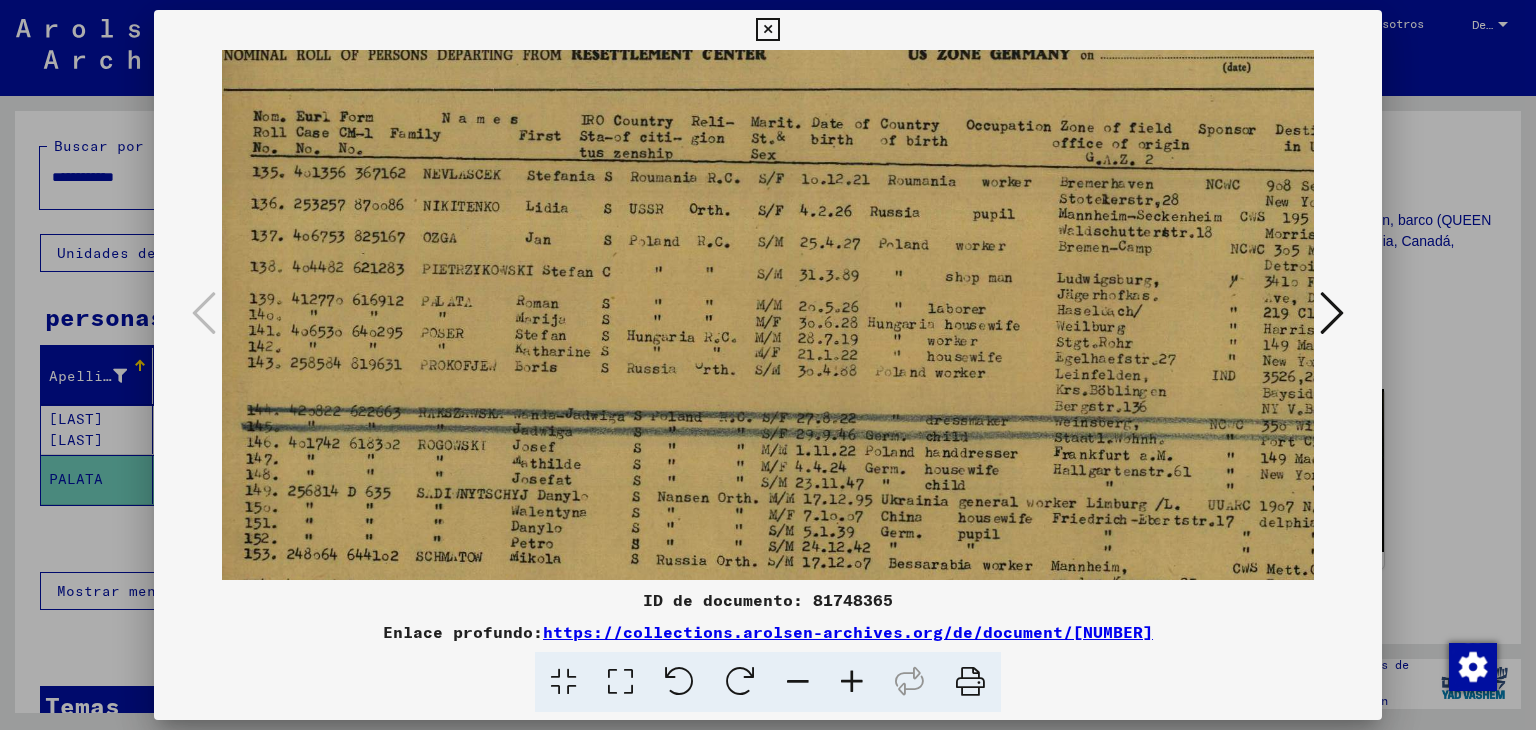 drag, startPoint x: 439, startPoint y: 414, endPoint x: 473, endPoint y: 431, distance: 38.013157 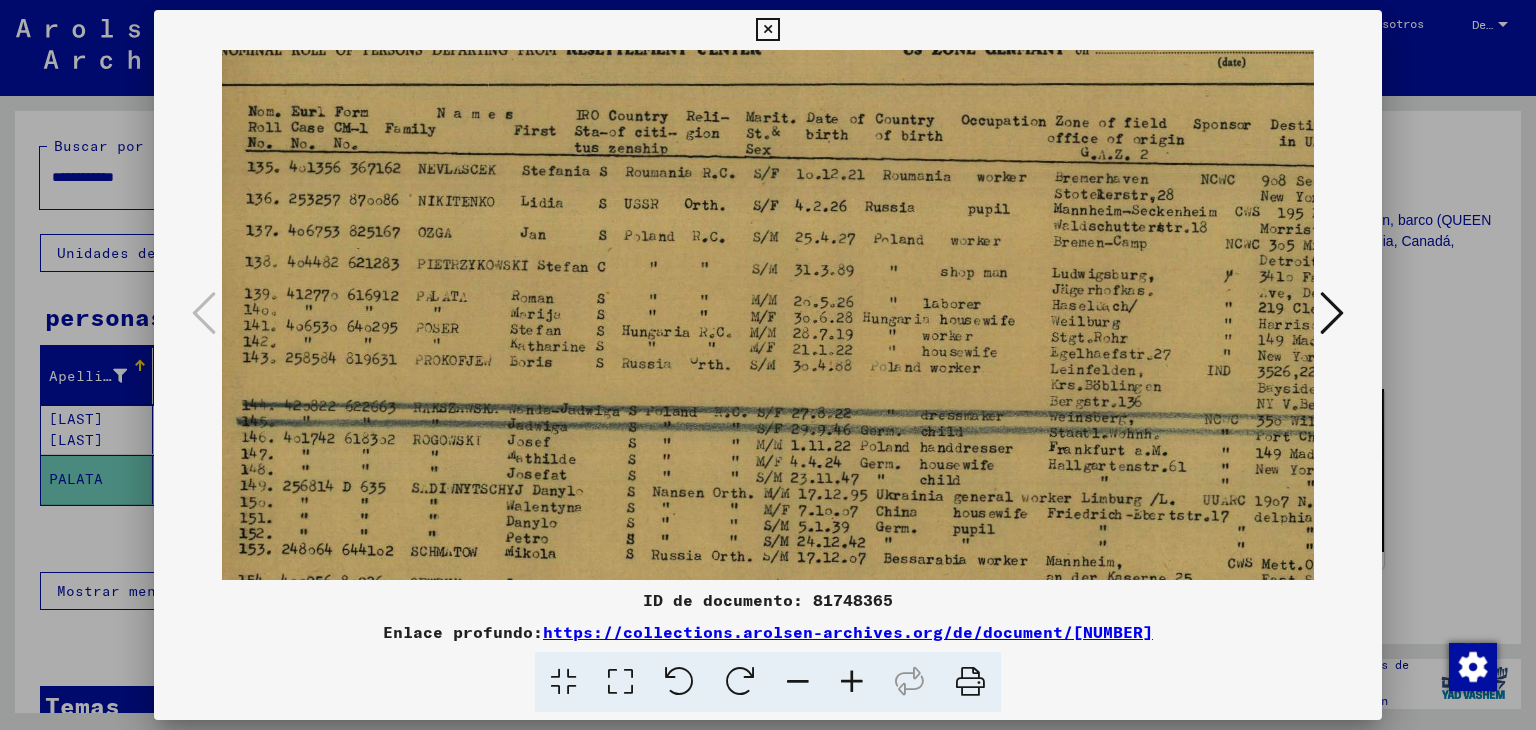 scroll, scrollTop: 137, scrollLeft: 35, axis: both 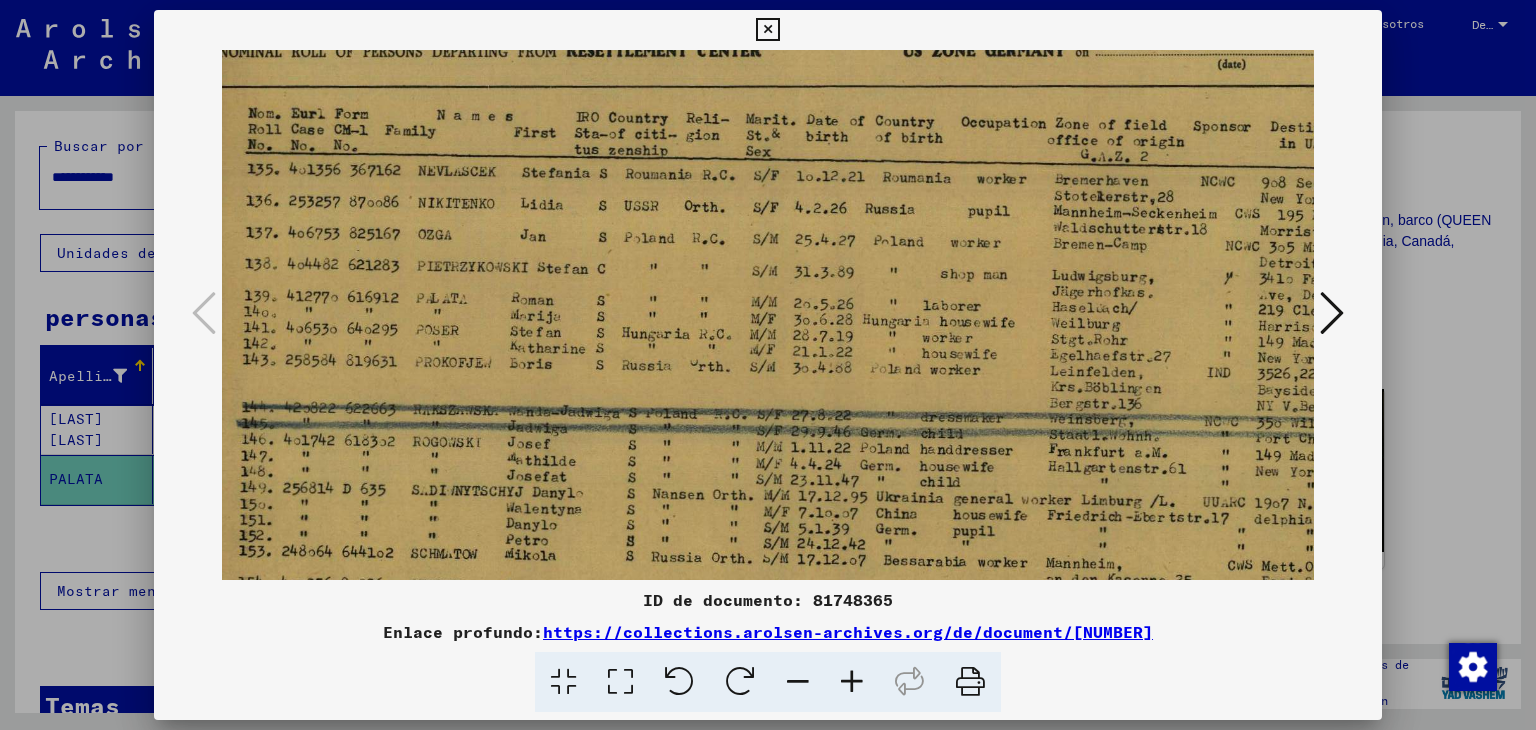 drag, startPoint x: 497, startPoint y: 494, endPoint x: 492, endPoint y: 475, distance: 19.646883 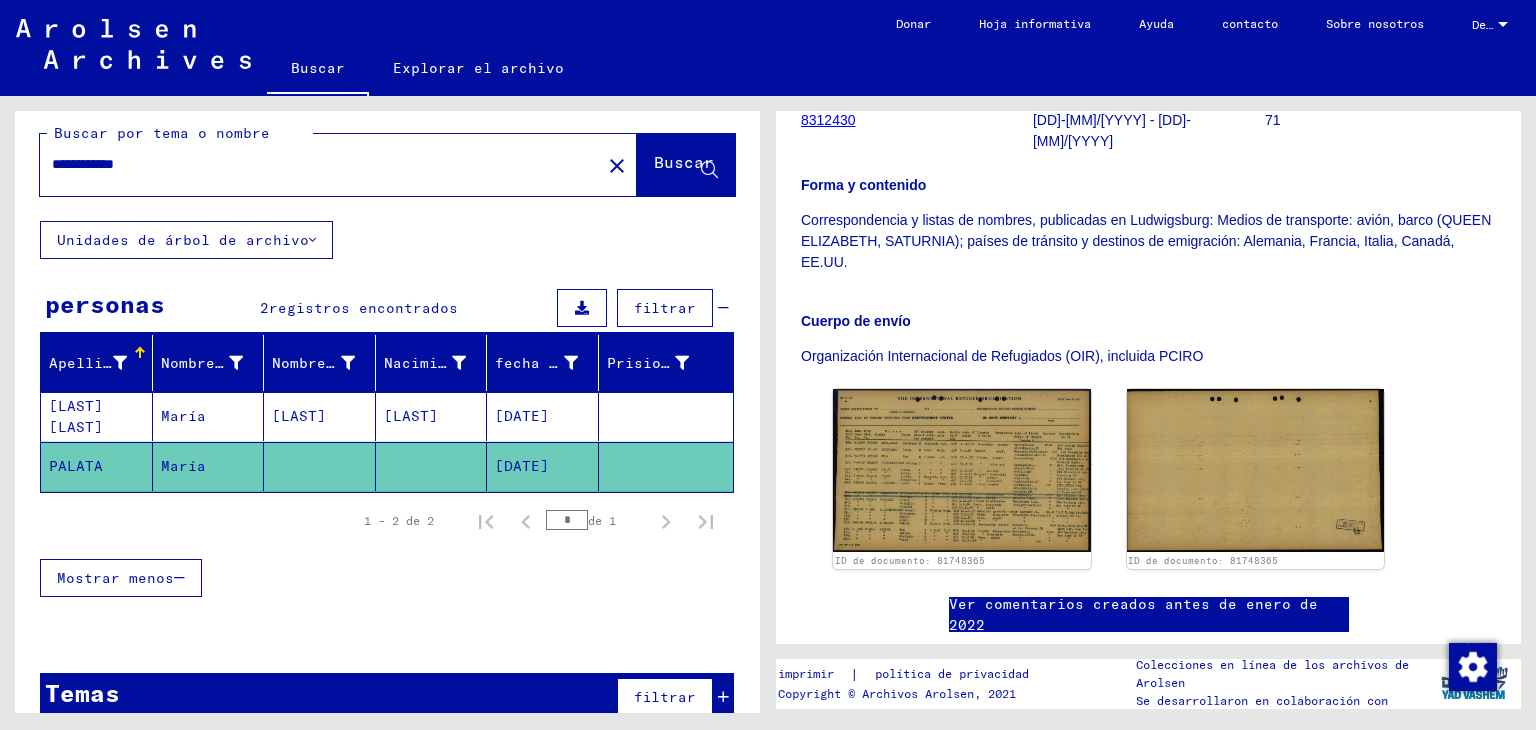 scroll, scrollTop: 0, scrollLeft: 0, axis: both 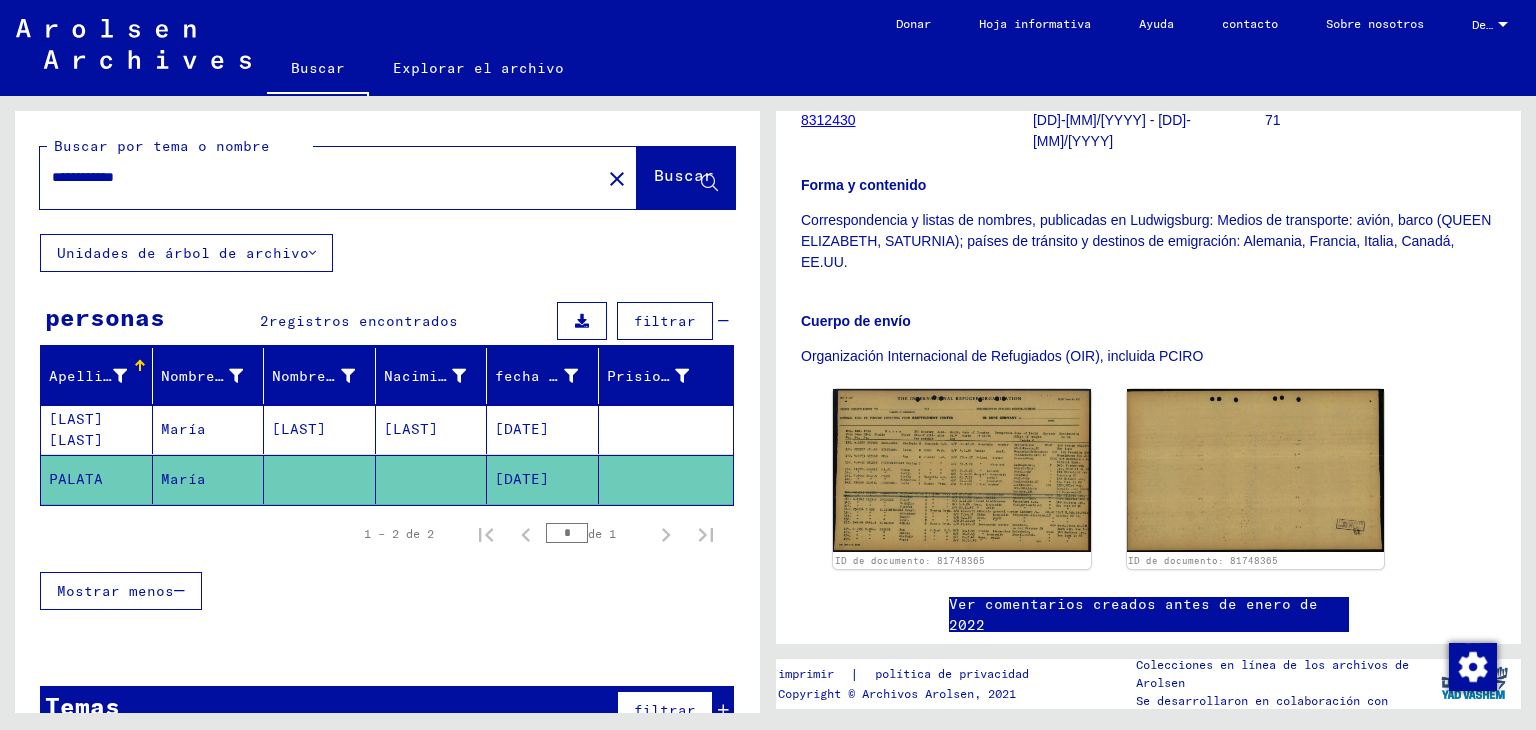 click on "close" 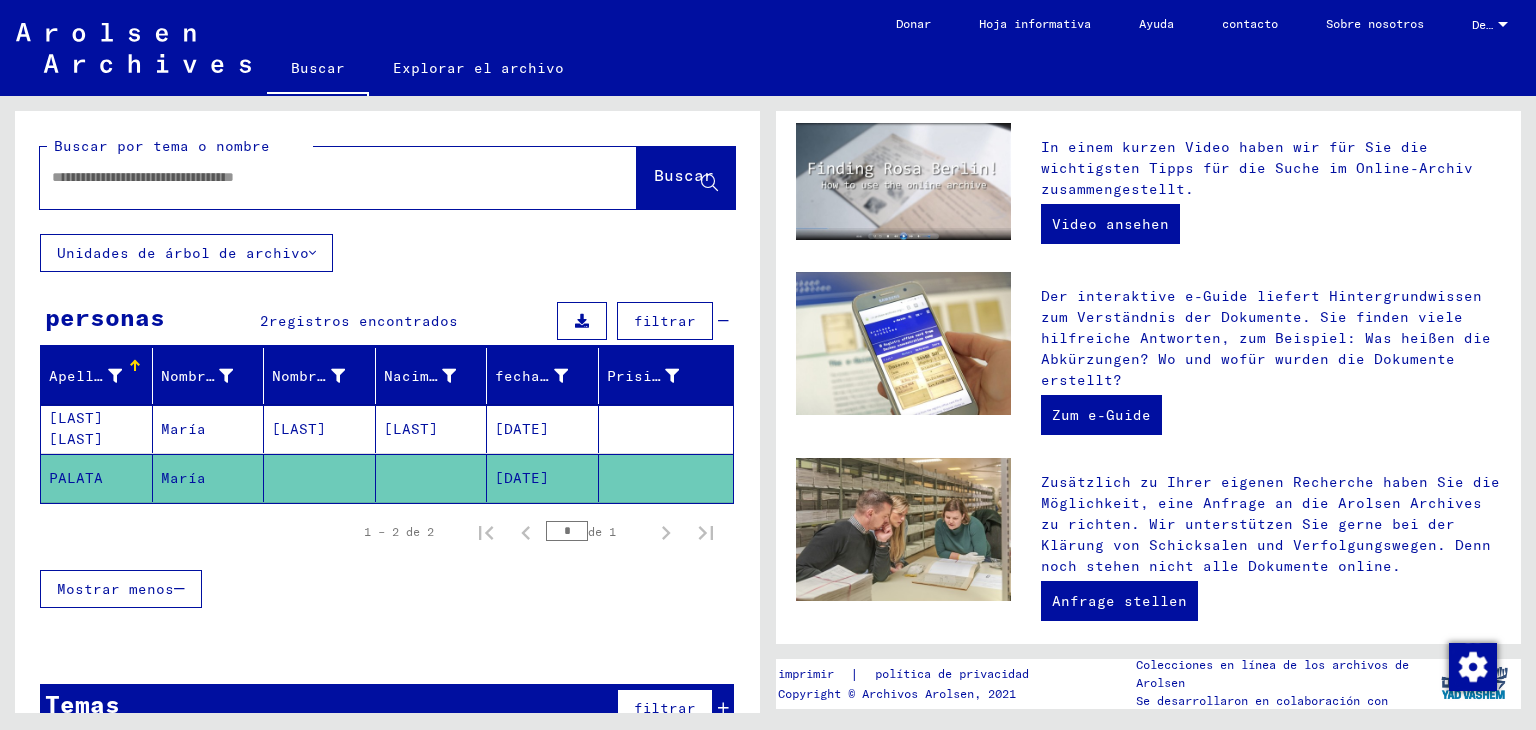 scroll, scrollTop: 0, scrollLeft: 0, axis: both 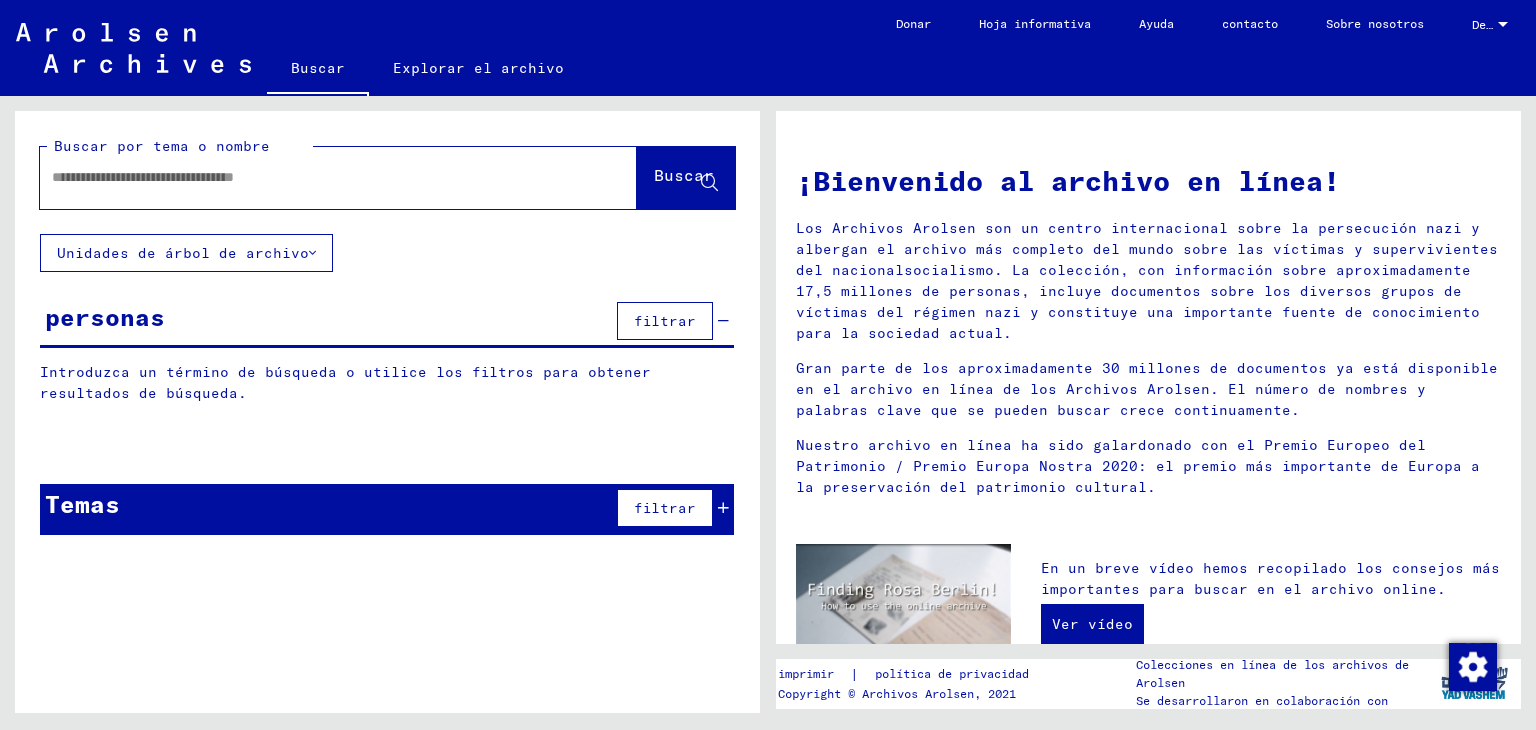 click at bounding box center [314, 177] 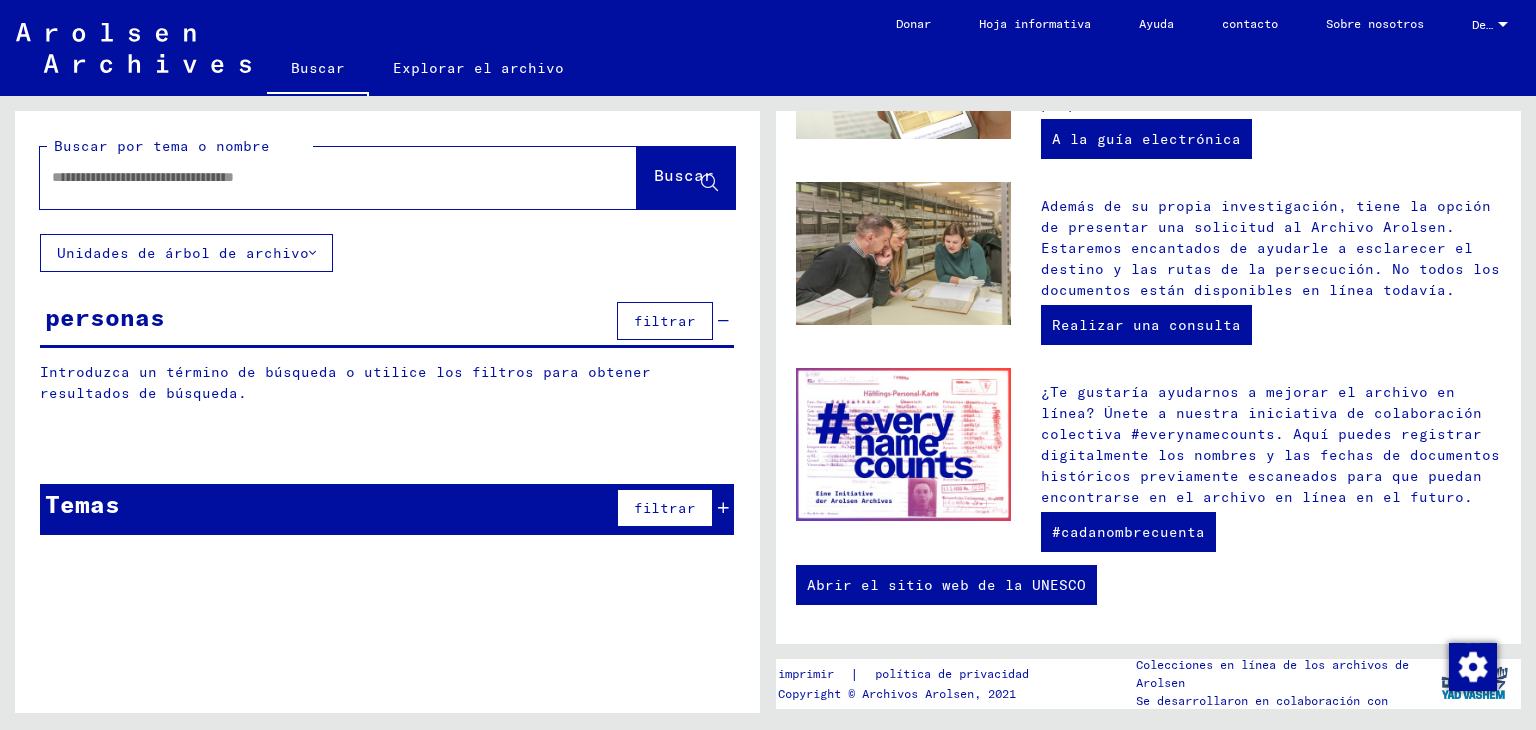 scroll, scrollTop: 0, scrollLeft: 0, axis: both 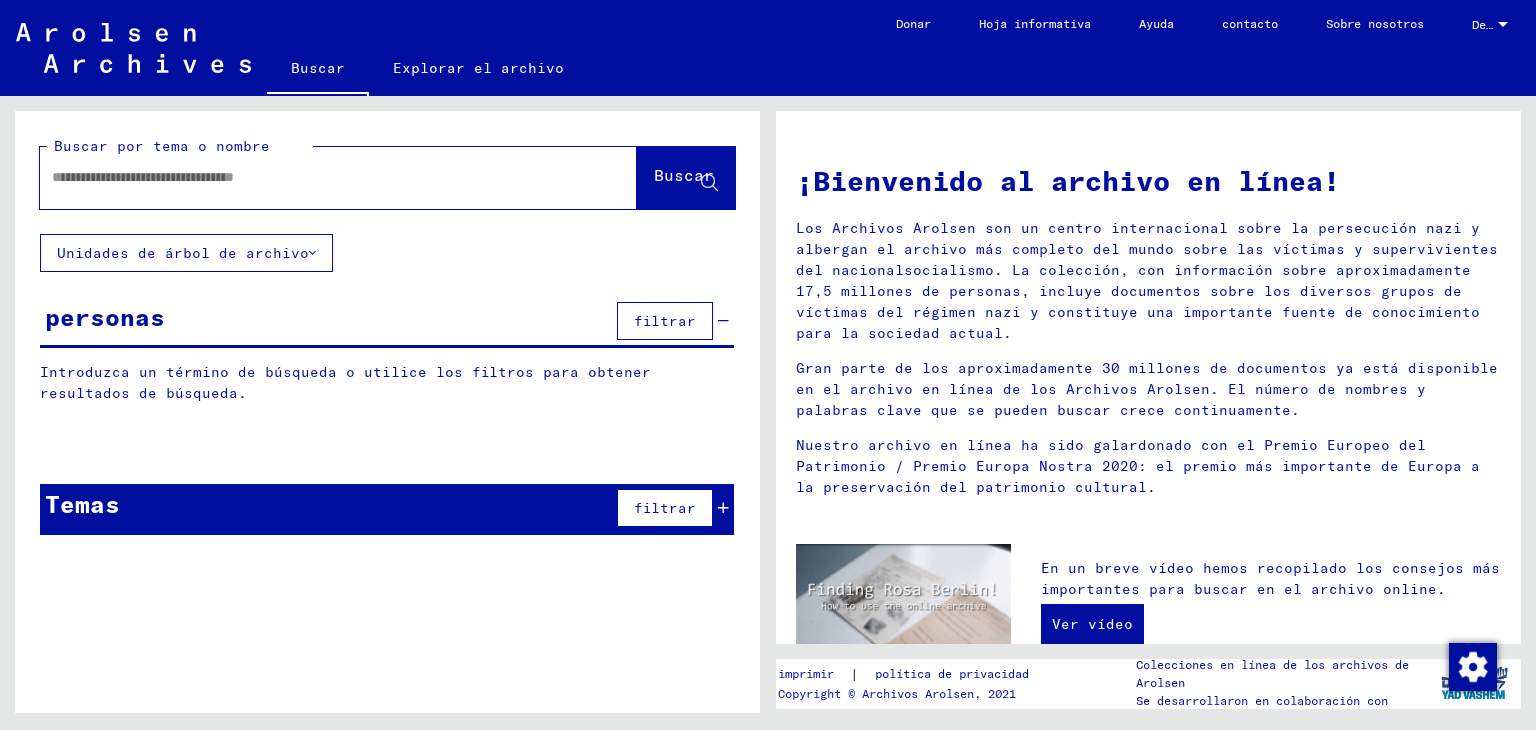 click at bounding box center [314, 177] 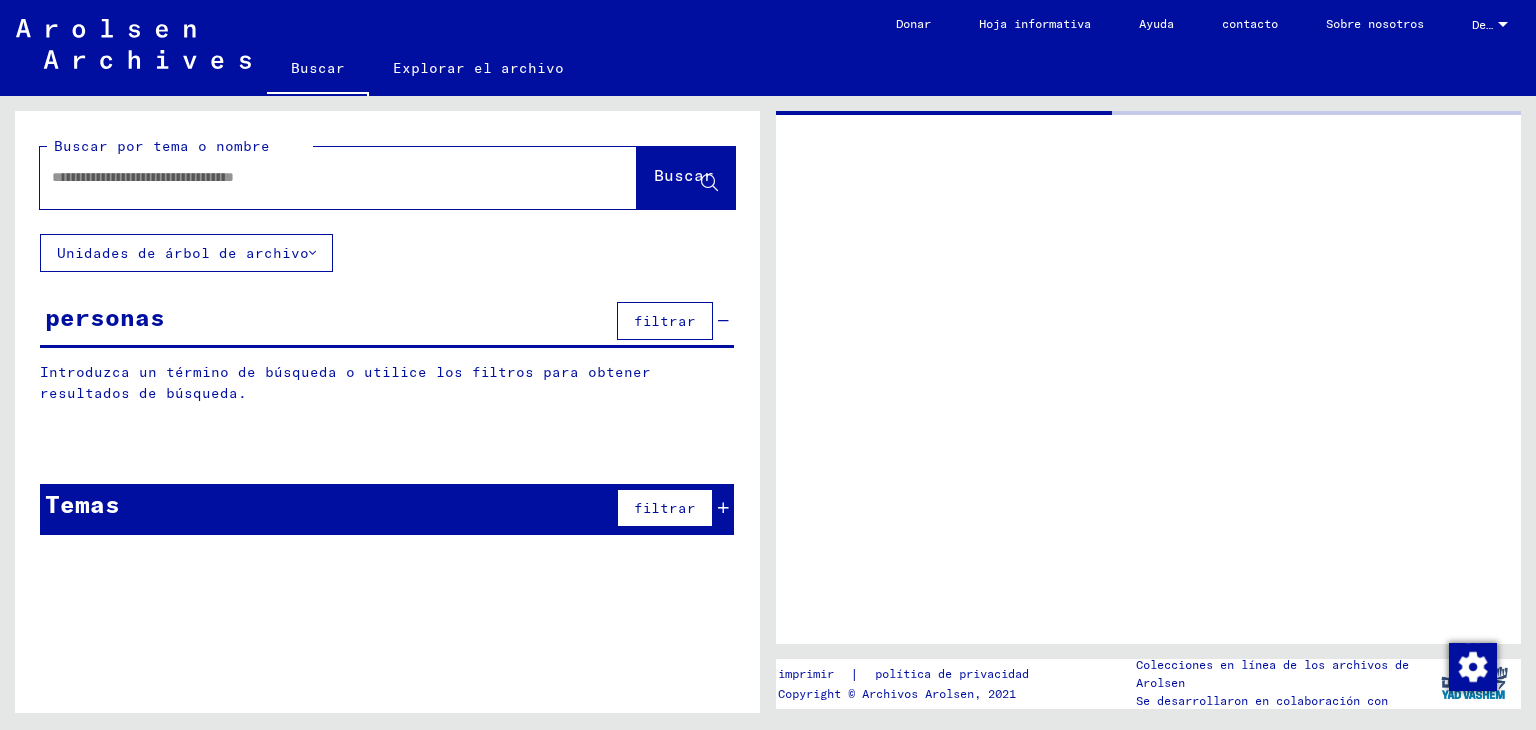 type on "**********" 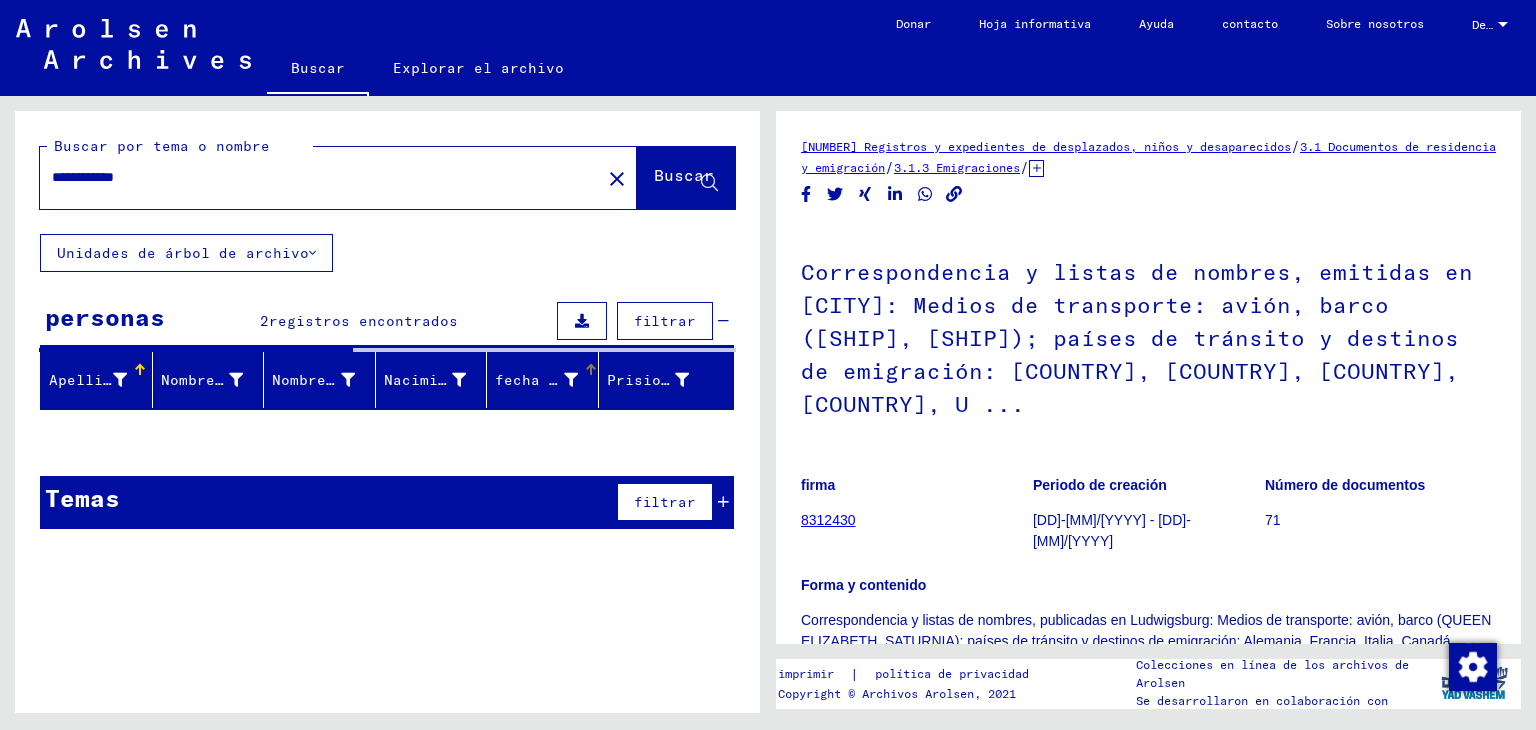 scroll, scrollTop: 0, scrollLeft: 0, axis: both 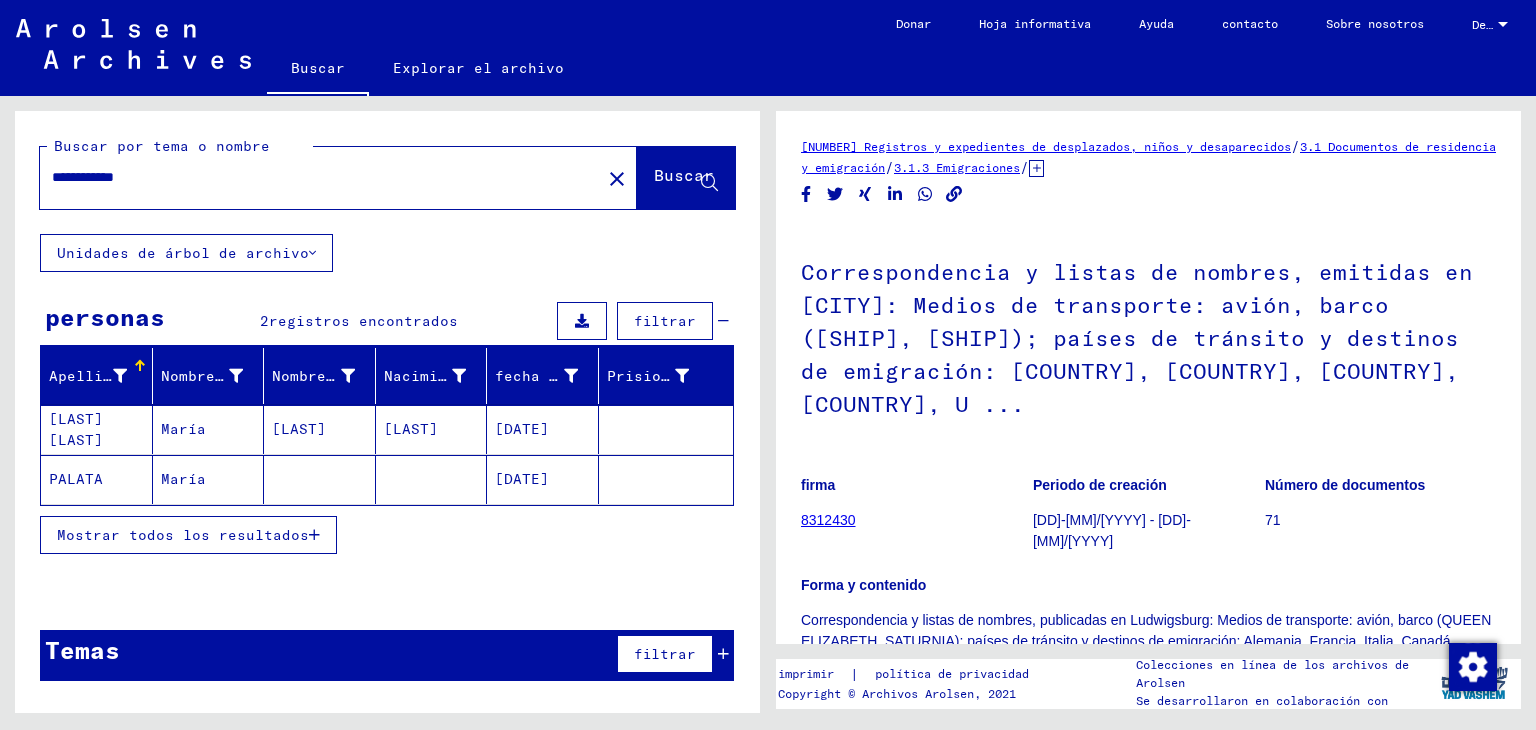 click on "Buscar" 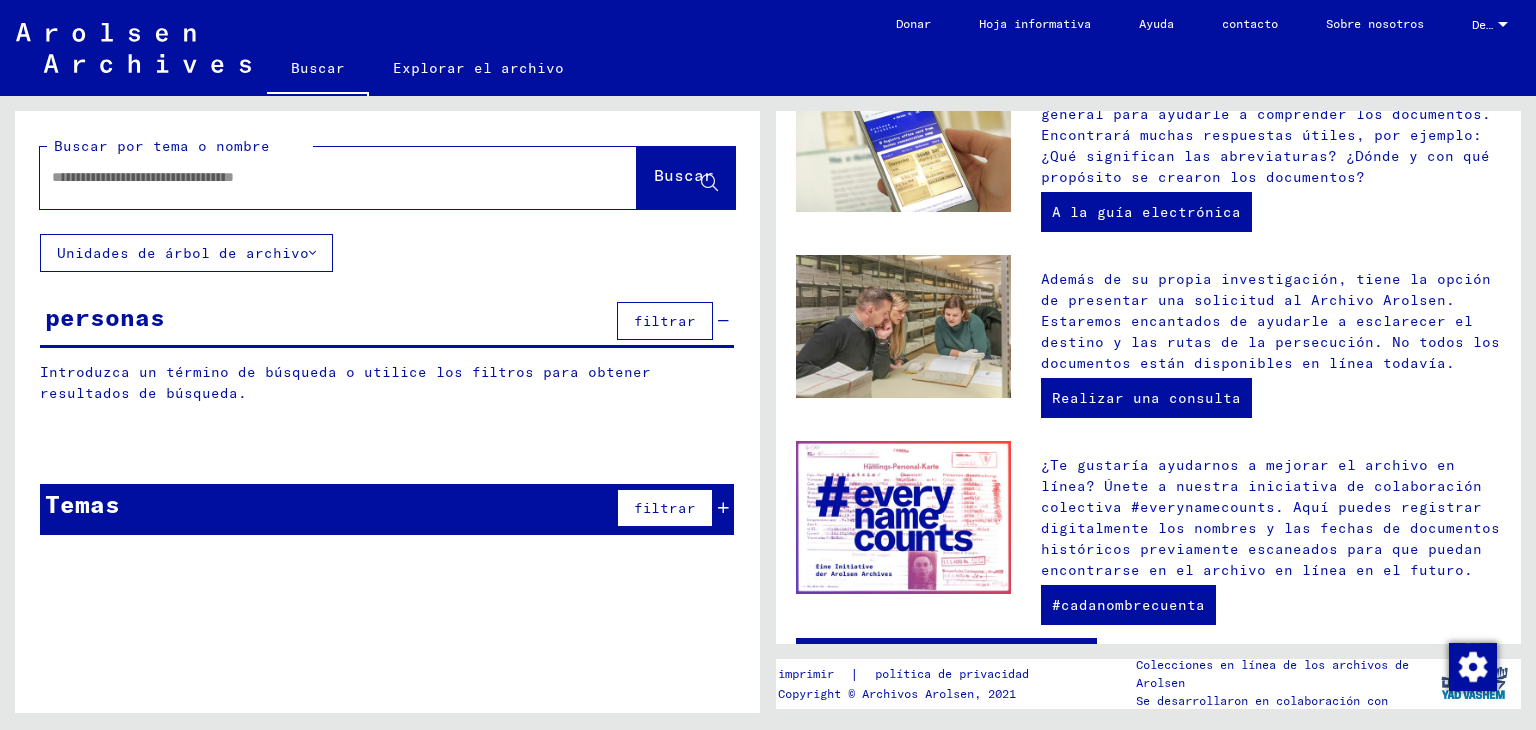 scroll, scrollTop: 697, scrollLeft: 0, axis: vertical 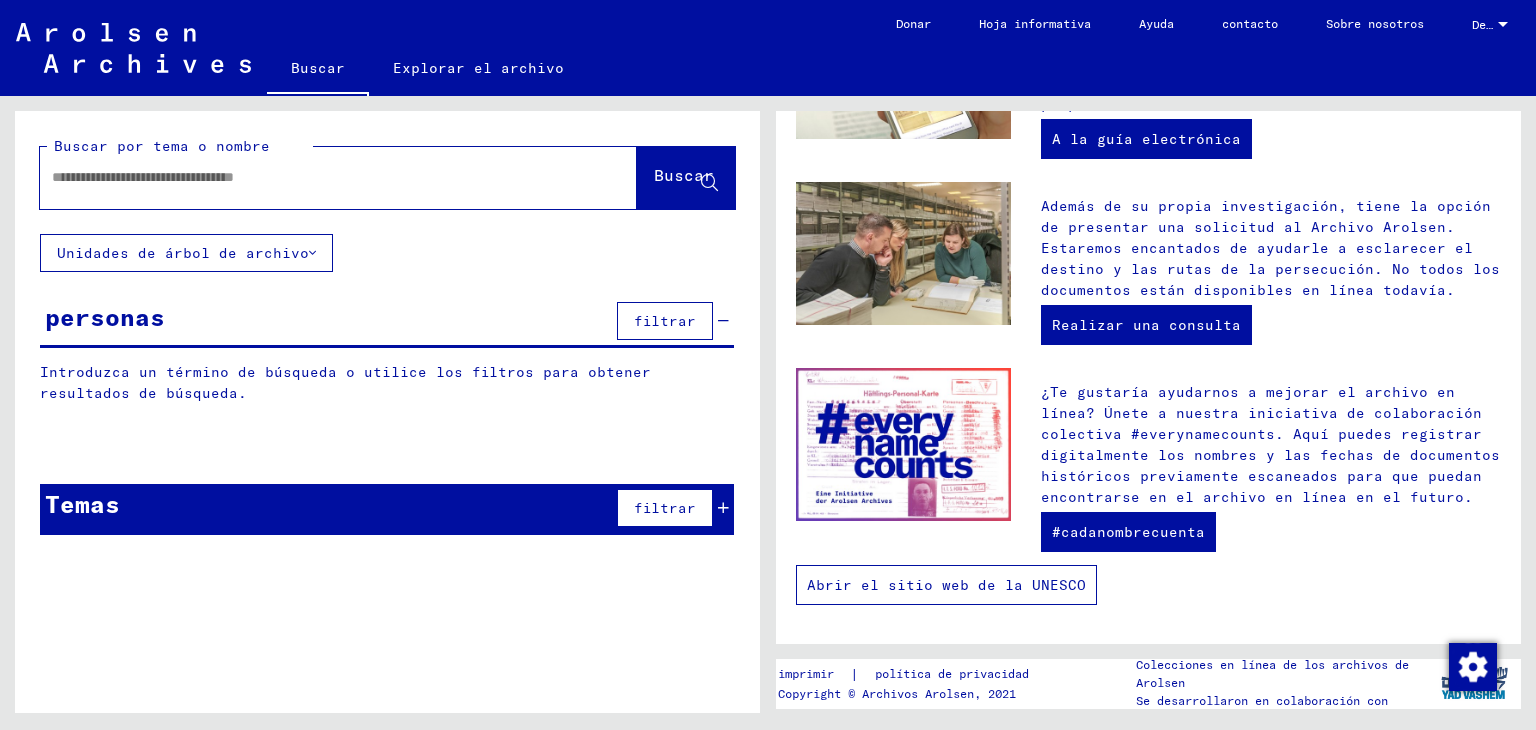click on "Abrir el sitio web de la UNESCO" at bounding box center (946, 585) 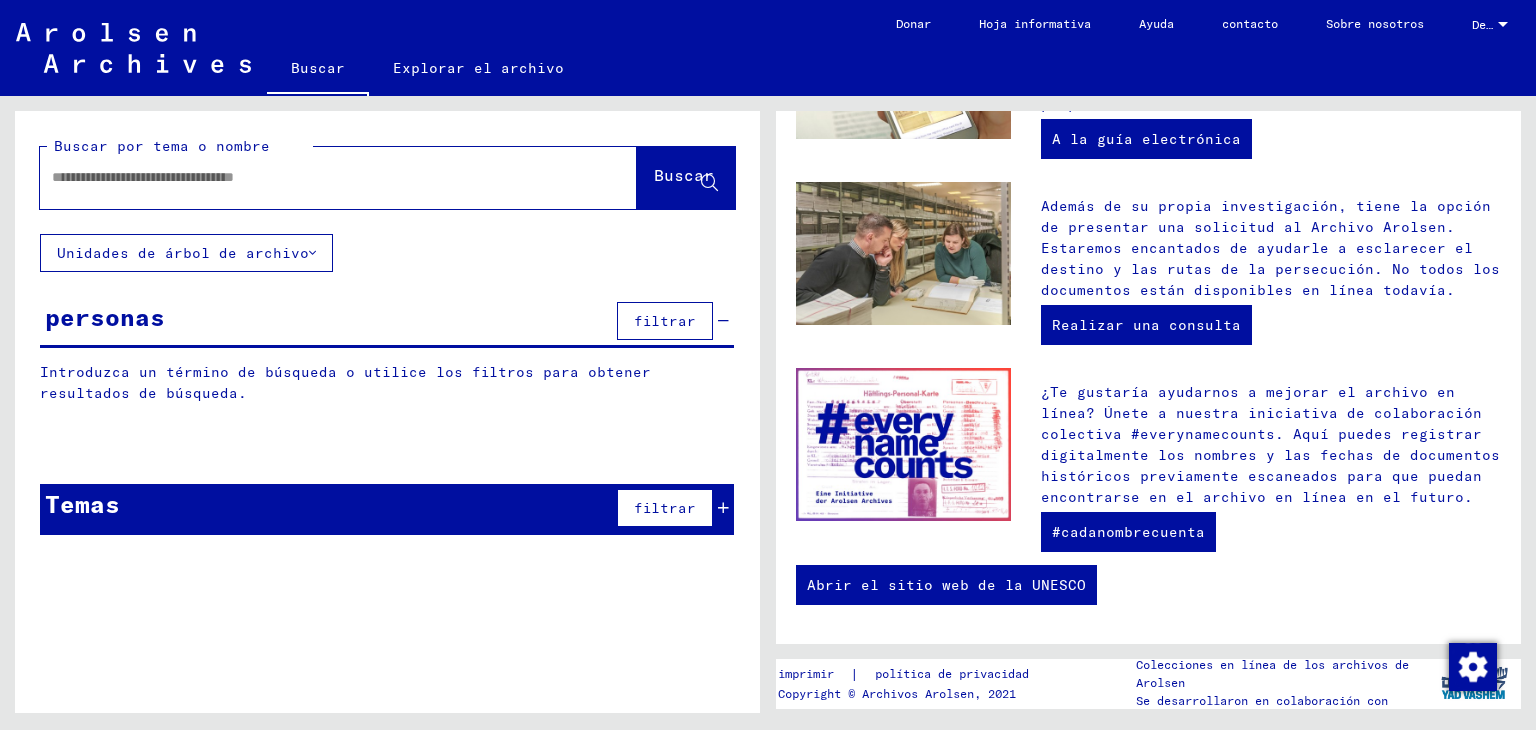 click at bounding box center [314, 177] 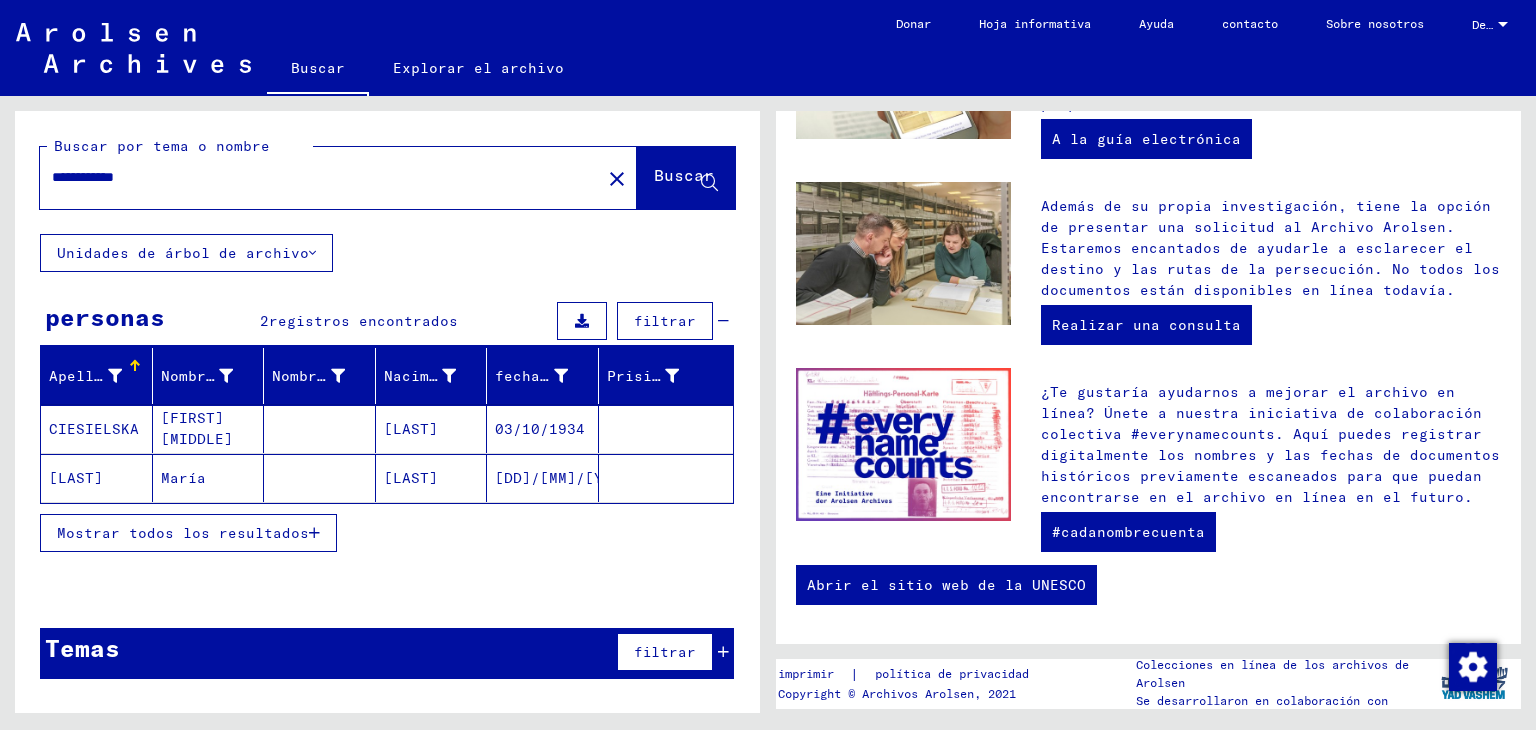 click on "**********" at bounding box center [314, 177] 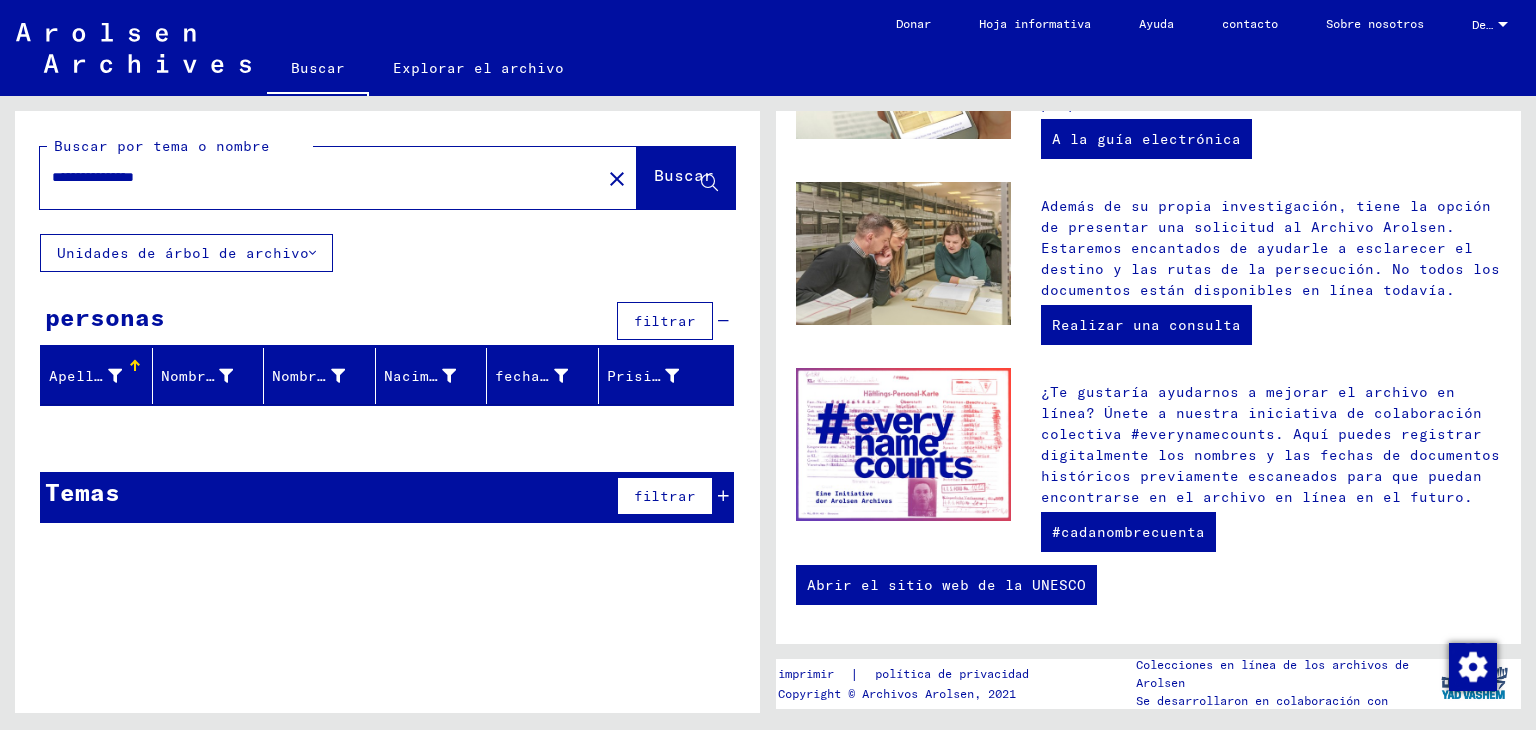 click on "**********" at bounding box center (314, 177) 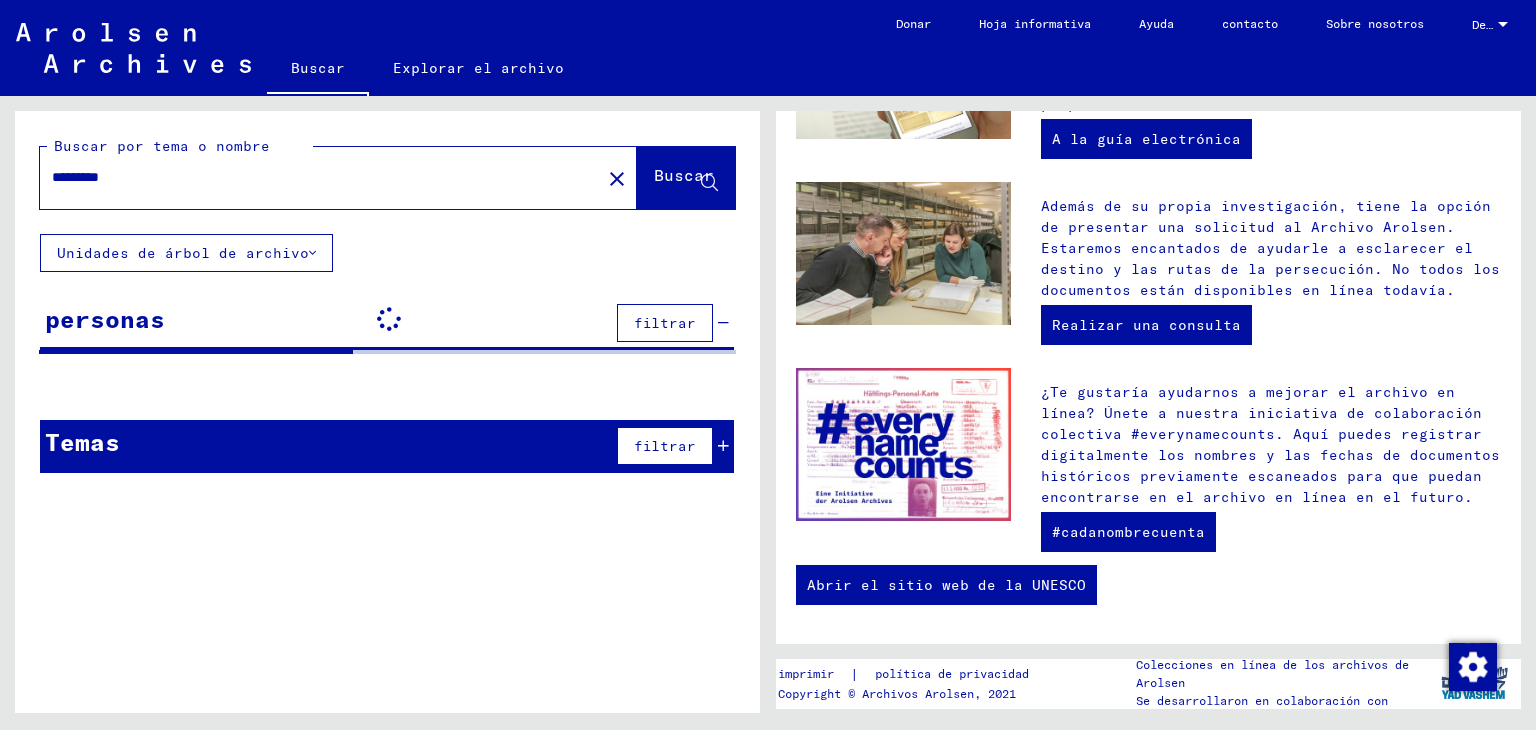 click on "*********" at bounding box center [314, 177] 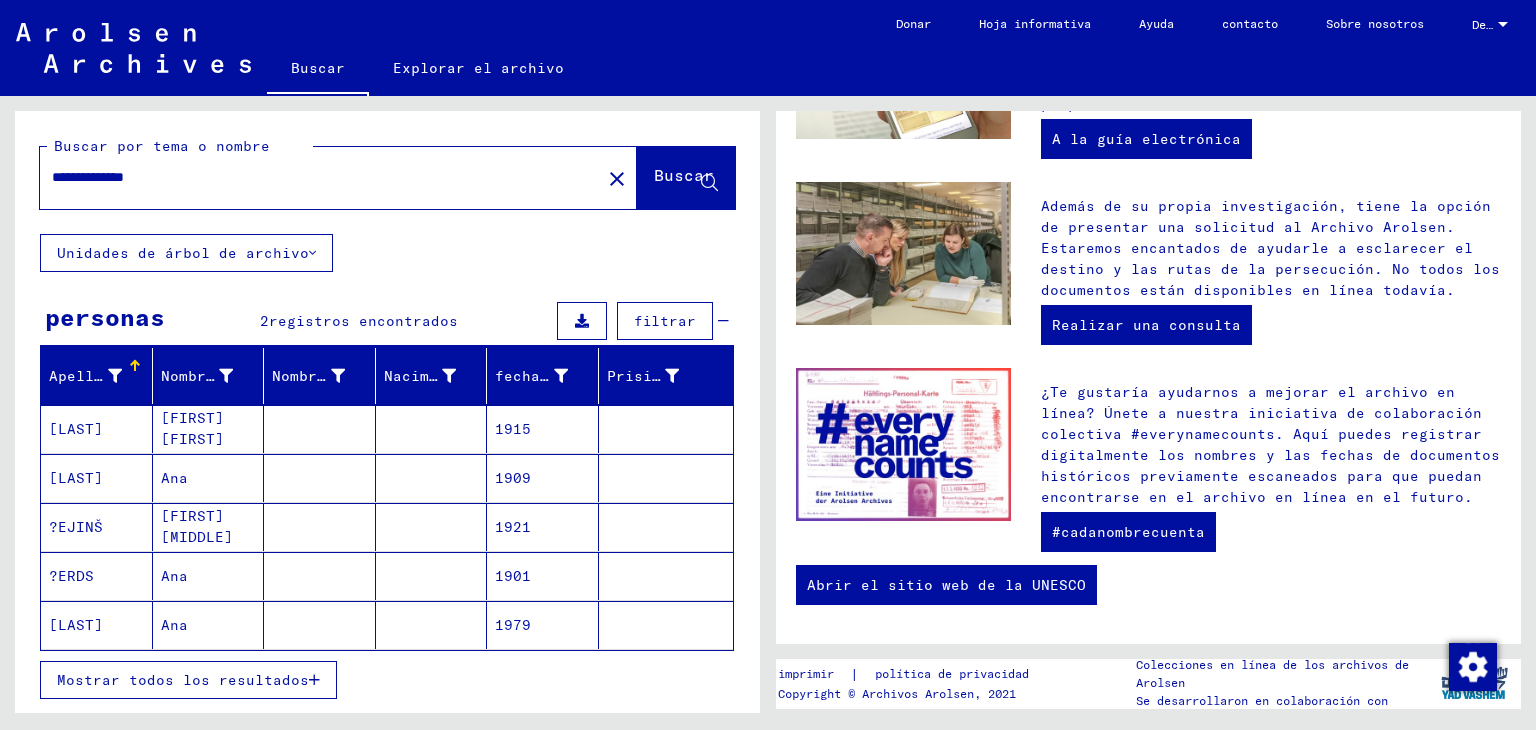 click on "Mostrar todos los resultados" at bounding box center [188, 680] 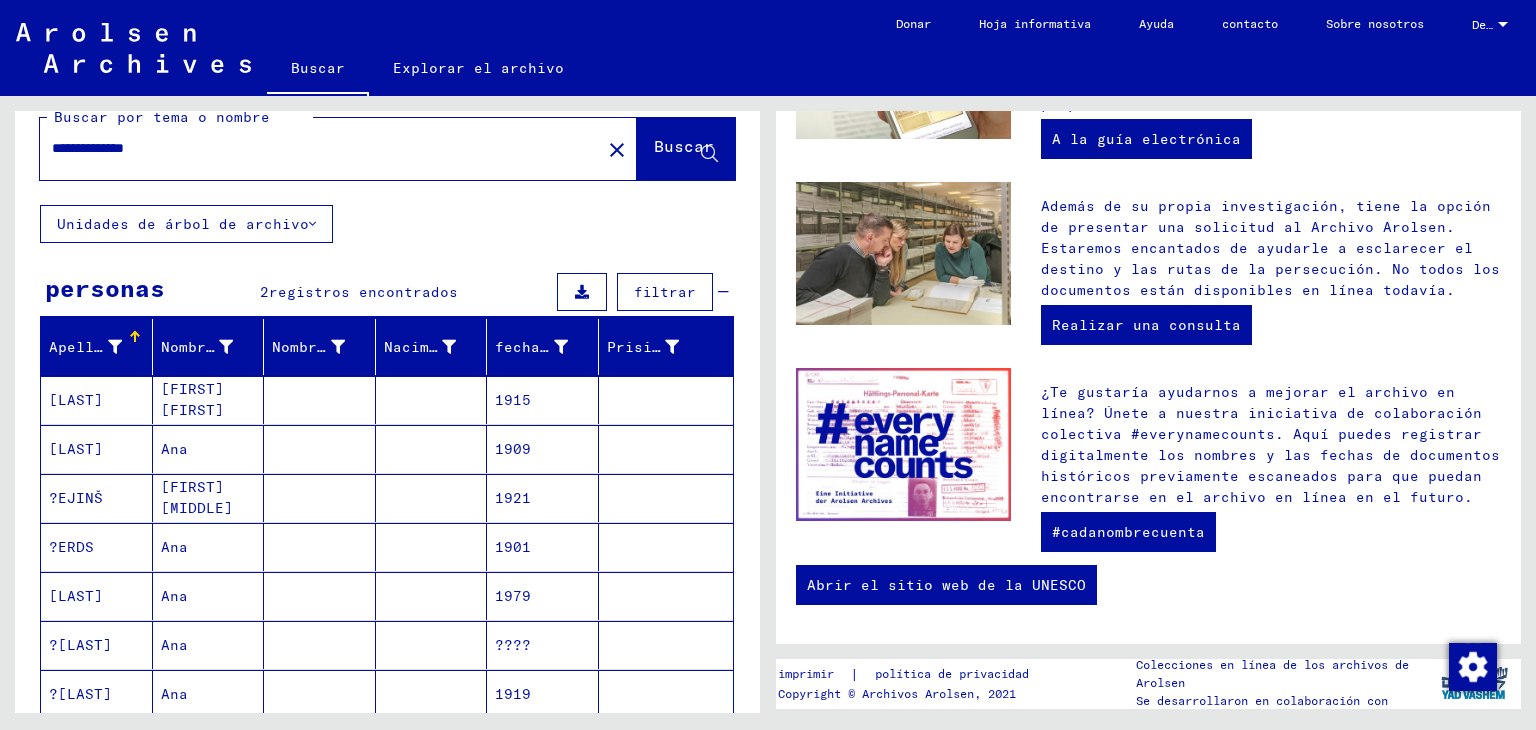 scroll, scrollTop: 0, scrollLeft: 0, axis: both 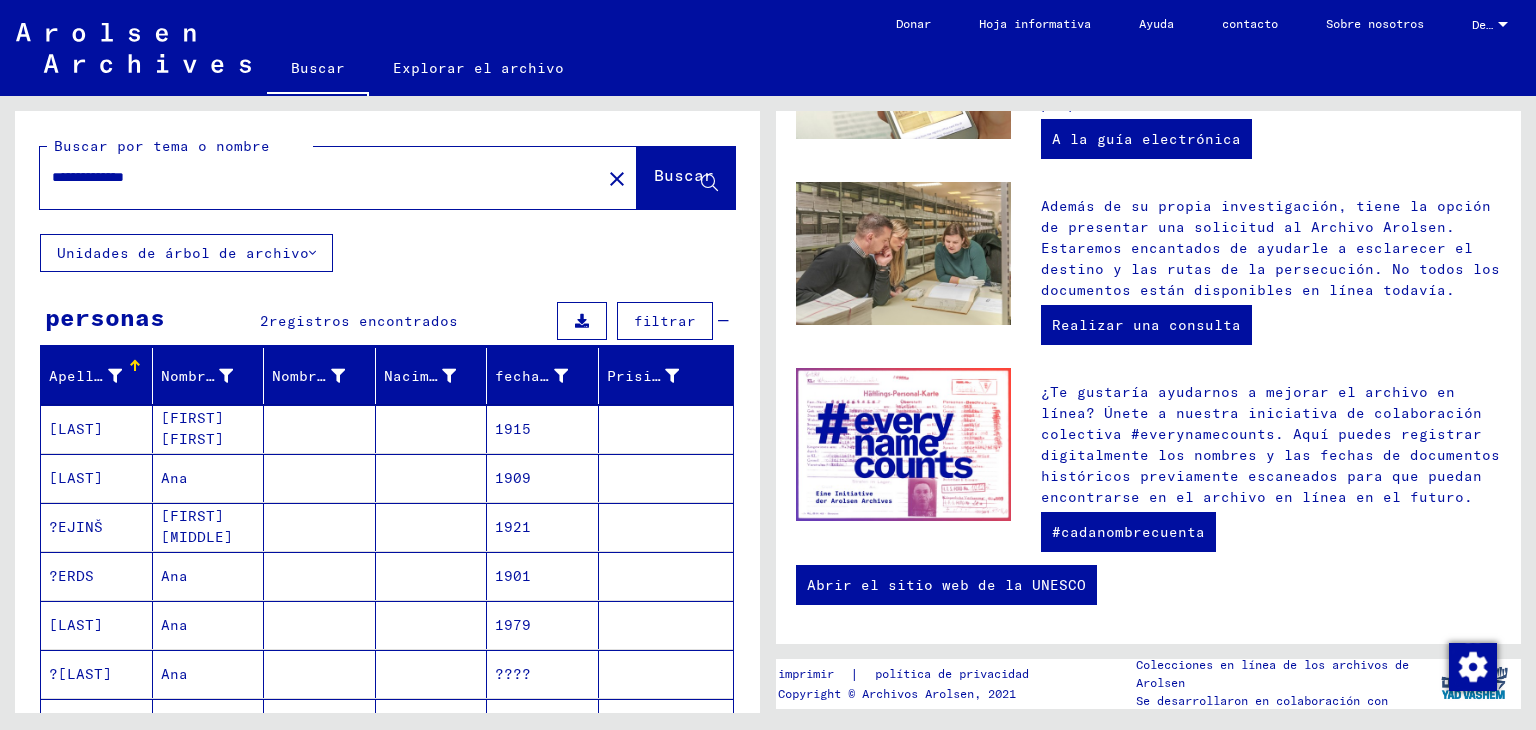 click on "**********" at bounding box center (314, 177) 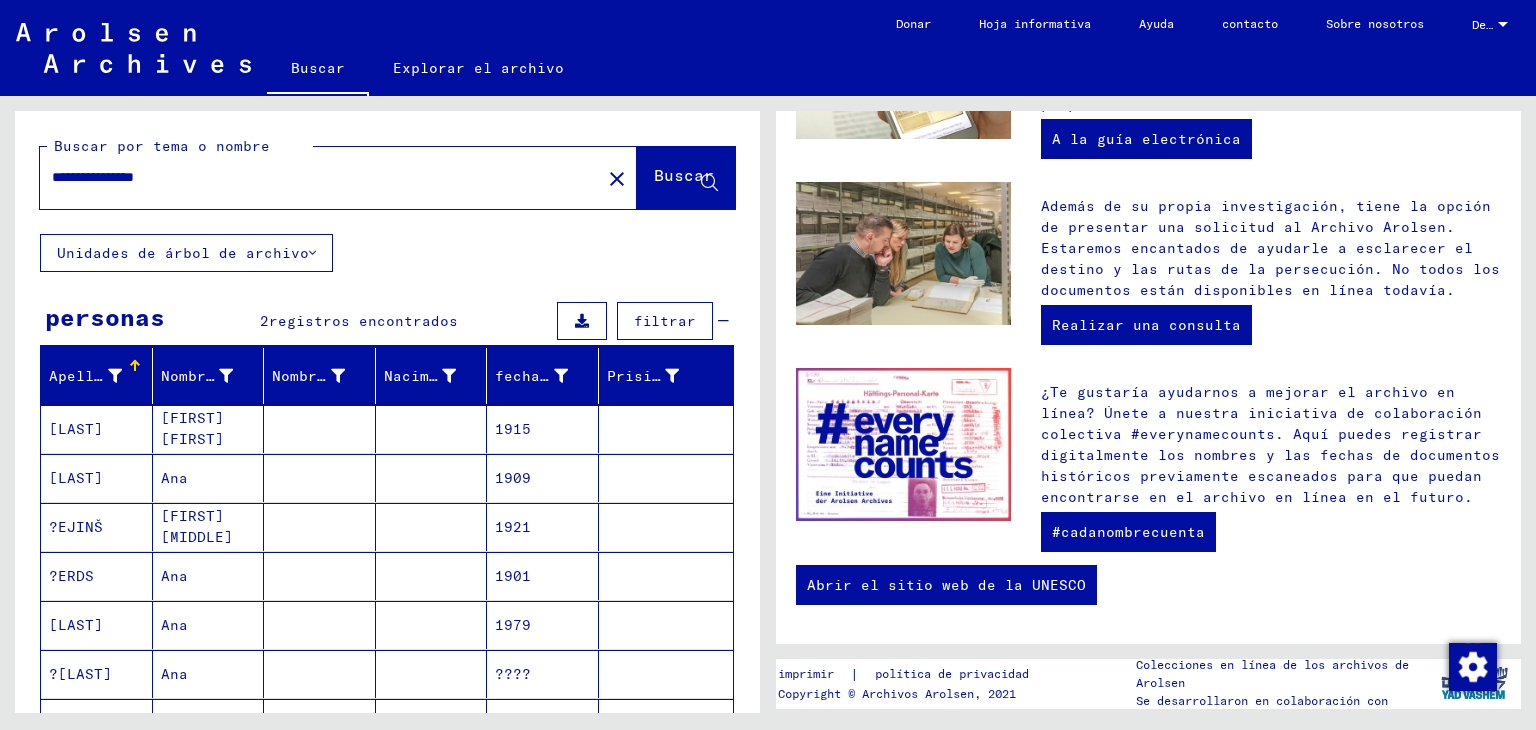 type on "**********" 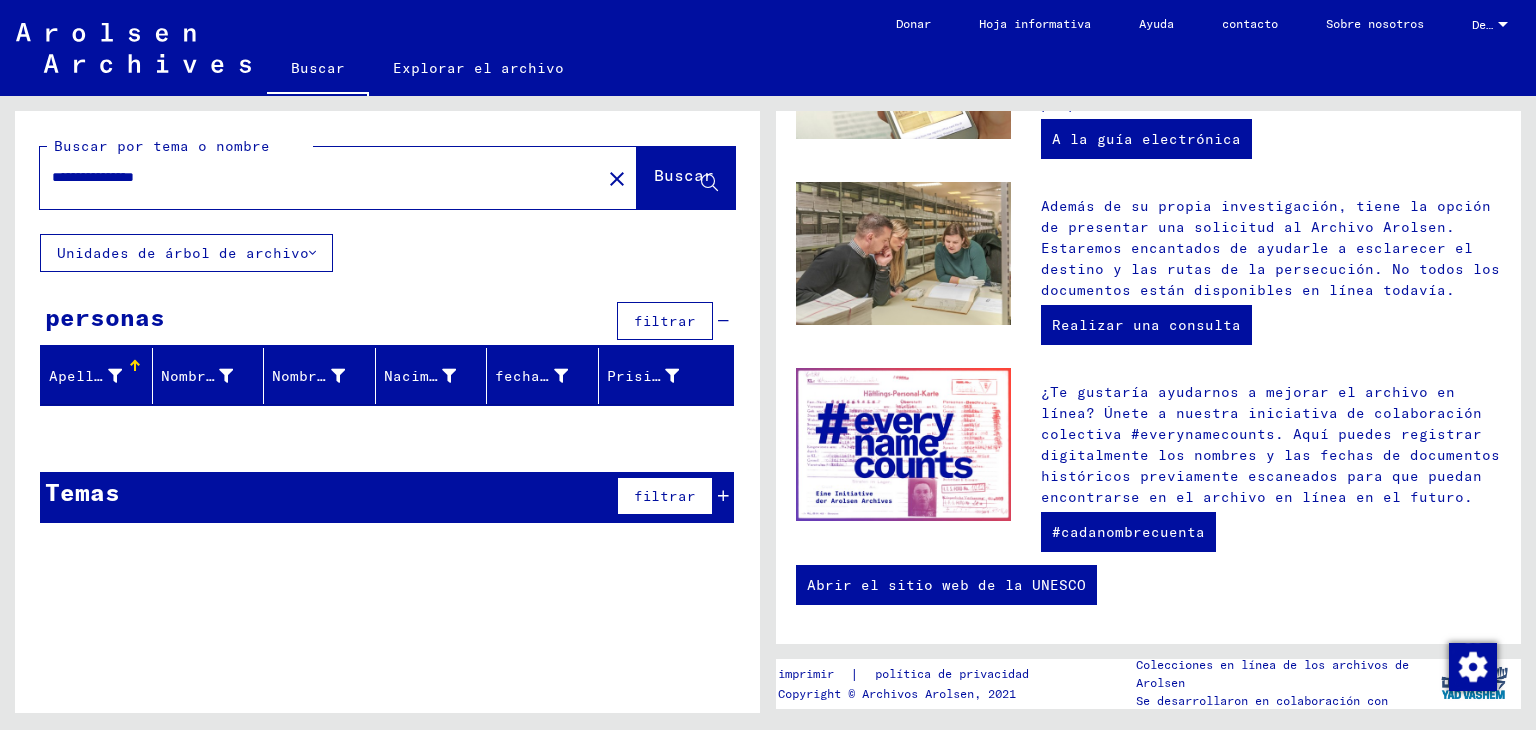 click on "close" 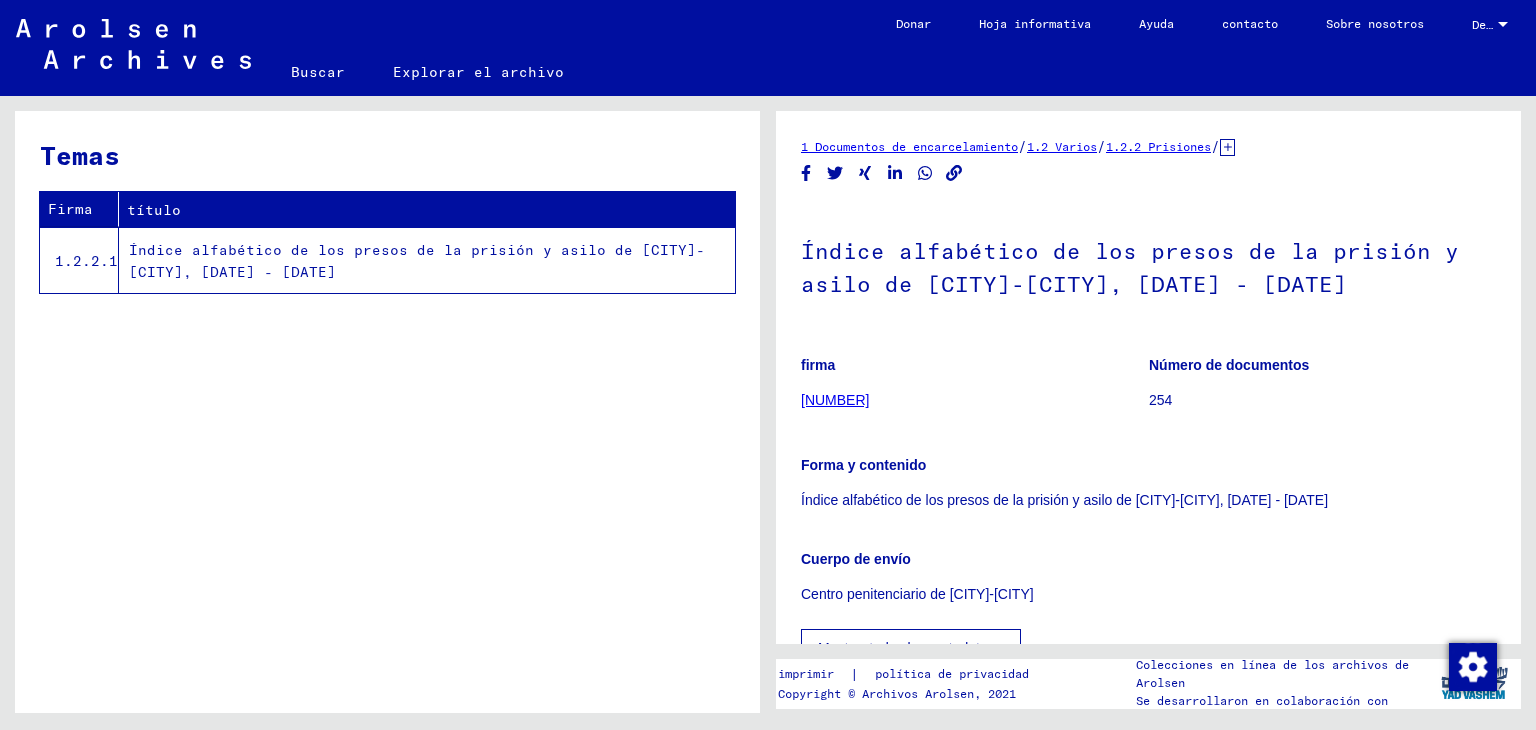 scroll, scrollTop: 0, scrollLeft: 0, axis: both 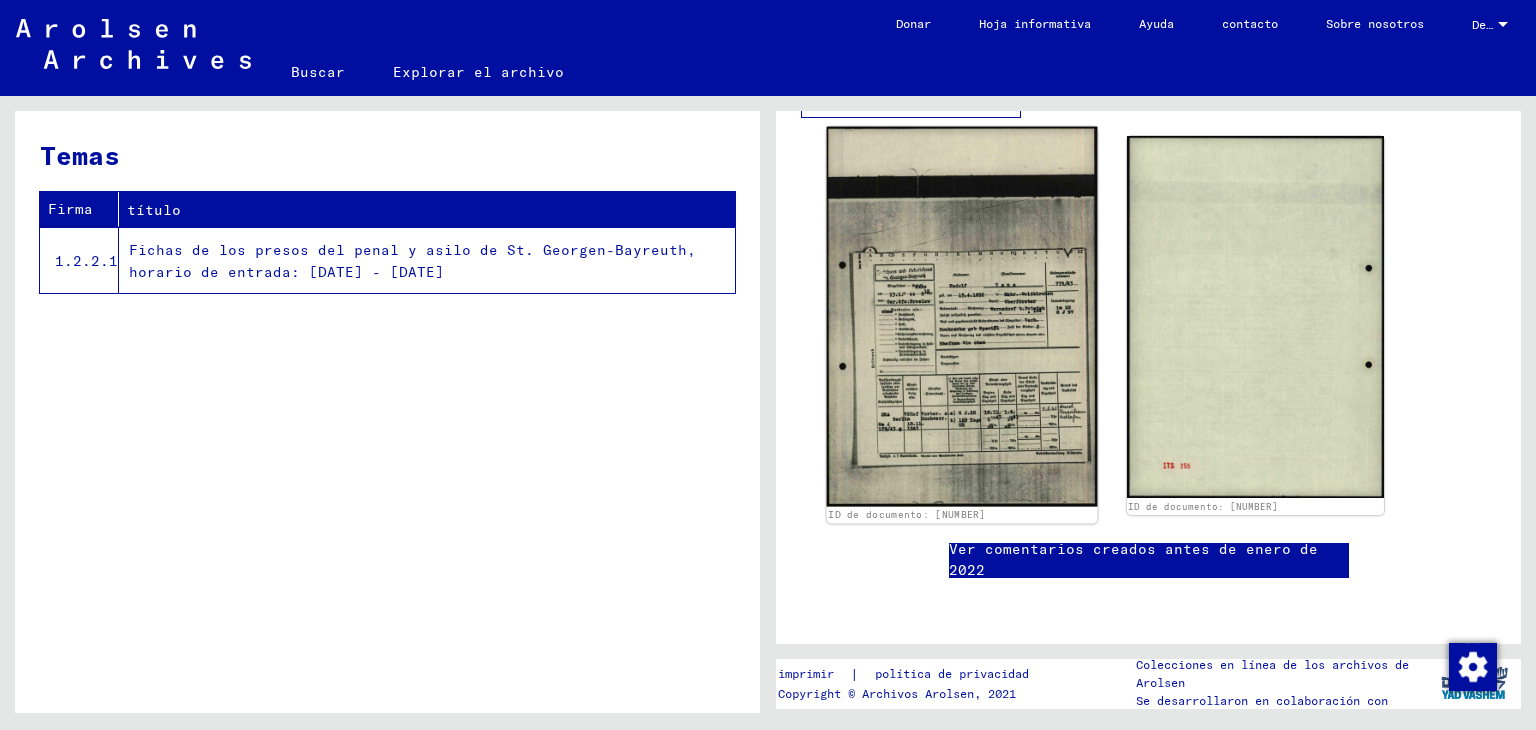click 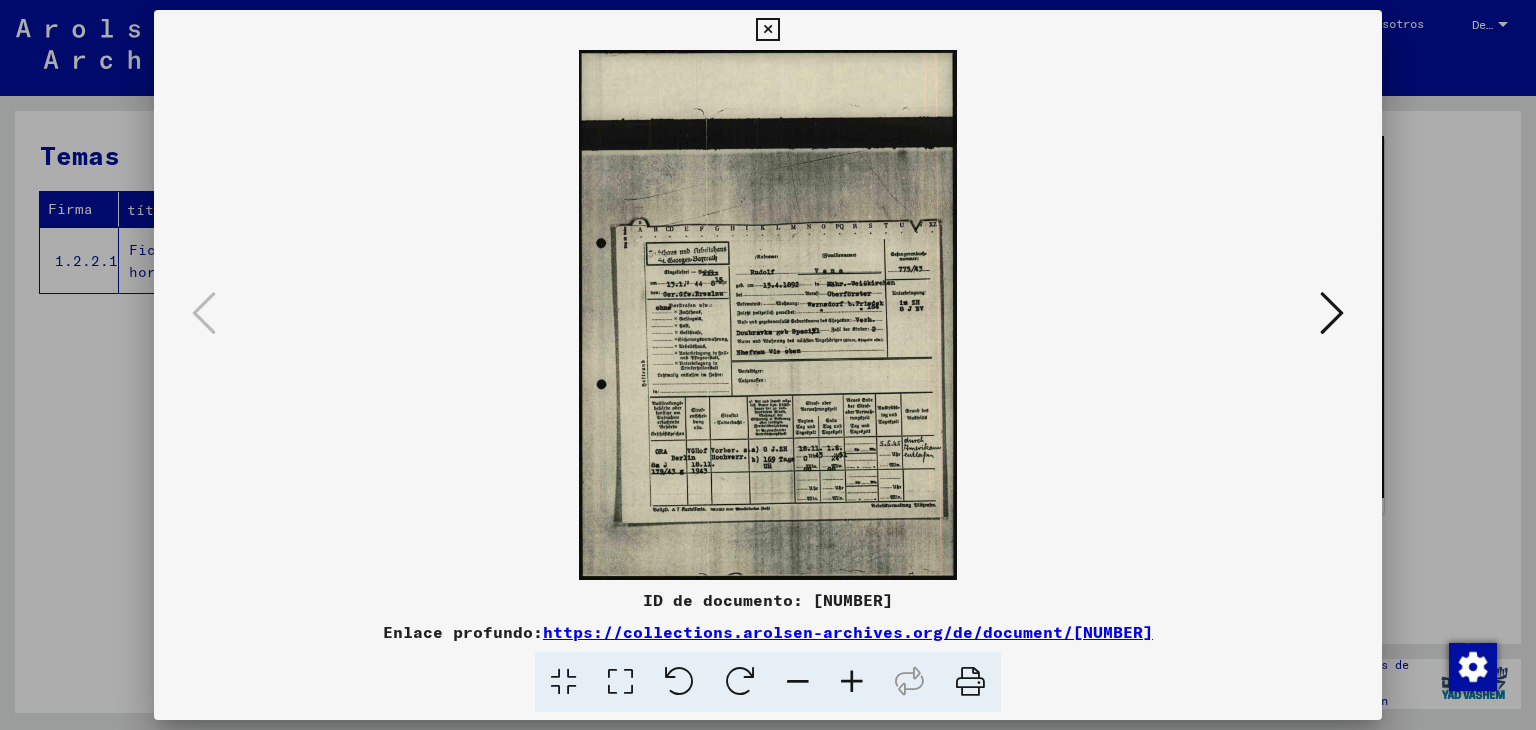 click at bounding box center [852, 682] 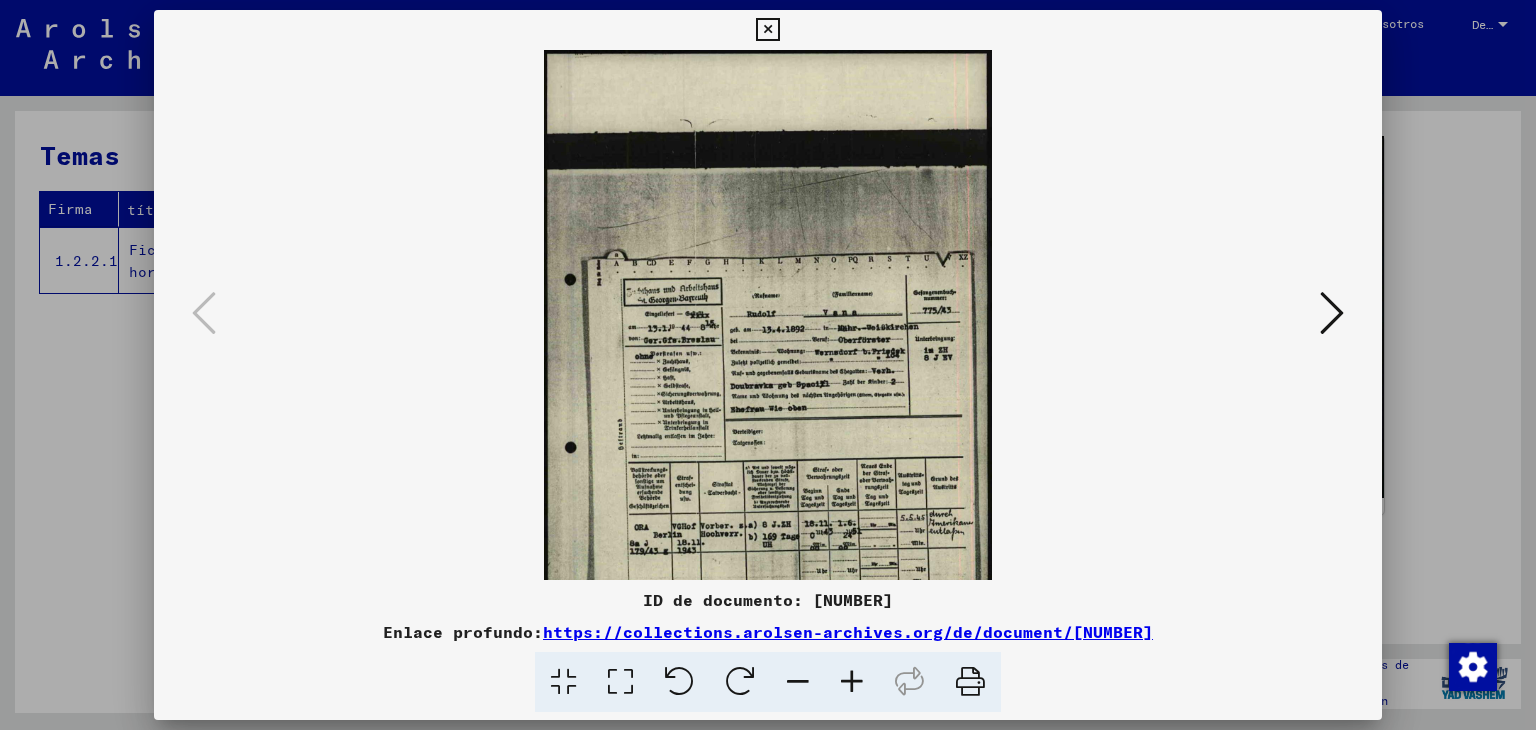 click at bounding box center (852, 682) 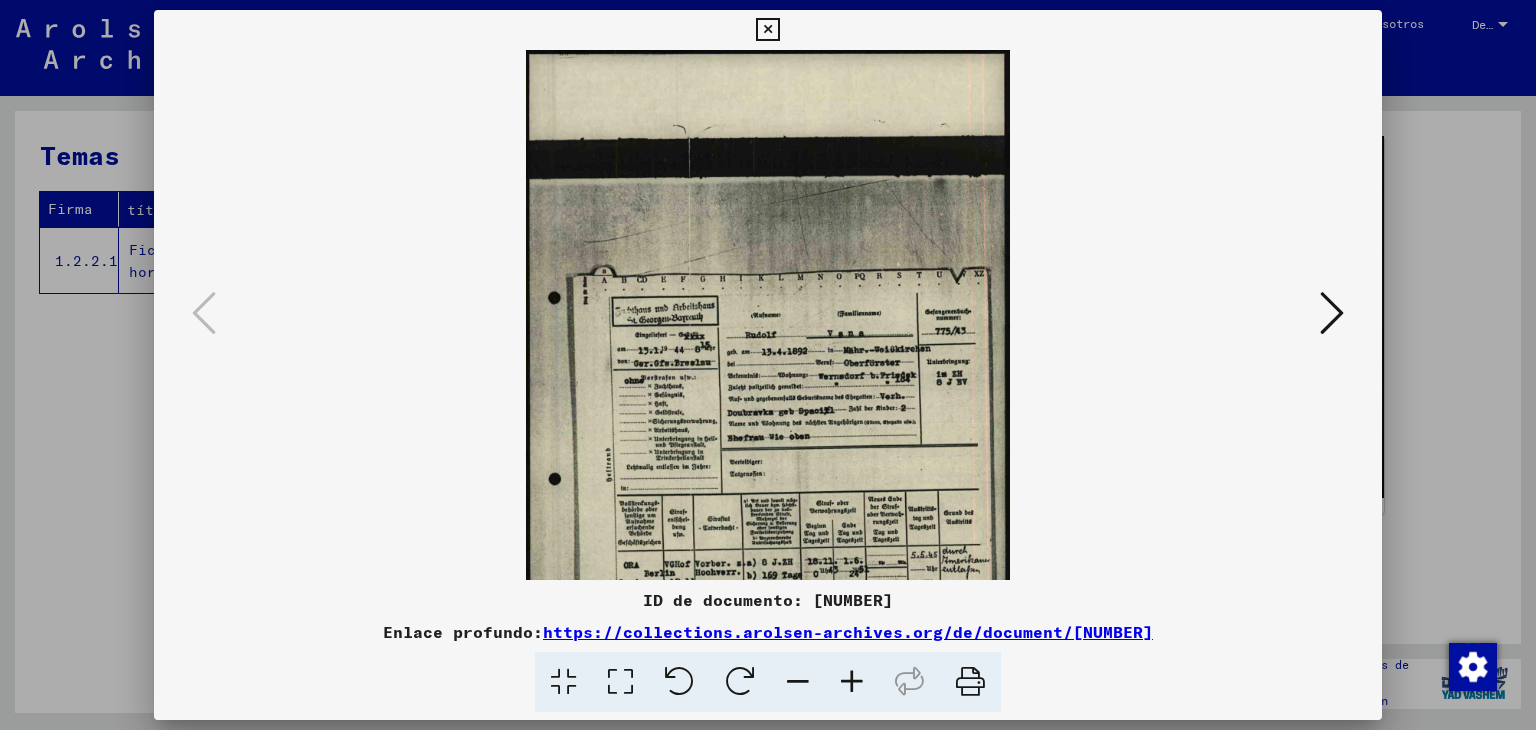 click at bounding box center [852, 682] 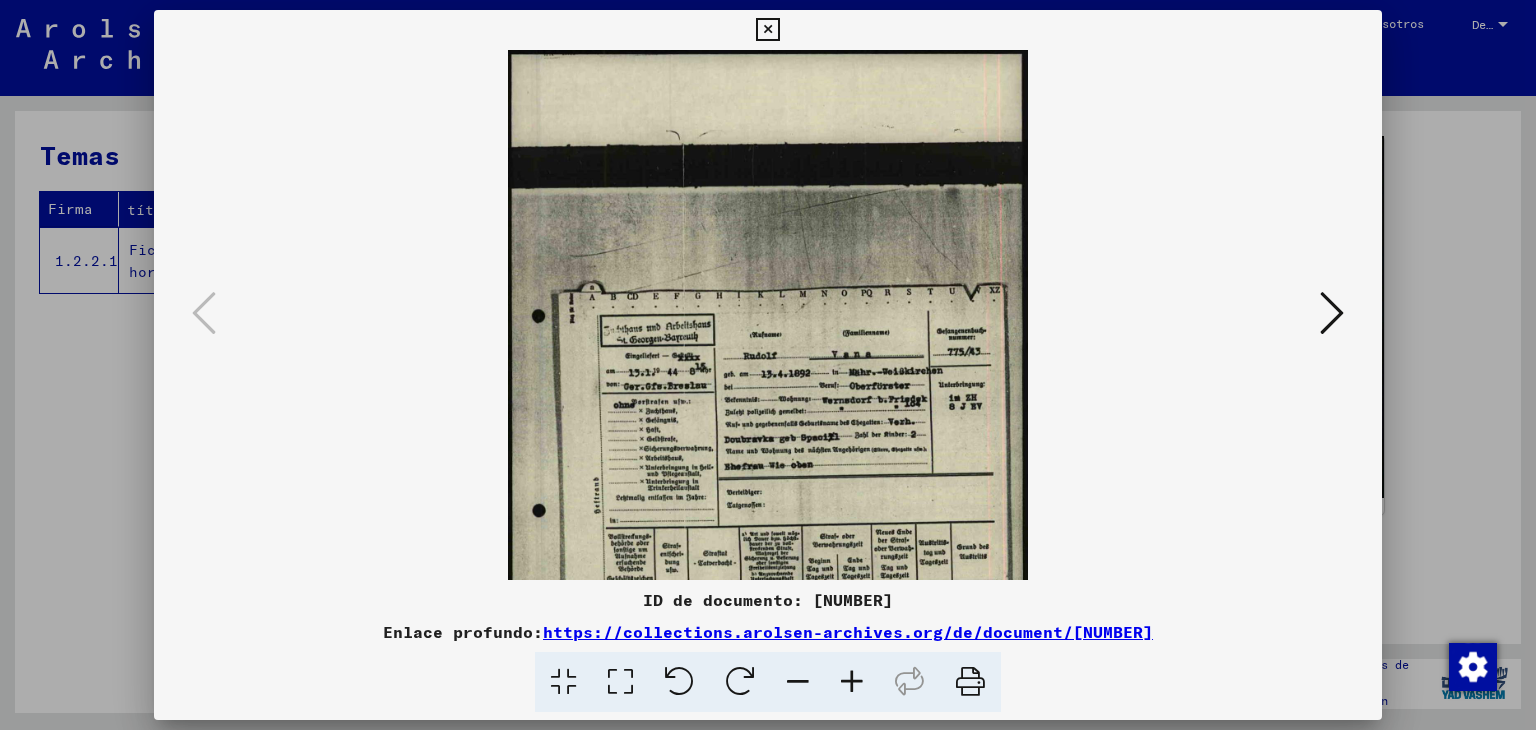 click at bounding box center [852, 682] 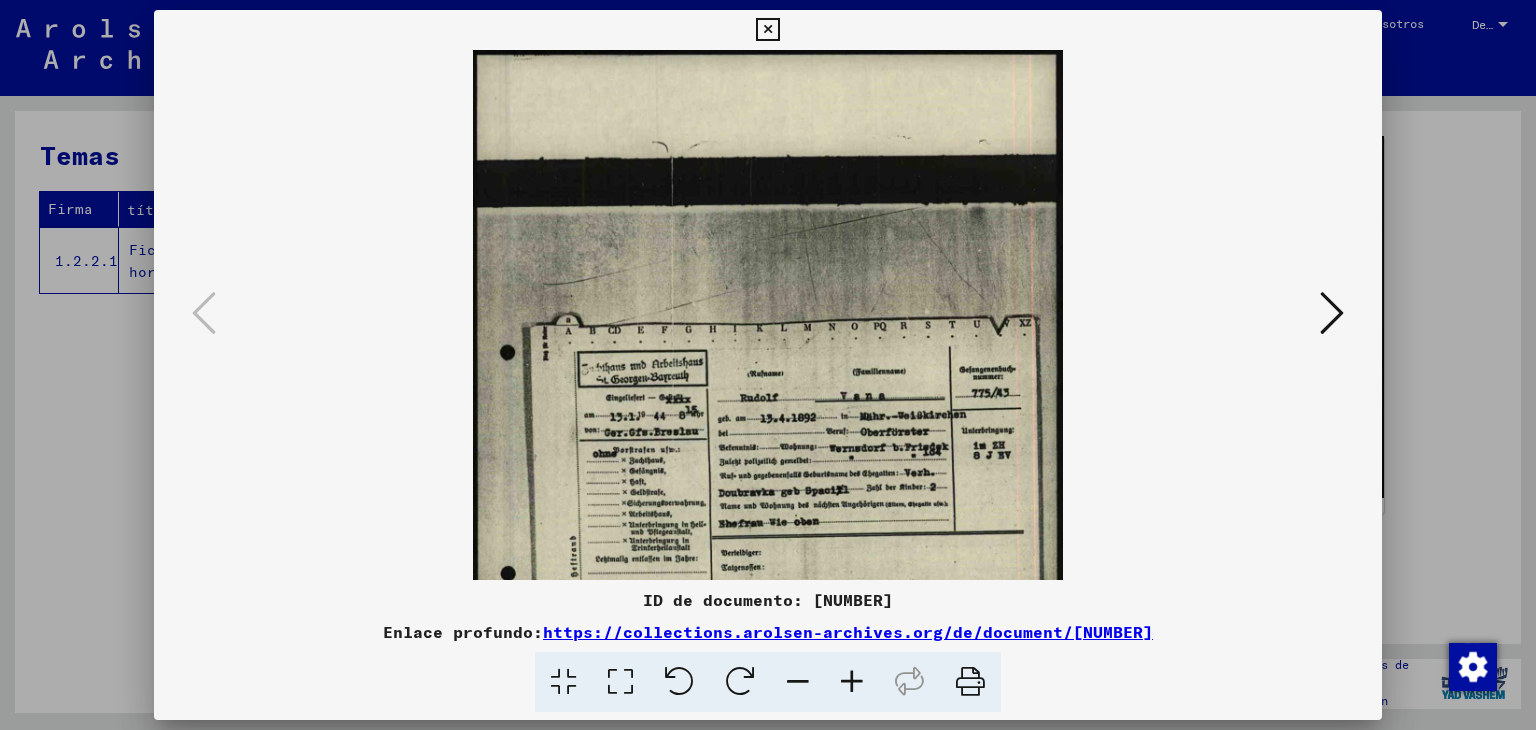 click at bounding box center [852, 682] 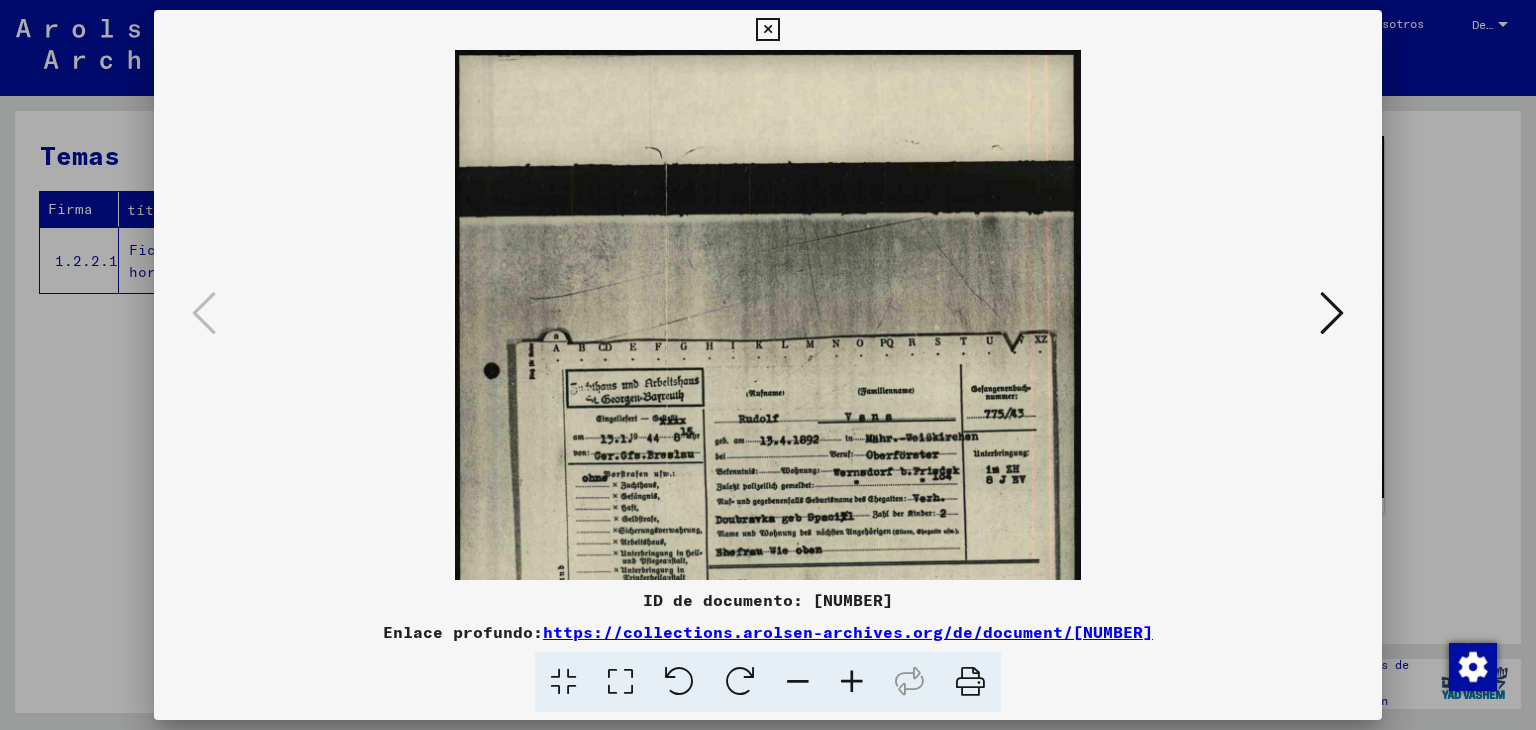 click at bounding box center (852, 682) 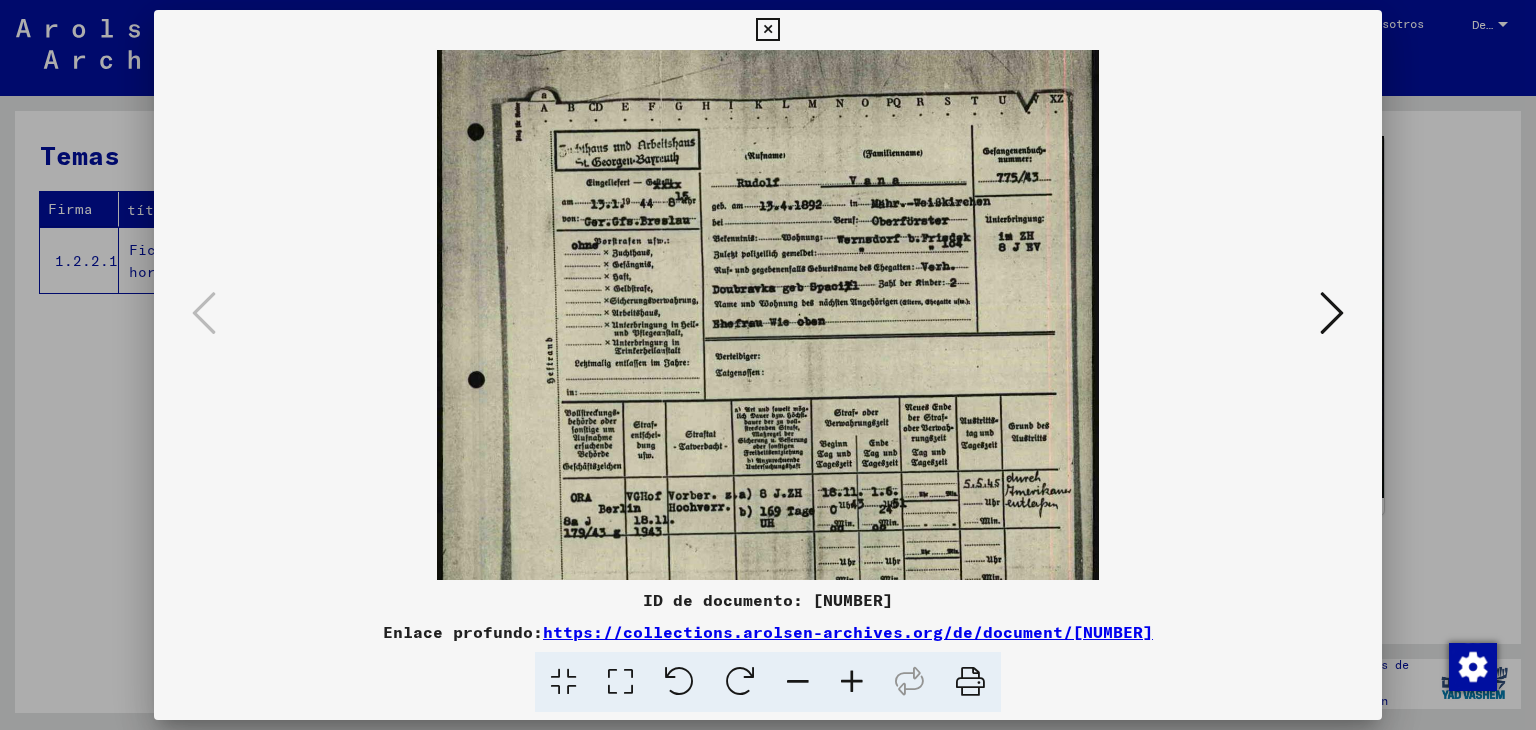 scroll, scrollTop: 278, scrollLeft: 0, axis: vertical 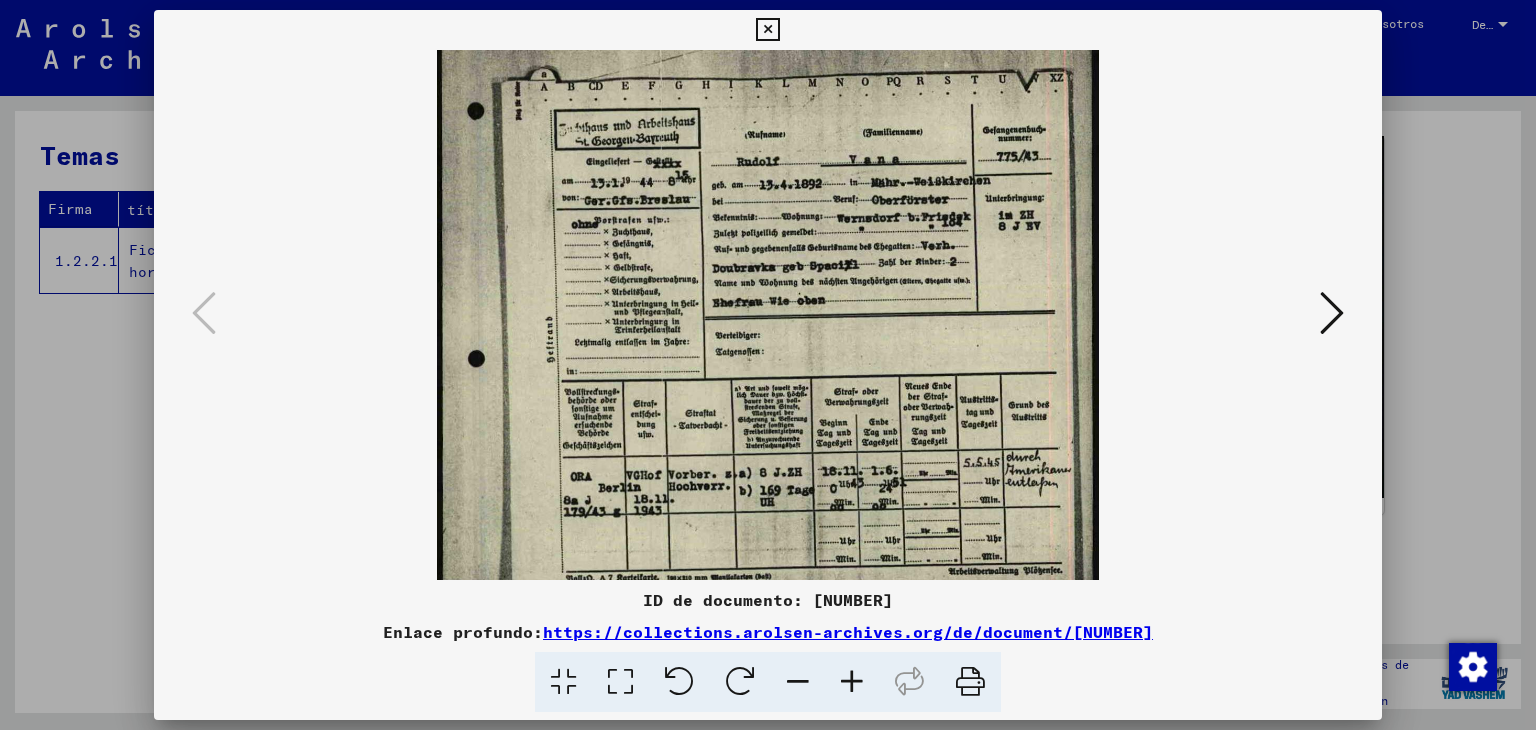 drag, startPoint x: 728, startPoint y: 444, endPoint x: 660, endPoint y: 170, distance: 282.3119 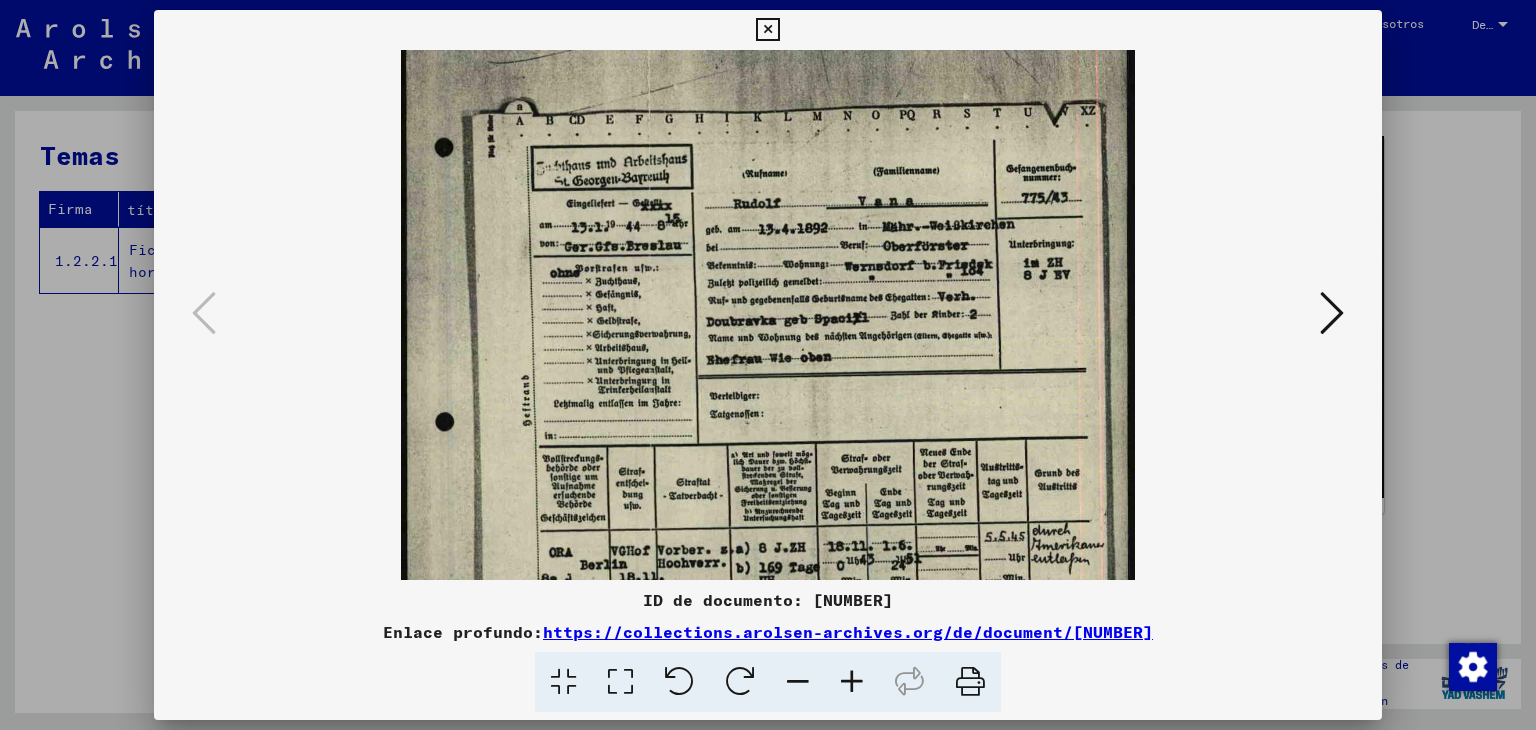 click at bounding box center [852, 682] 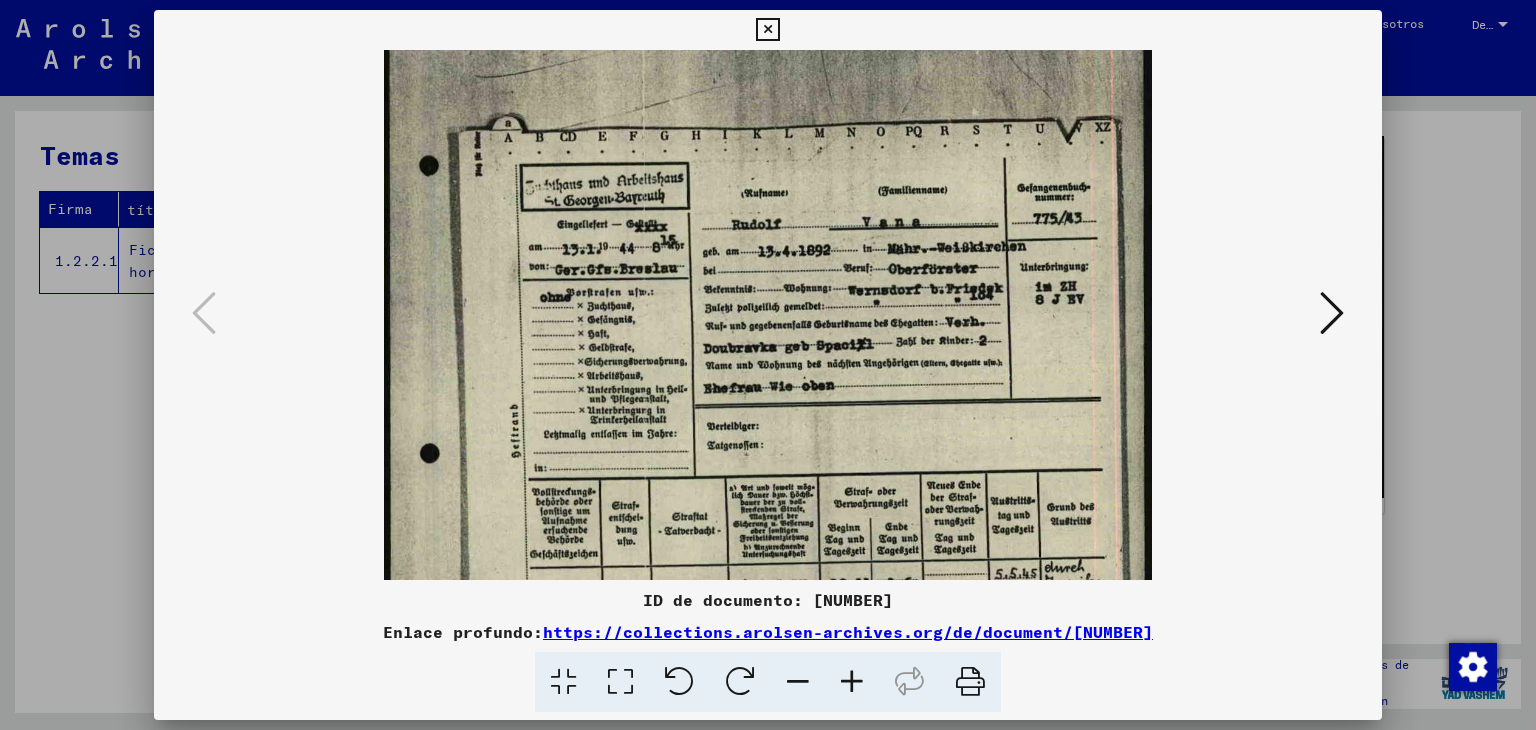 click at bounding box center (852, 682) 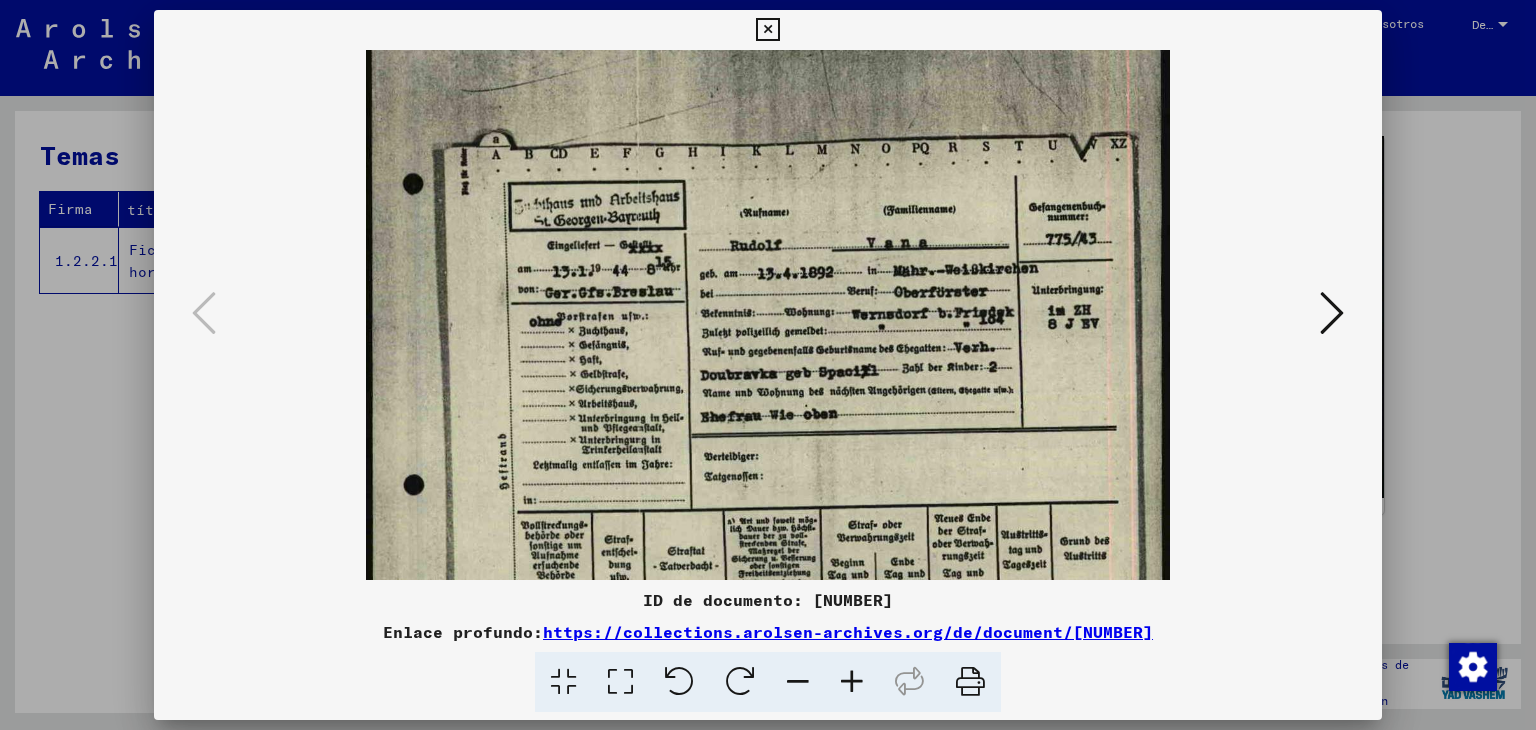 click at bounding box center (852, 682) 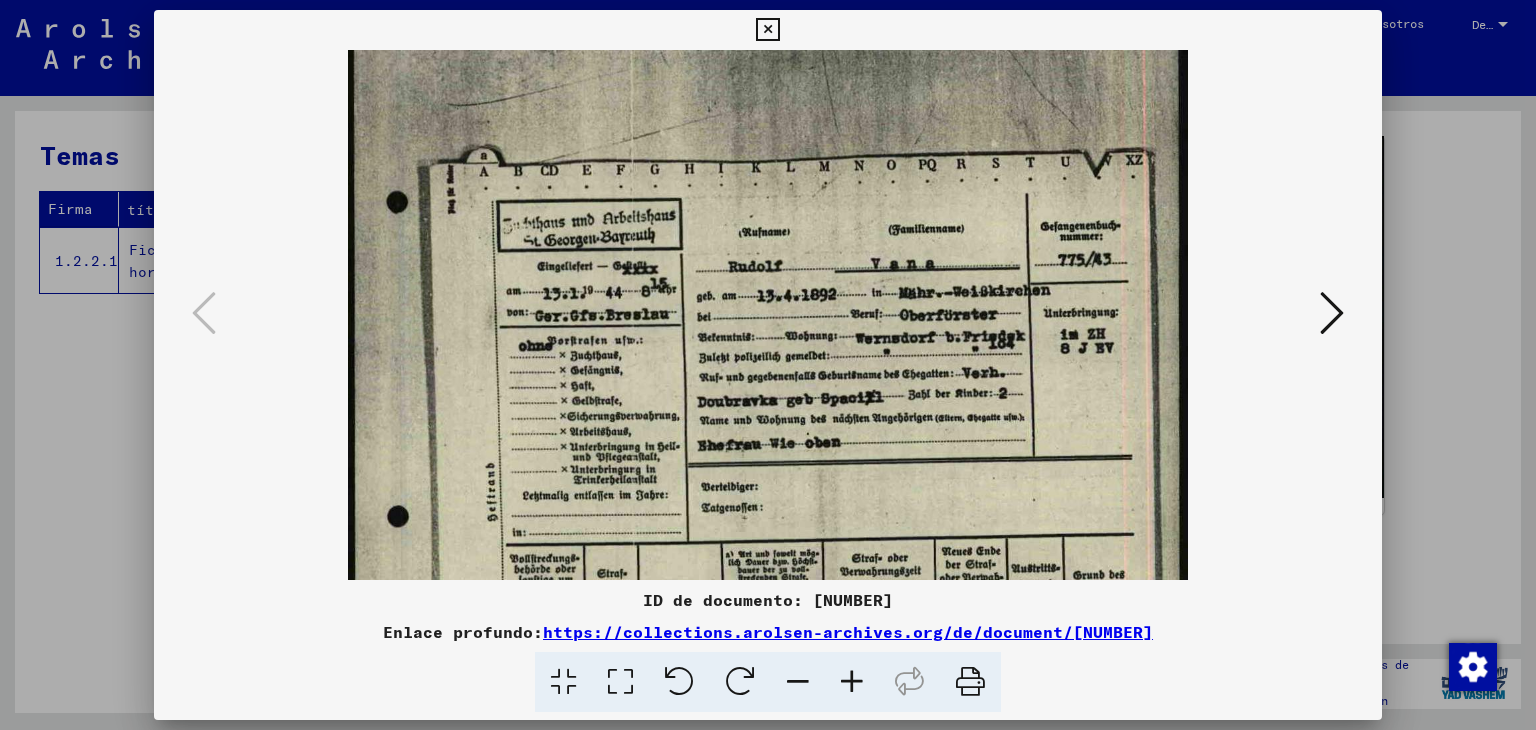 click at bounding box center (852, 682) 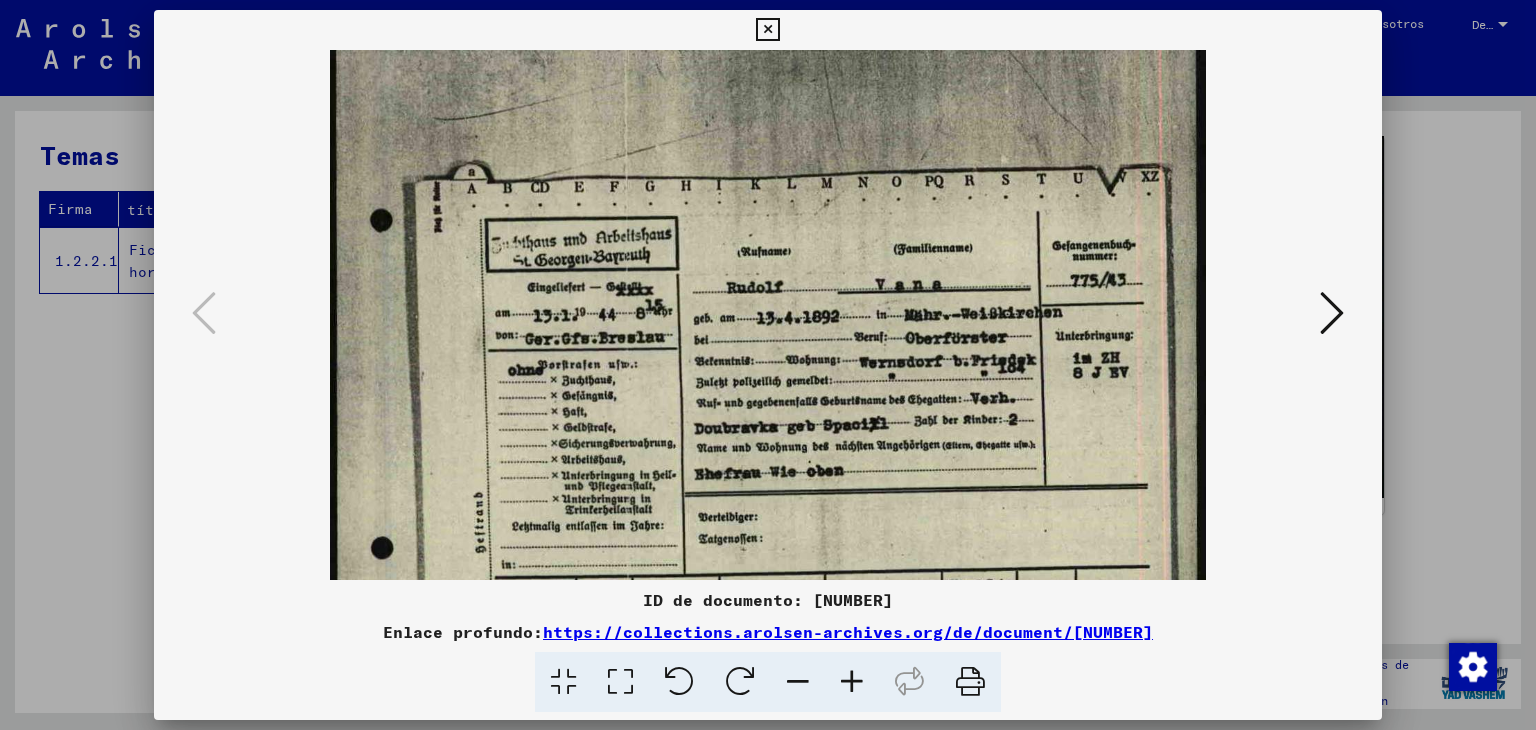 click at bounding box center [798, 682] 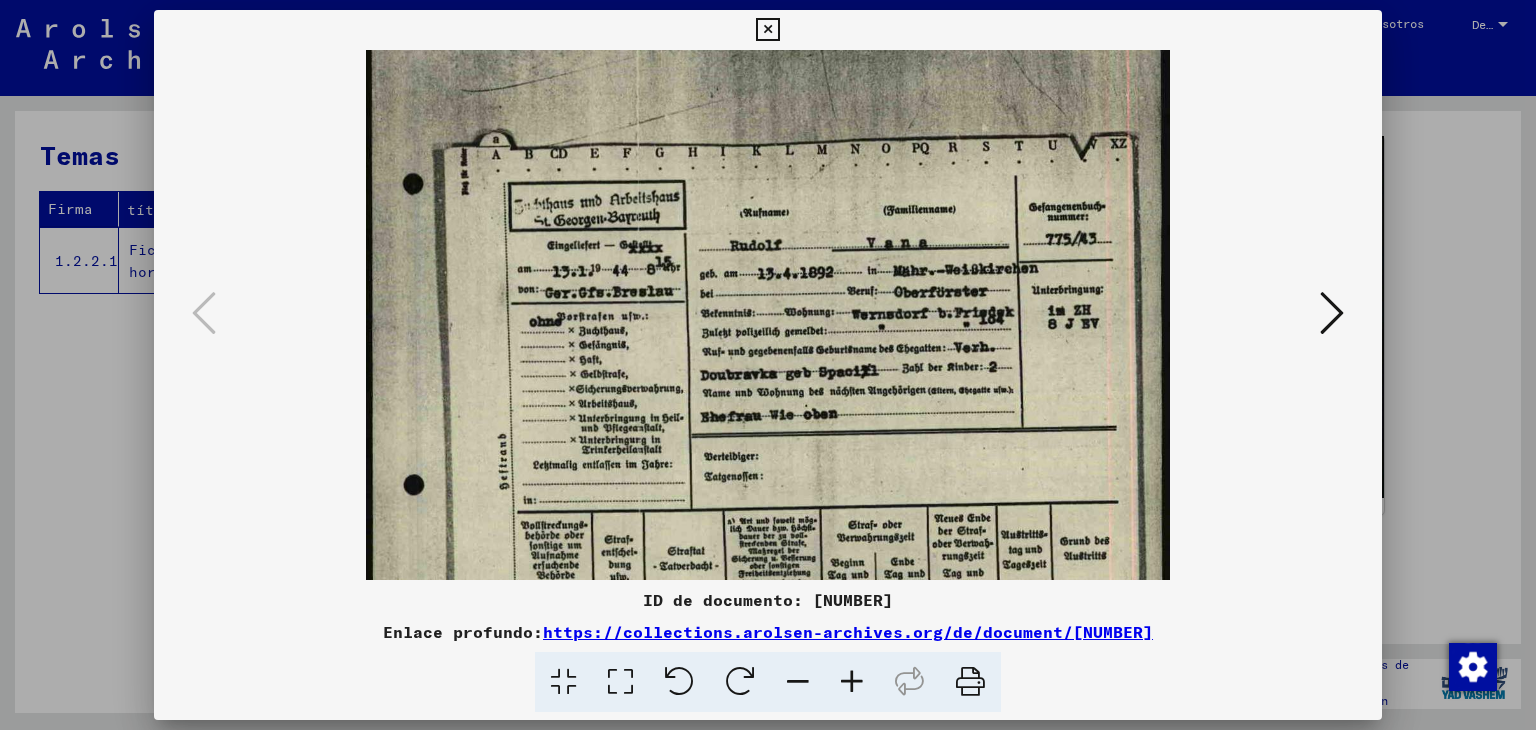 click at bounding box center [798, 682] 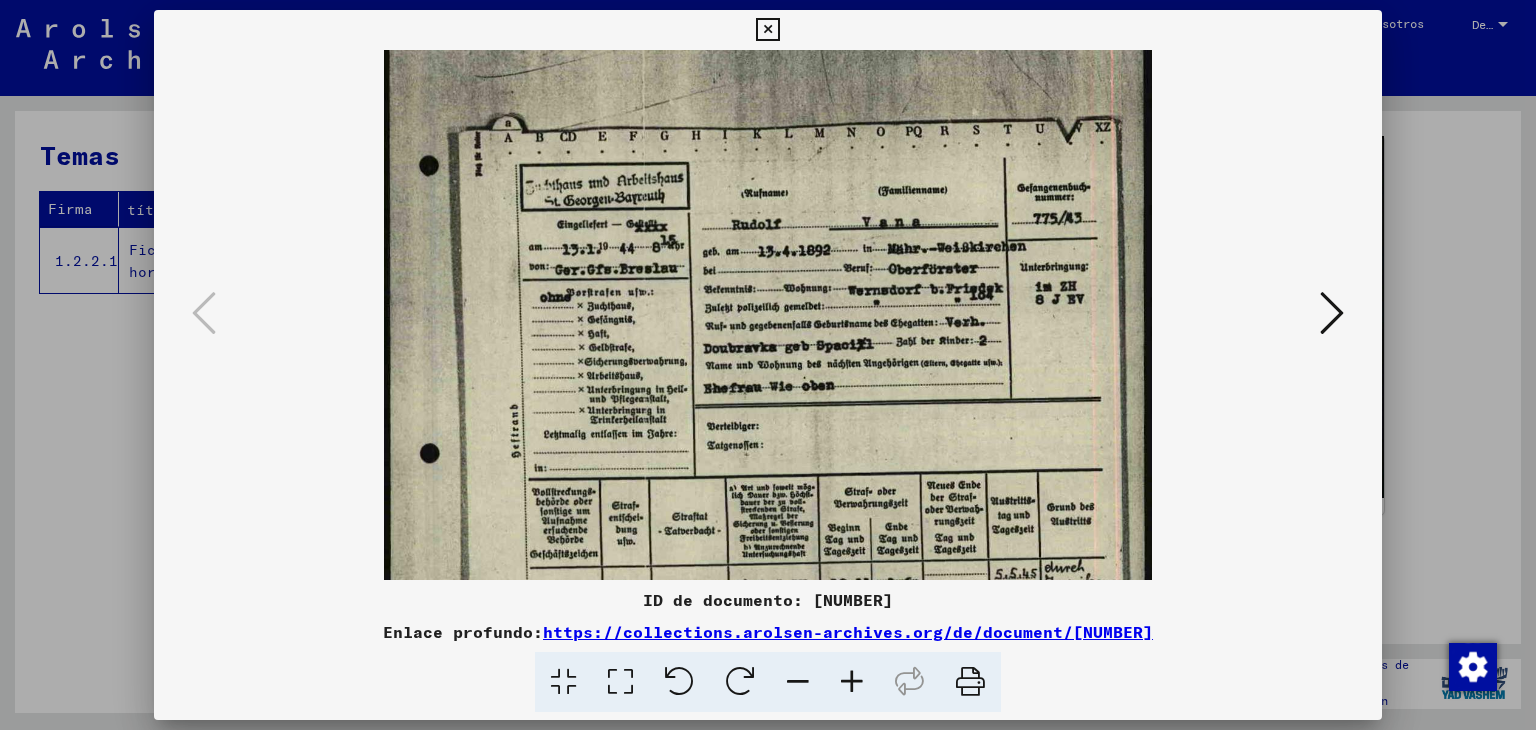 click at bounding box center [798, 682] 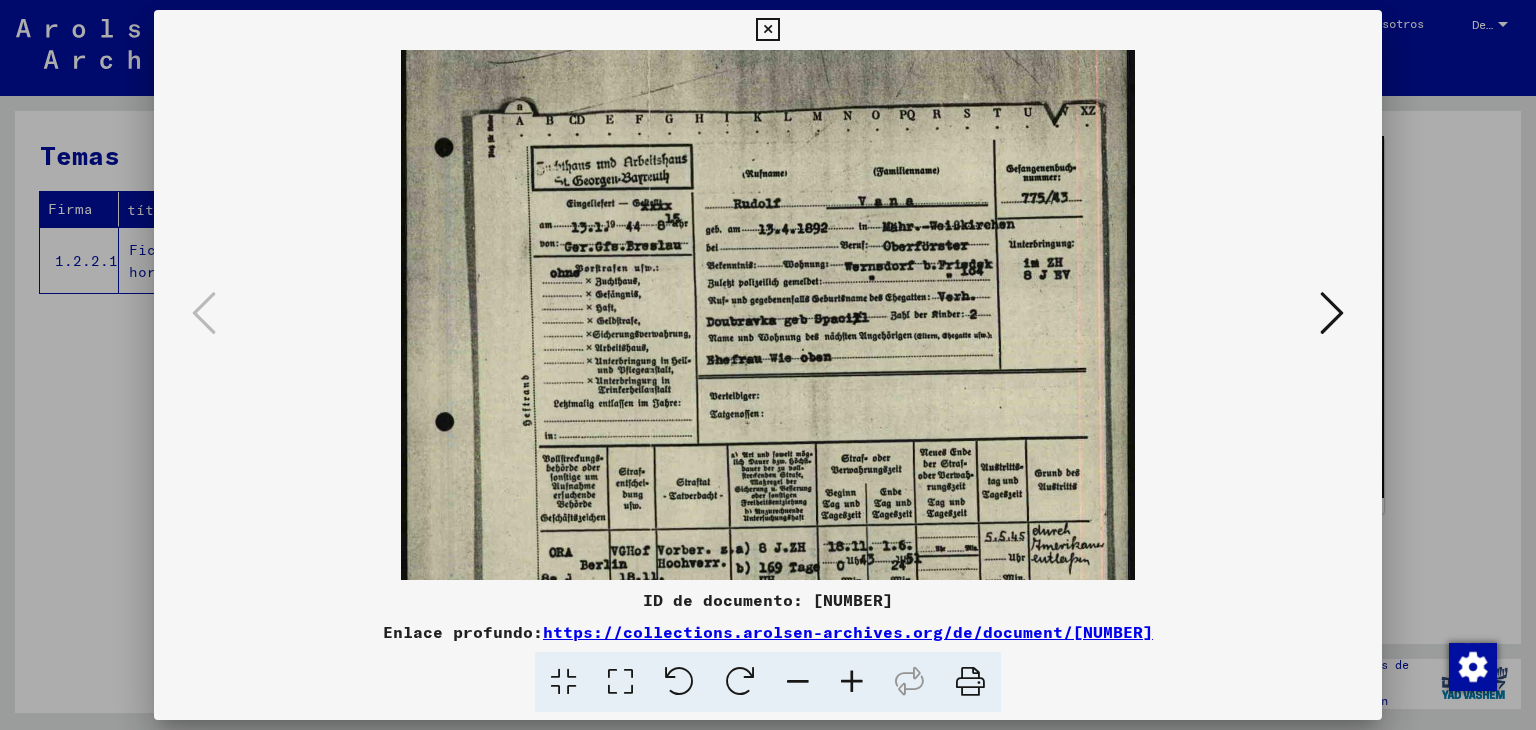 click at bounding box center [798, 682] 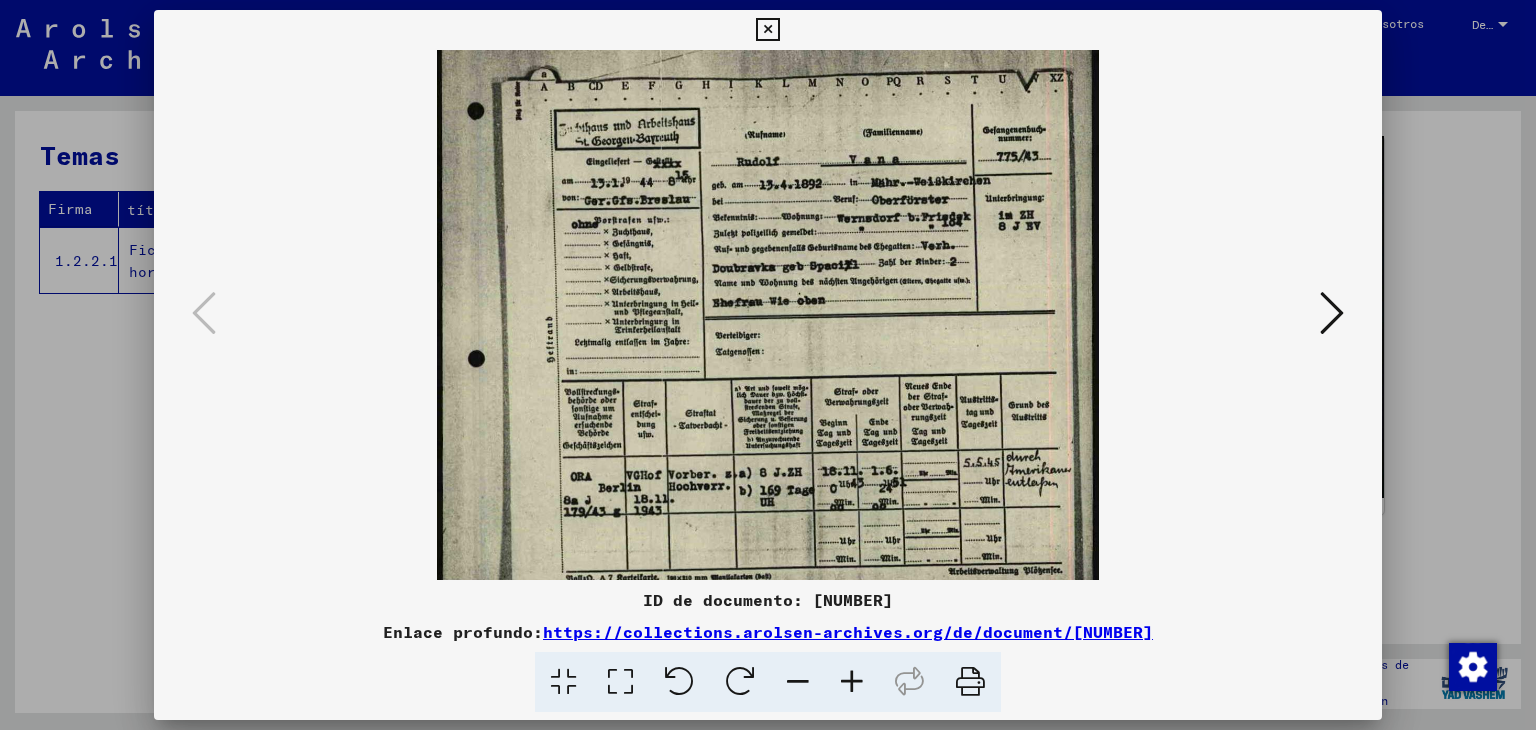 click at bounding box center [798, 682] 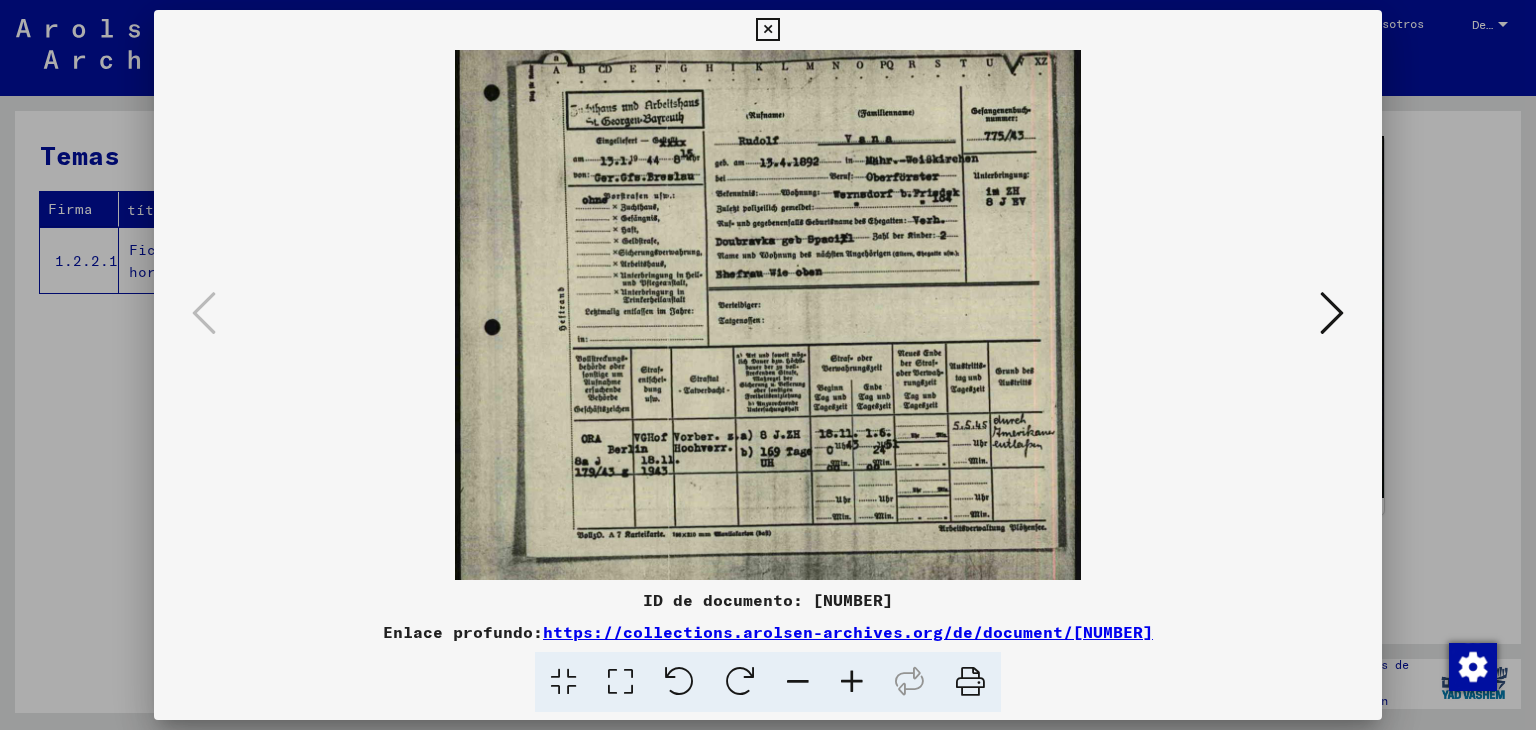 click at bounding box center [798, 682] 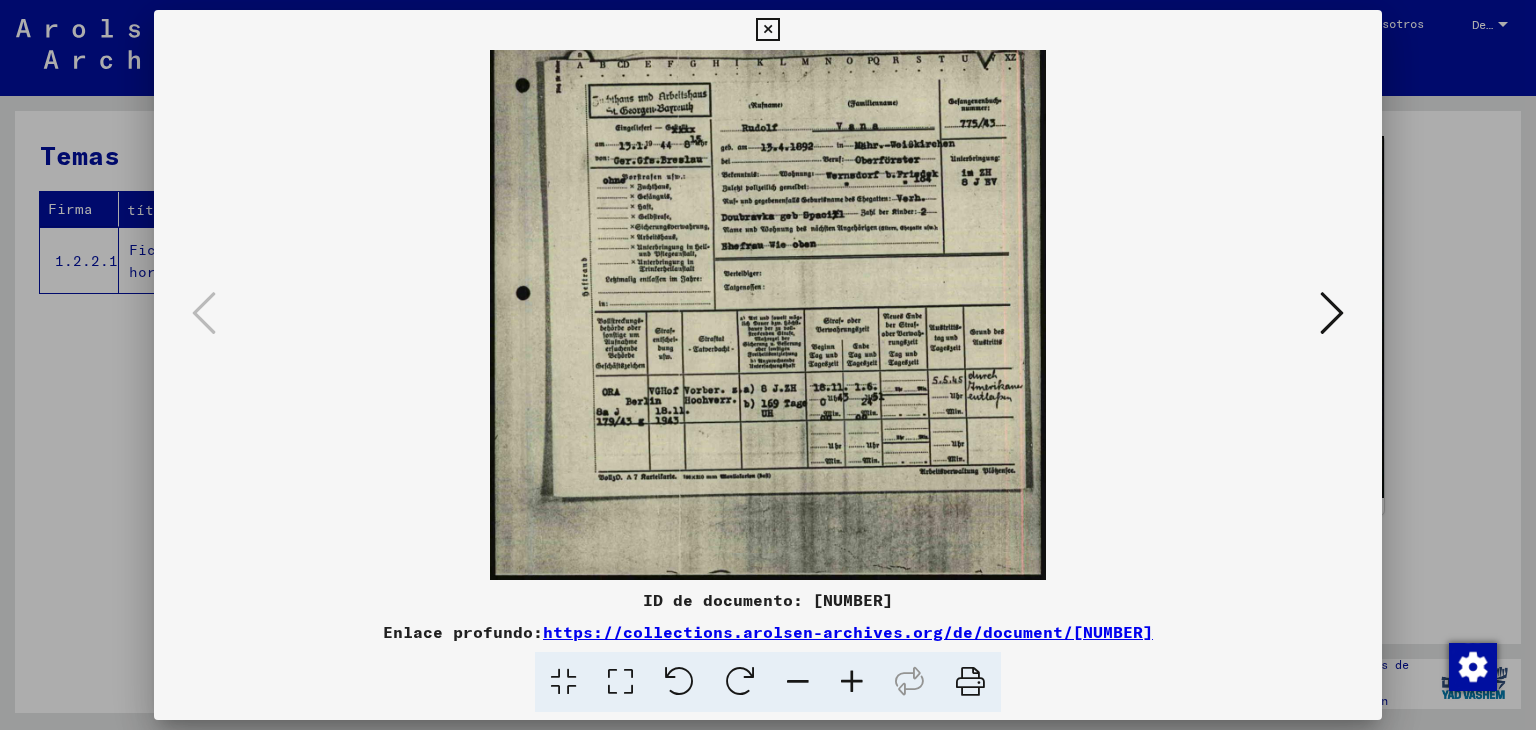 click at bounding box center [798, 682] 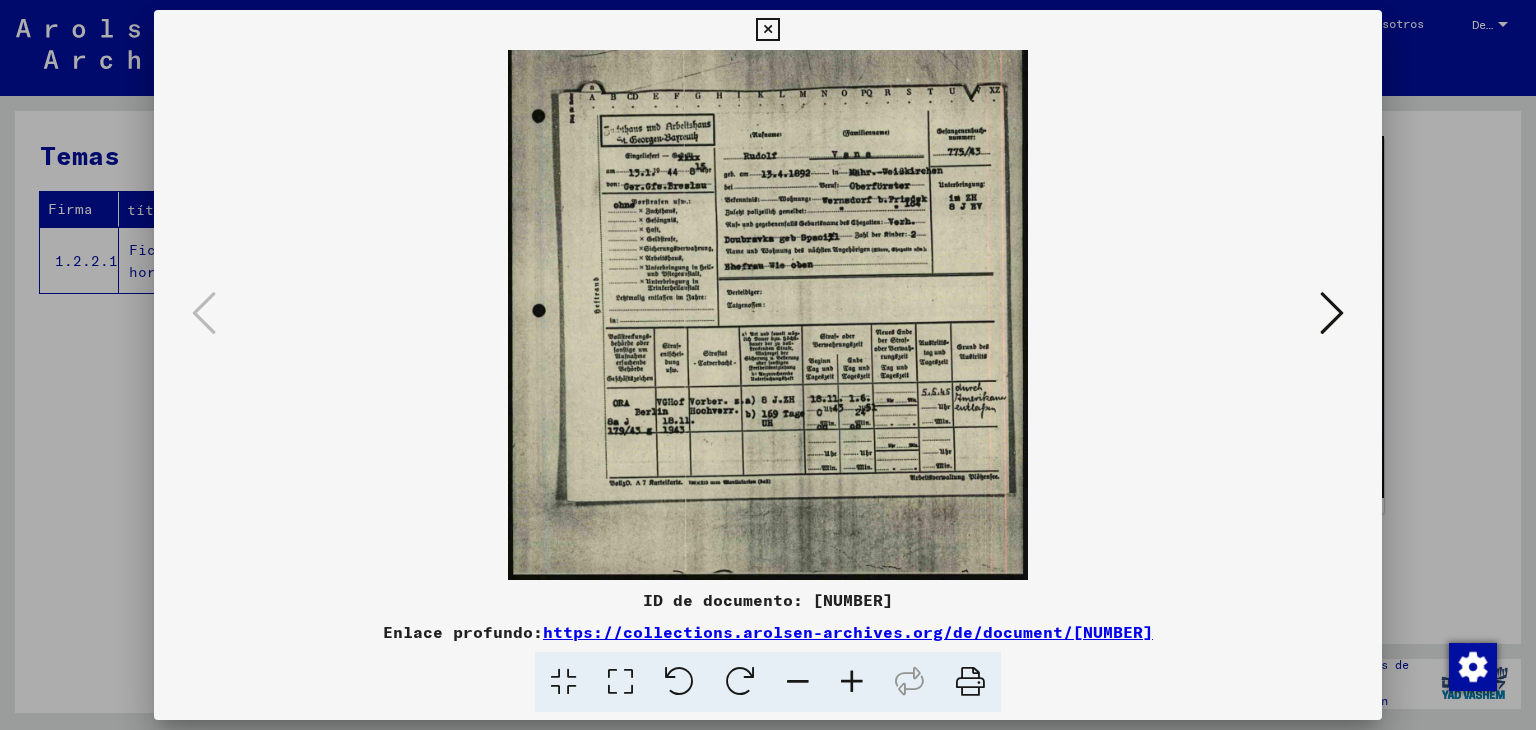 click at bounding box center (852, 682) 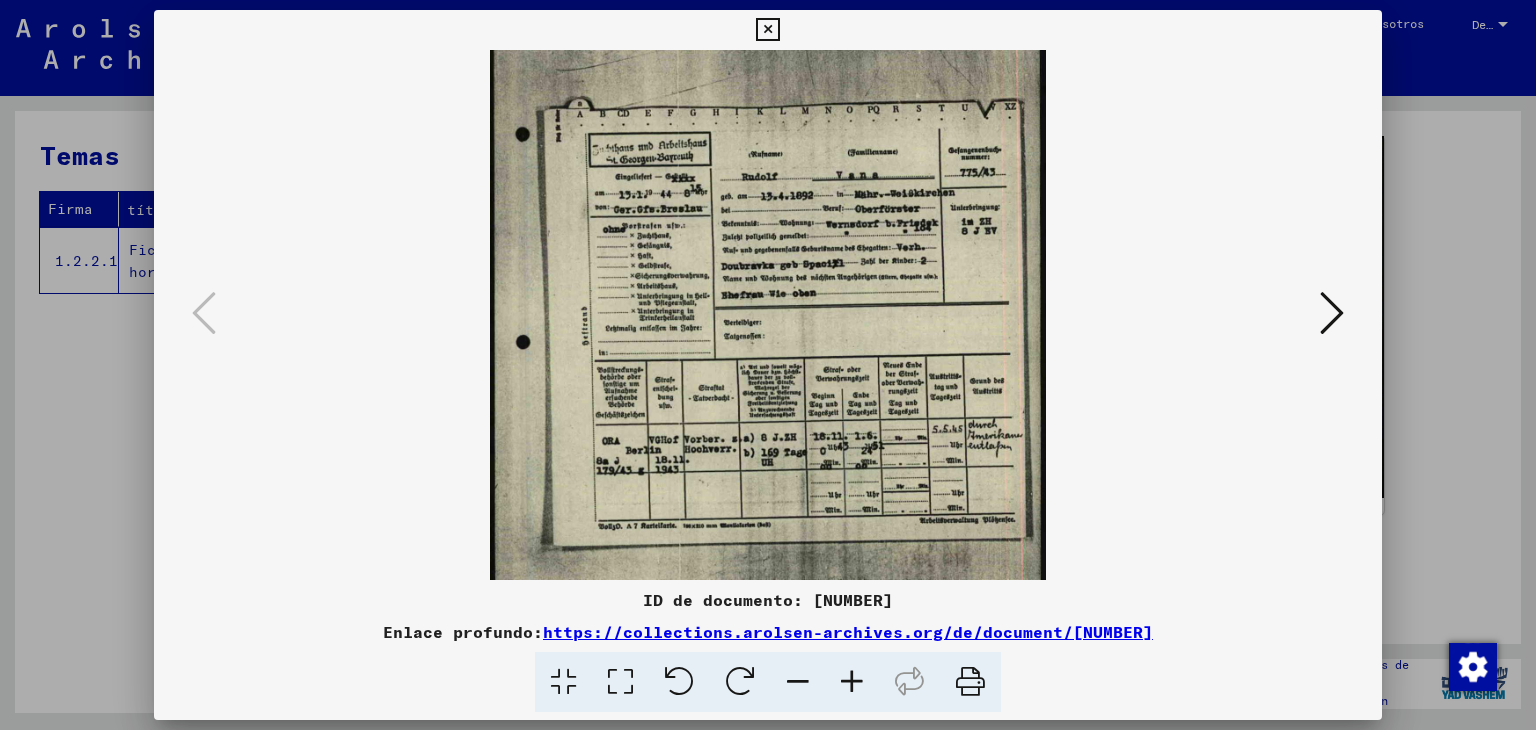 click at bounding box center (852, 682) 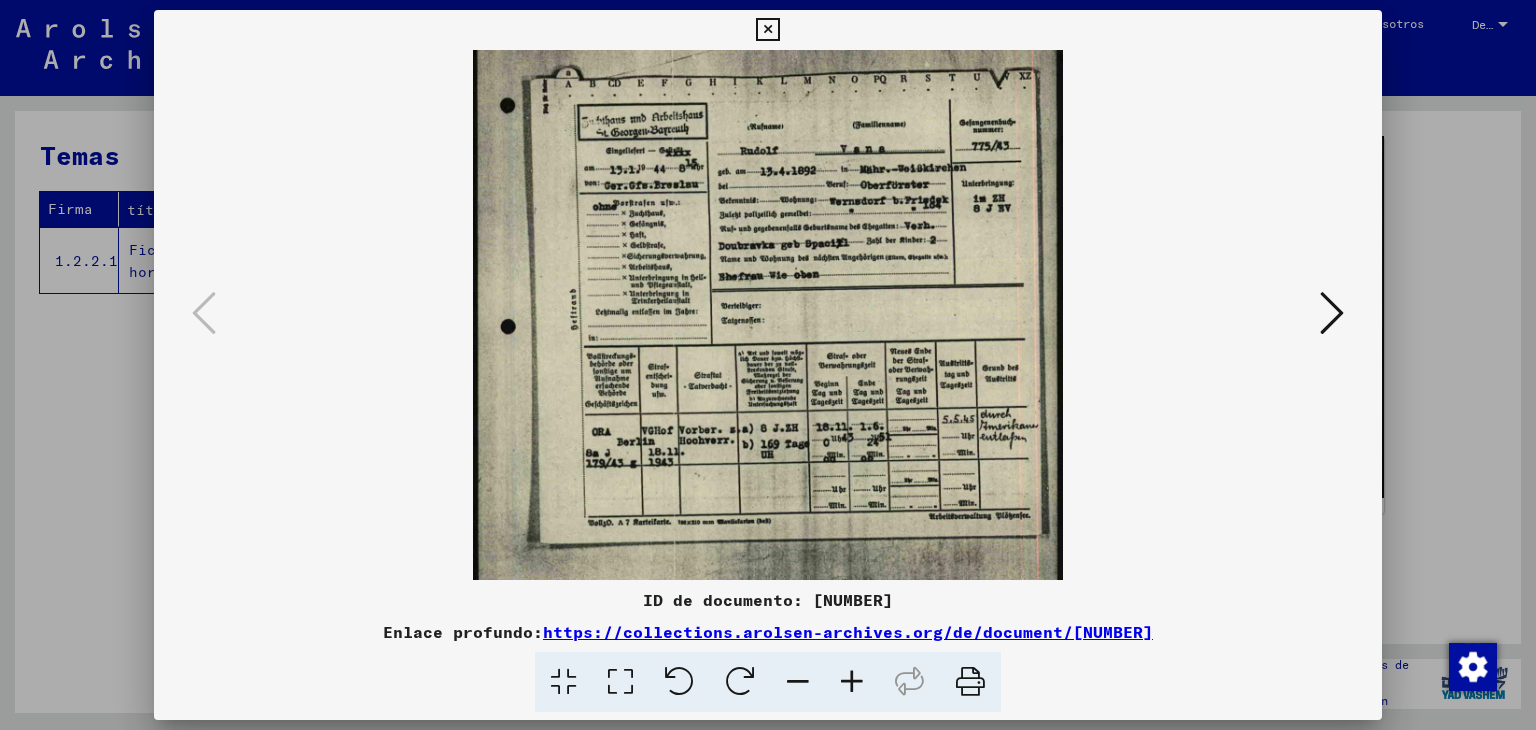 scroll, scrollTop: 234, scrollLeft: 0, axis: vertical 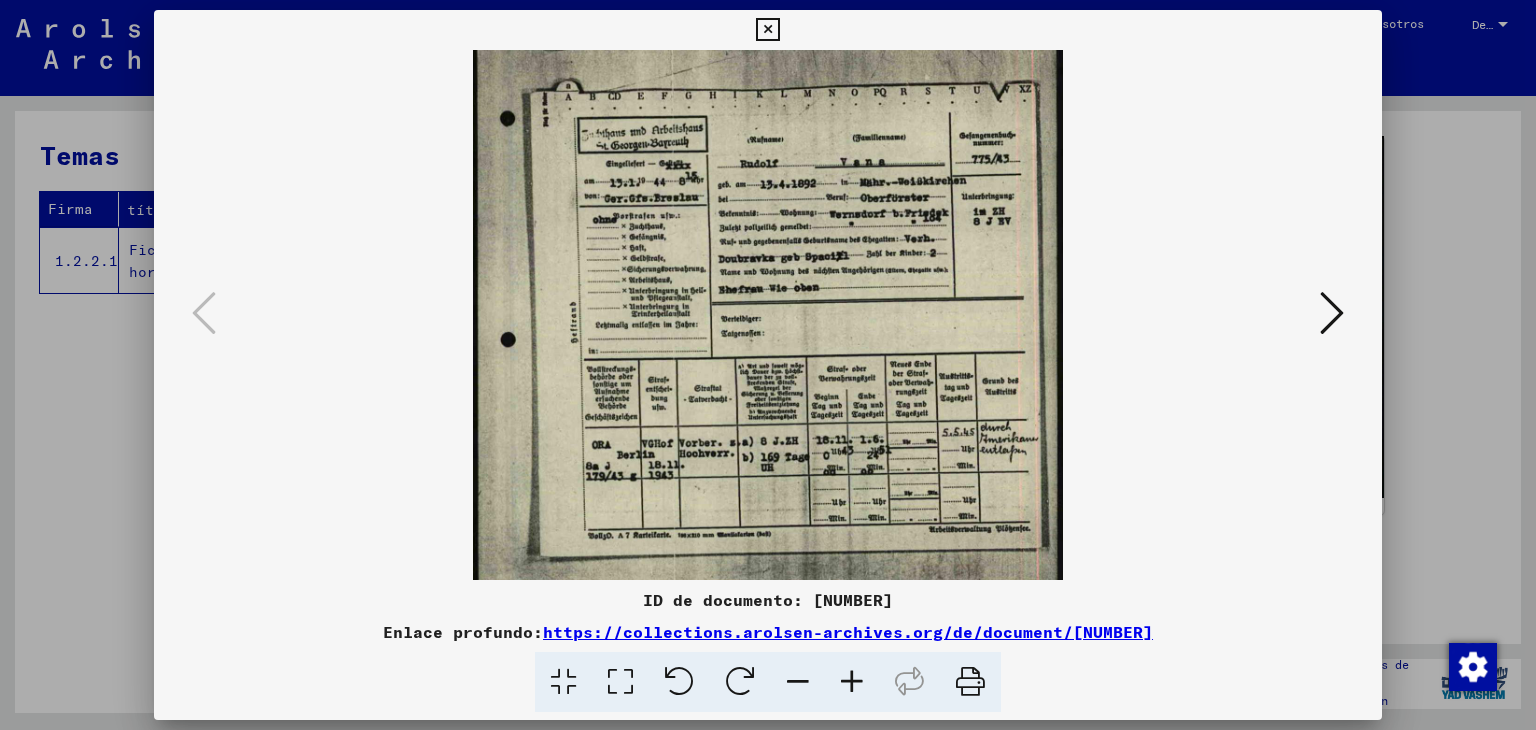drag, startPoint x: 764, startPoint y: 347, endPoint x: 756, endPoint y: 315, distance: 32.984844 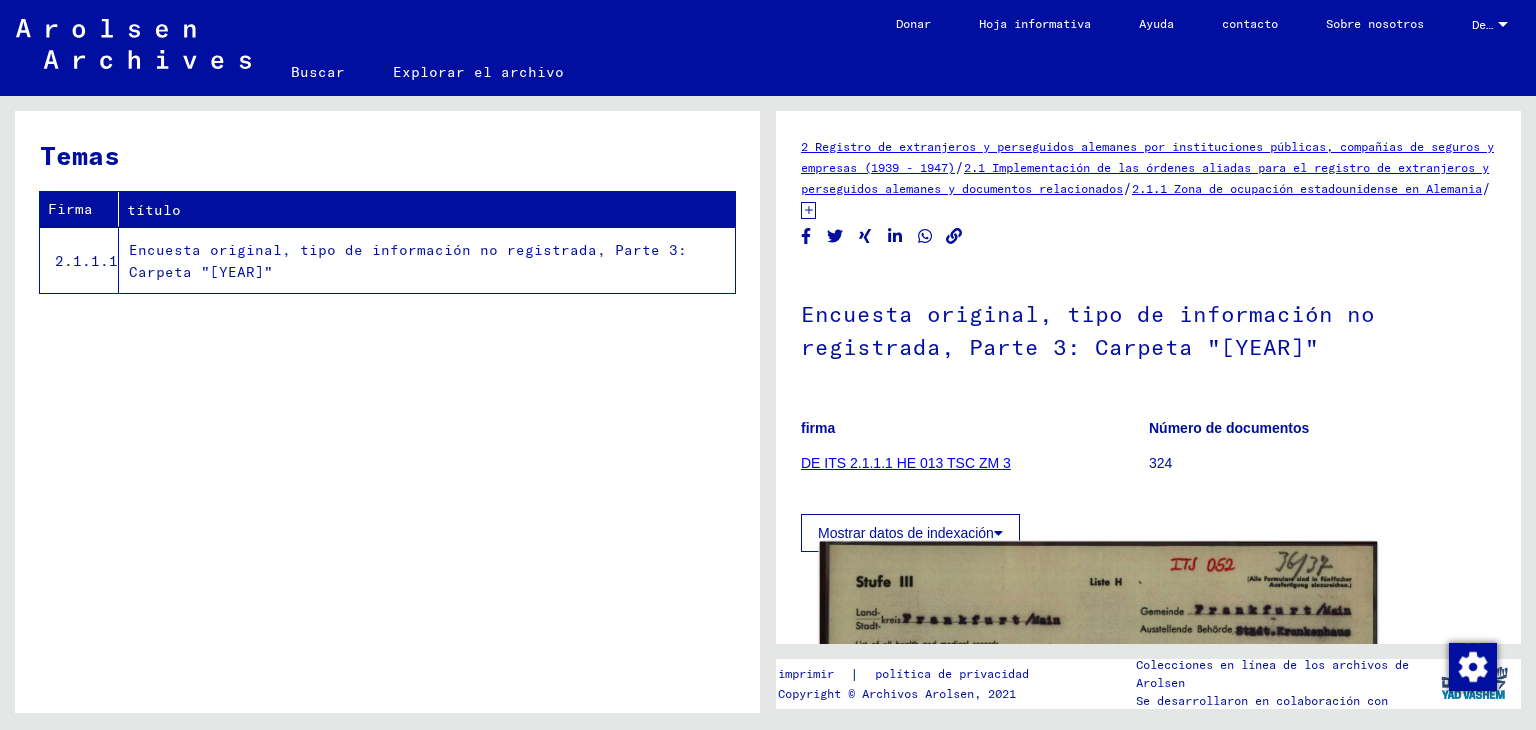 scroll, scrollTop: 0, scrollLeft: 0, axis: both 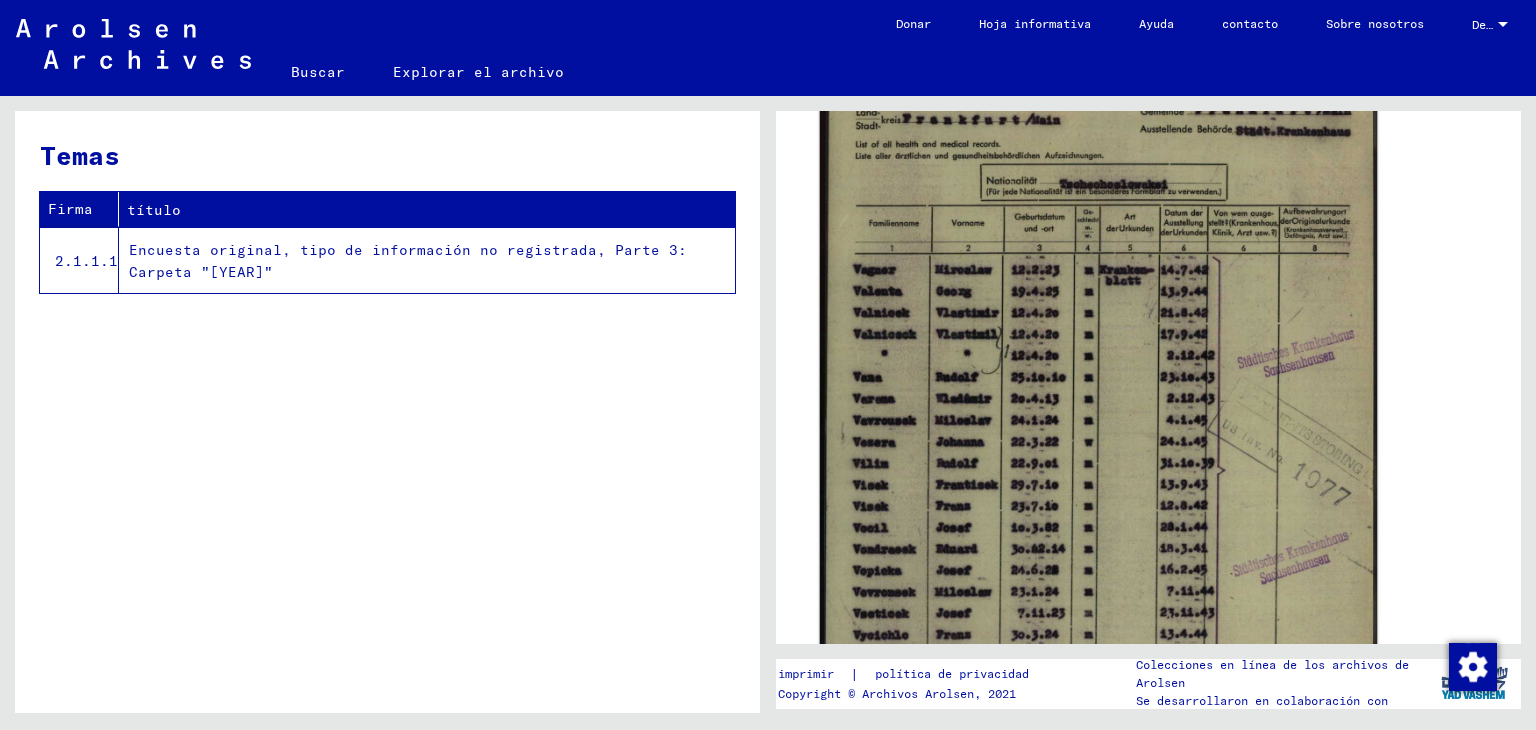 click 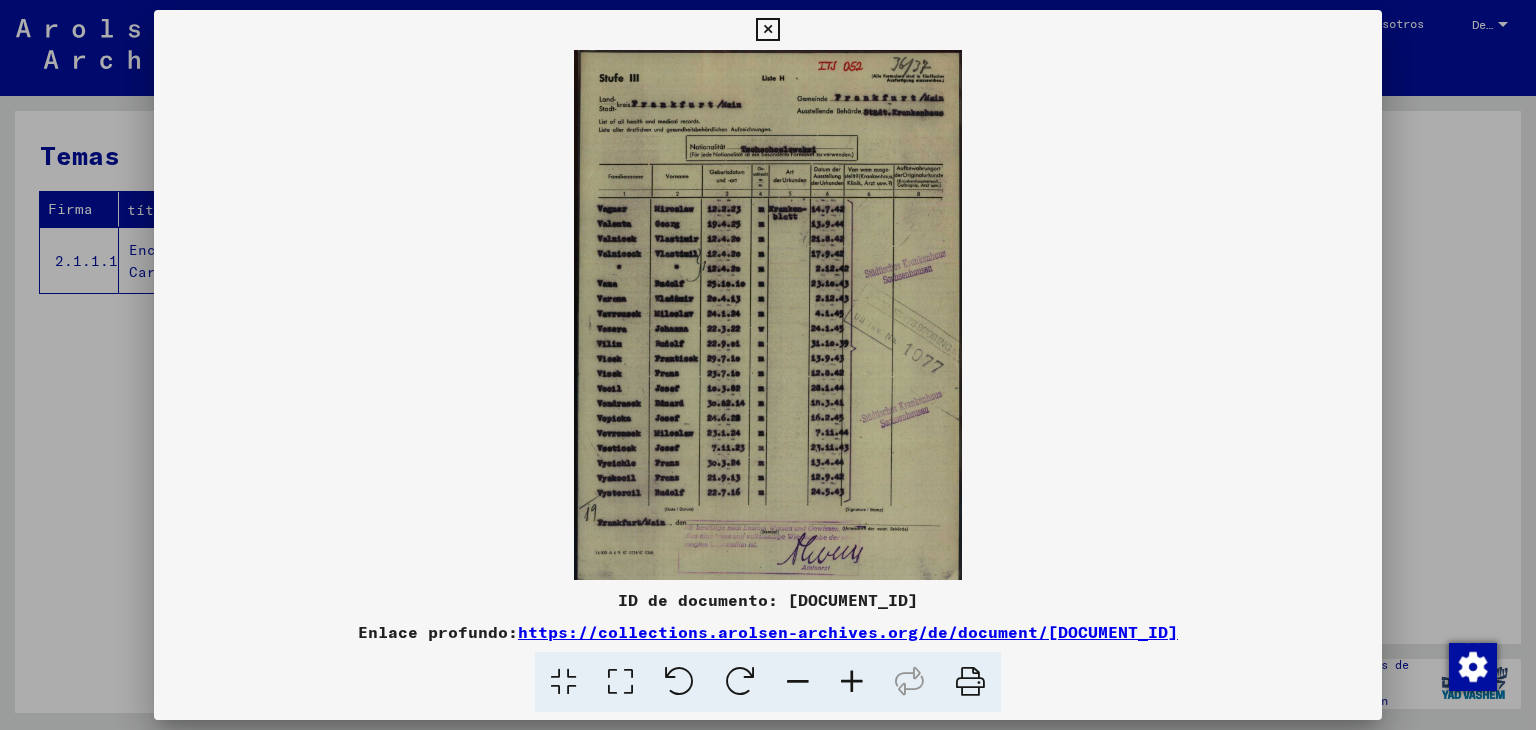 click at bounding box center (852, 682) 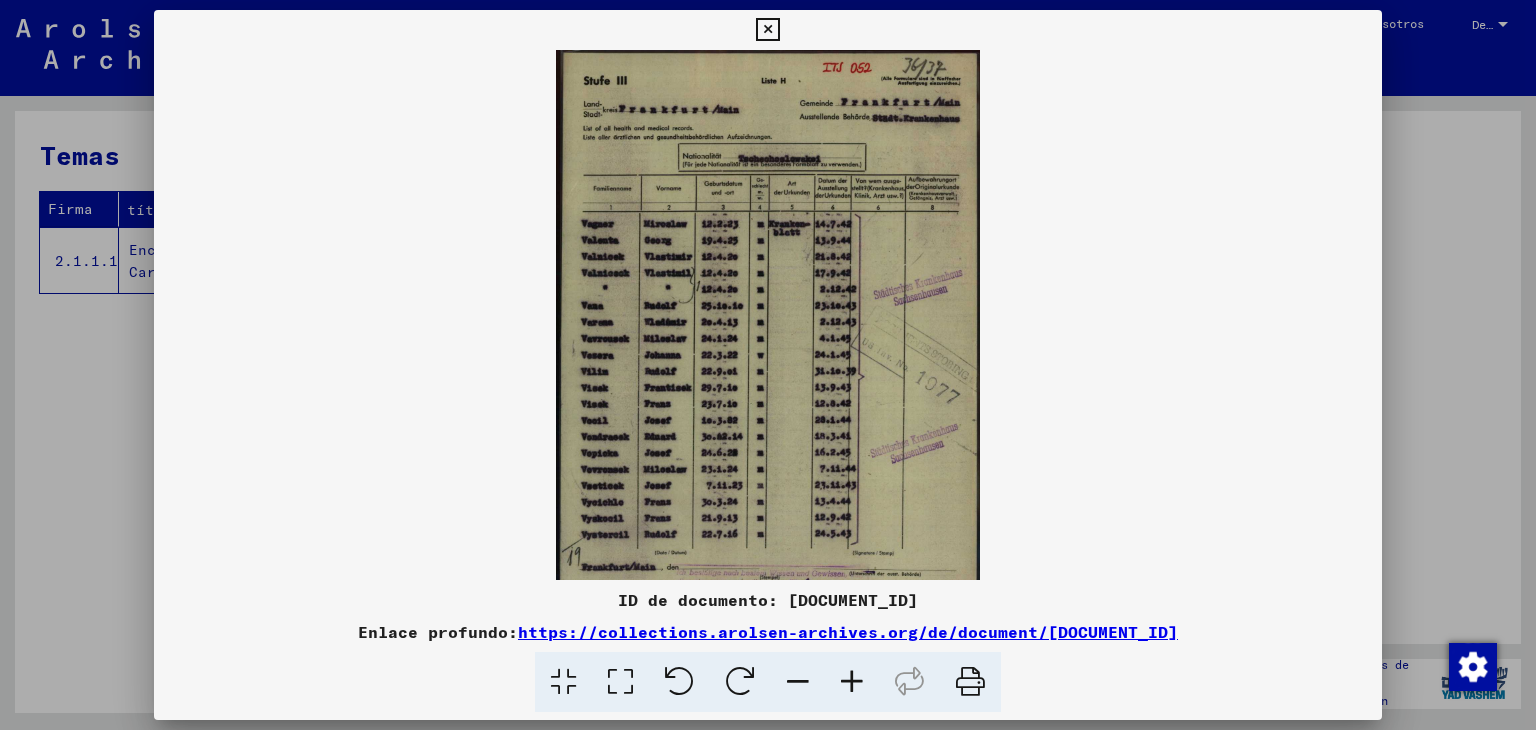 click at bounding box center (852, 682) 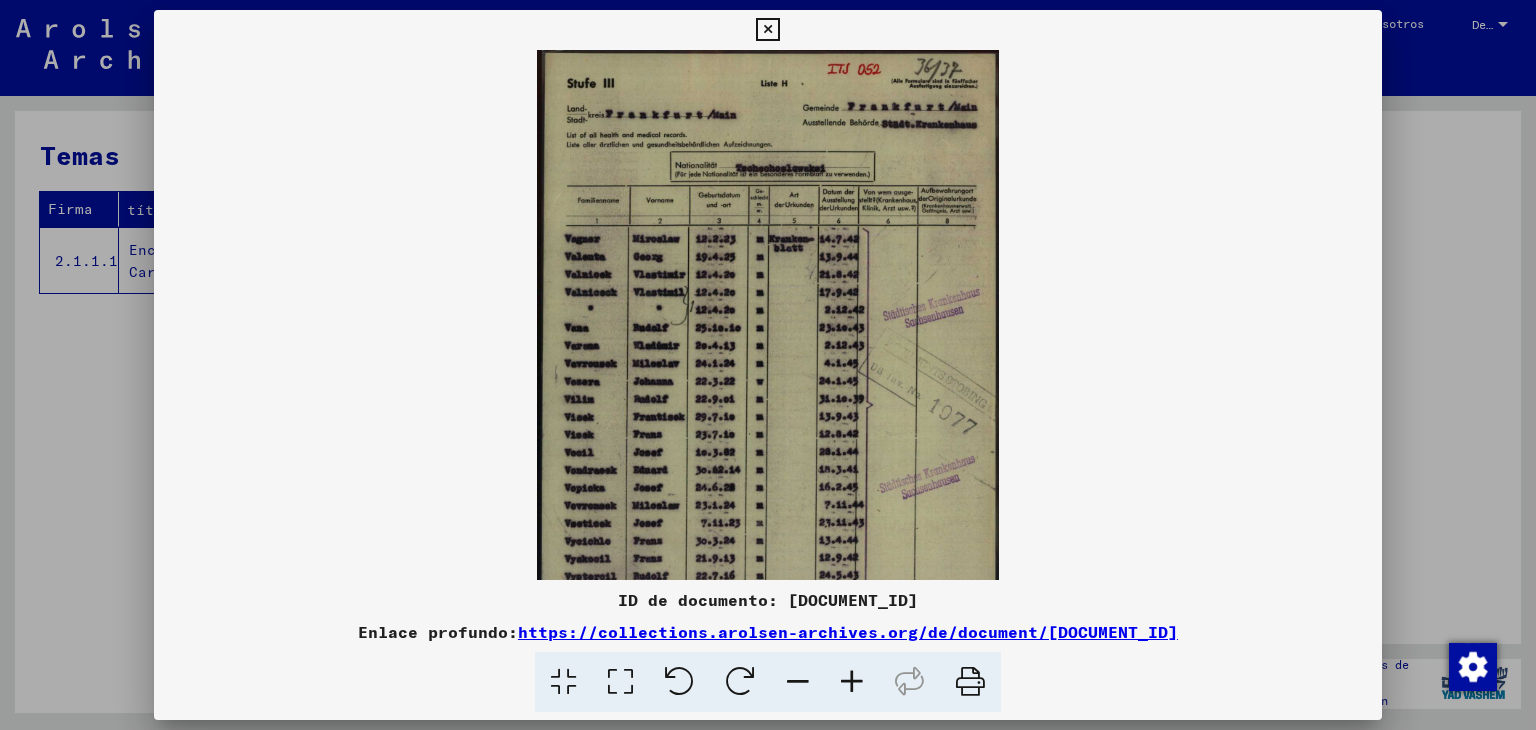 click at bounding box center [852, 682] 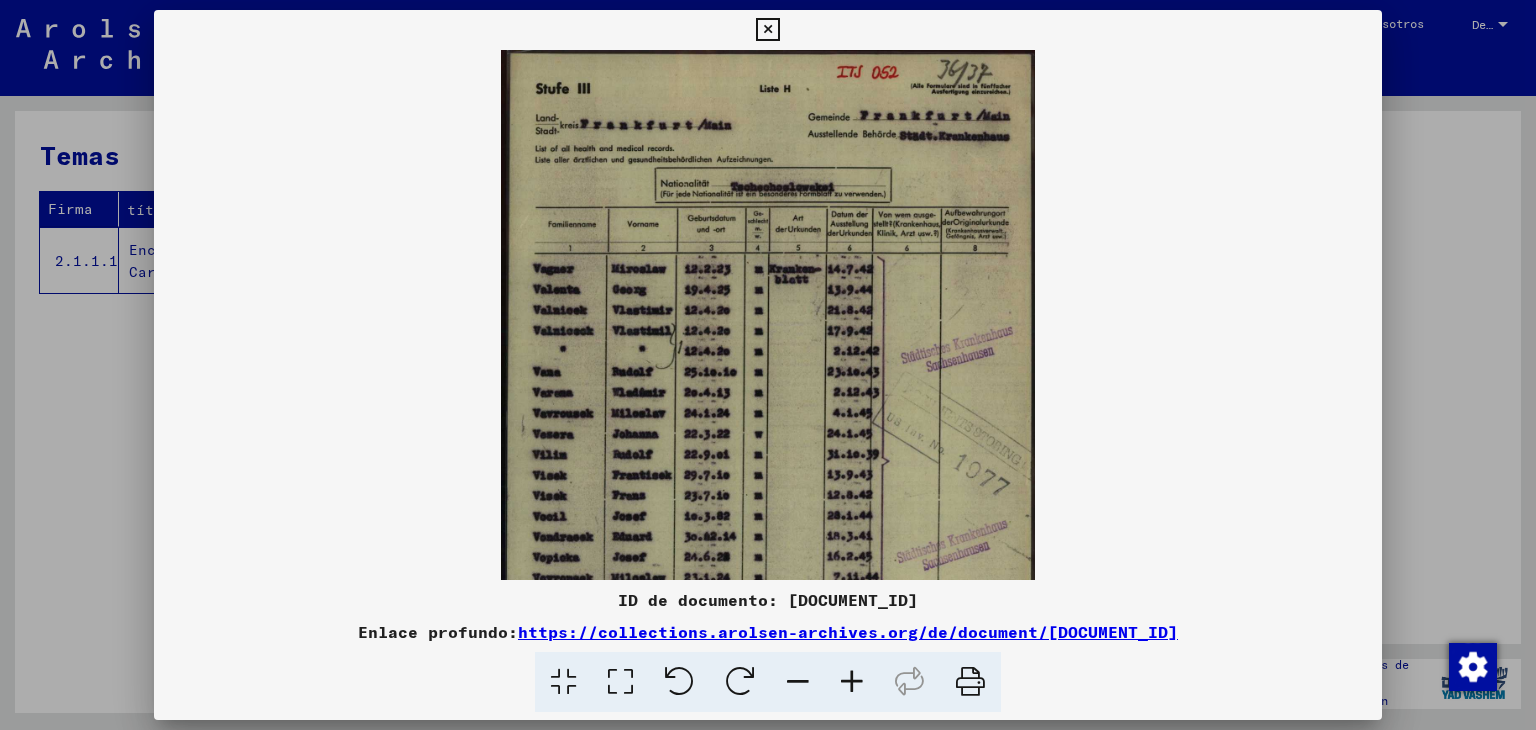 click at bounding box center [852, 682] 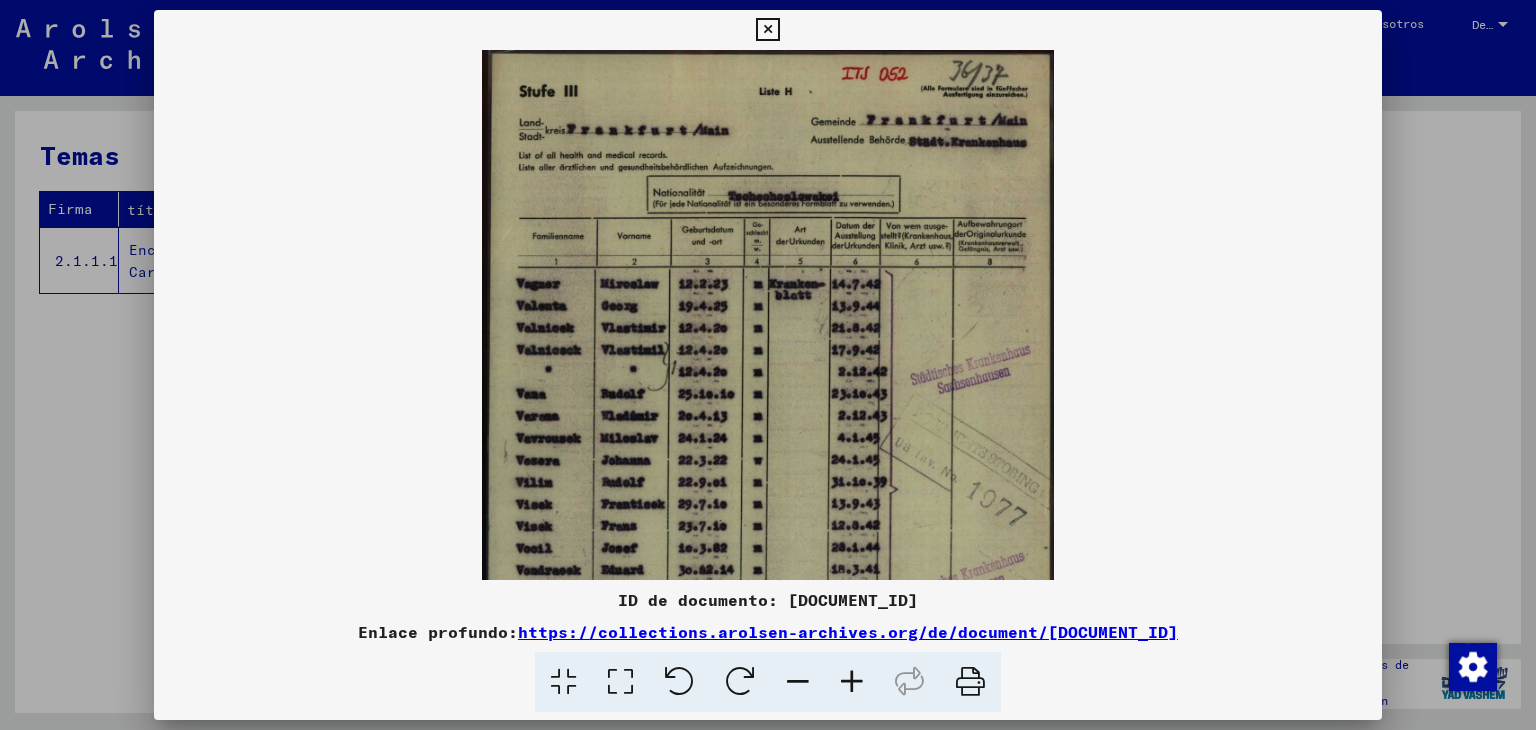 click at bounding box center (852, 682) 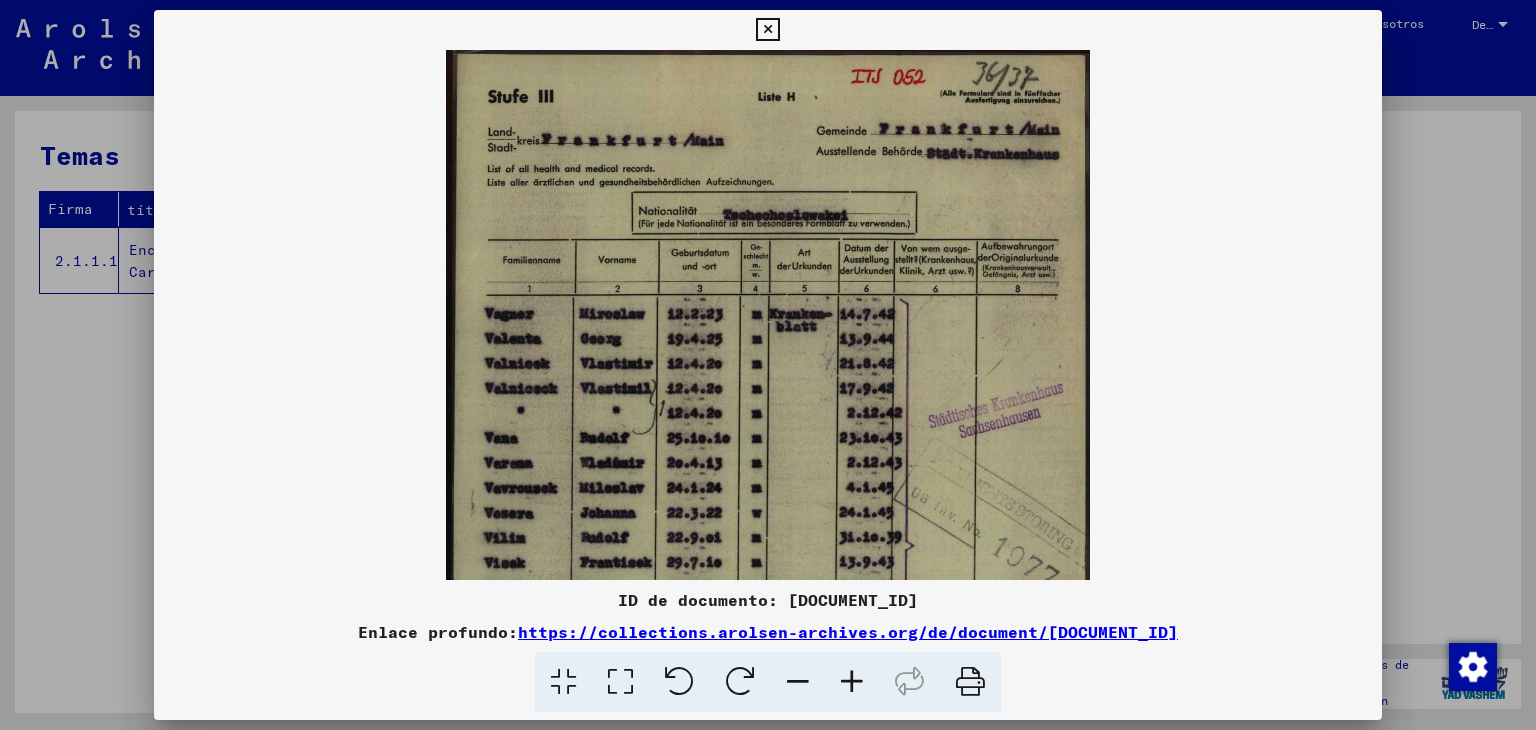 click at bounding box center [852, 682] 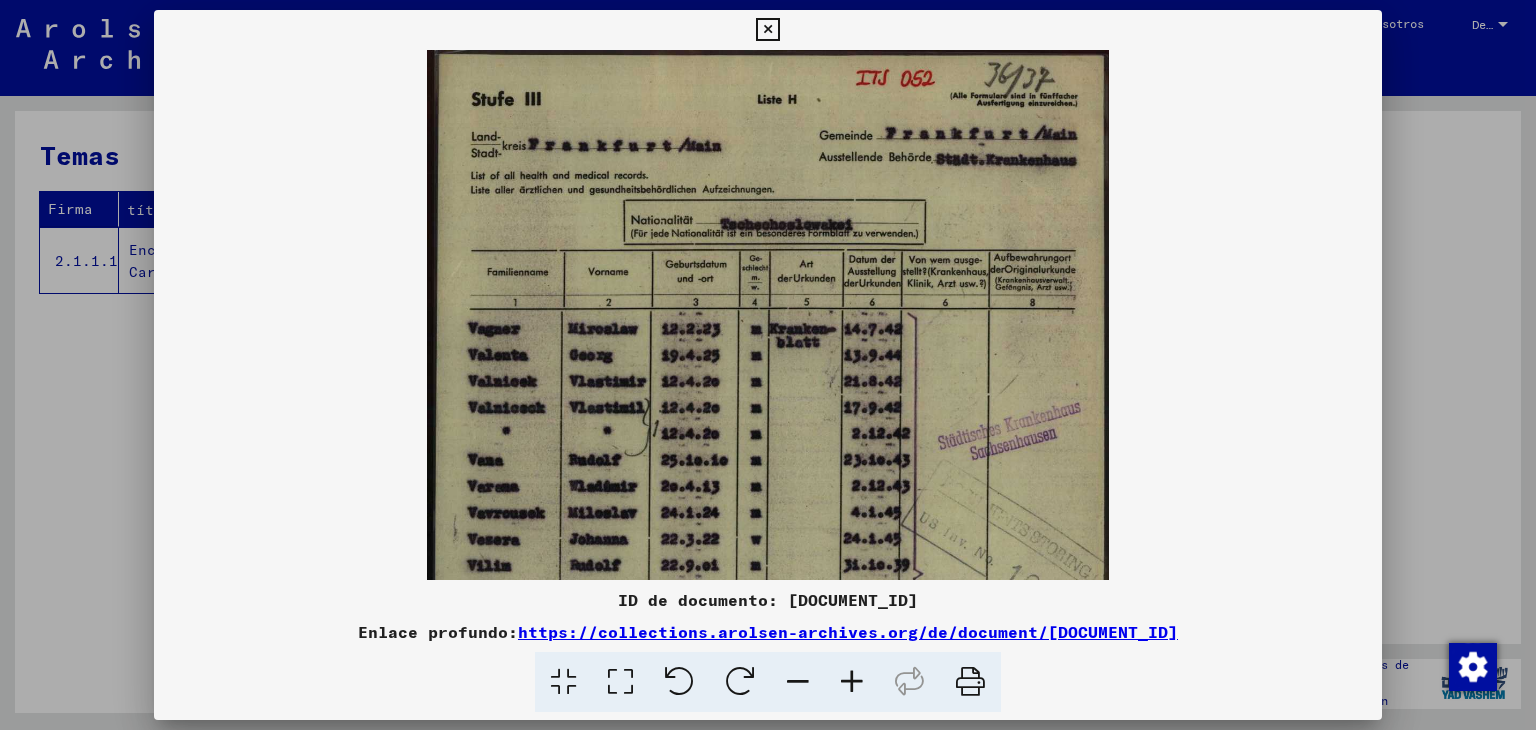 click at bounding box center [852, 682] 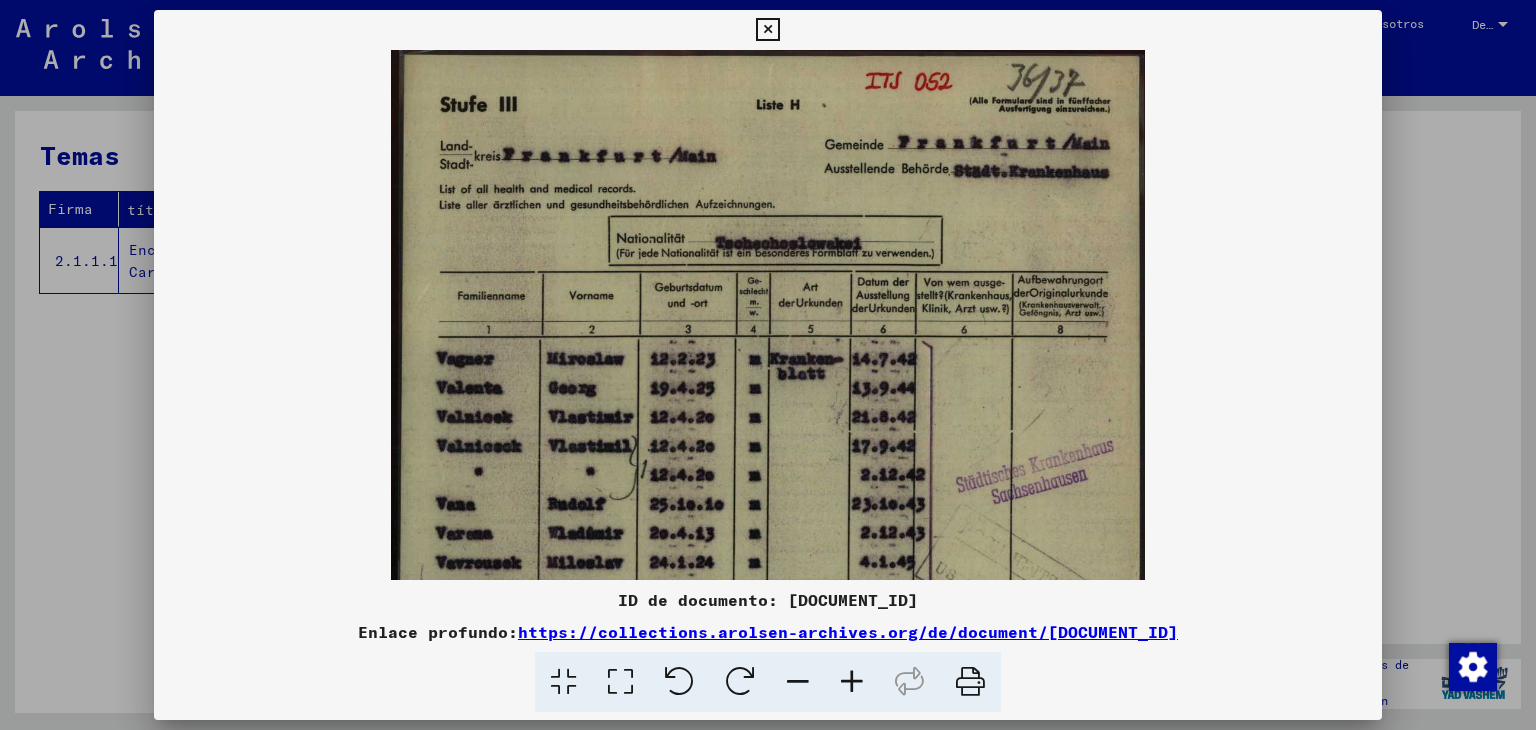 click at bounding box center [852, 682] 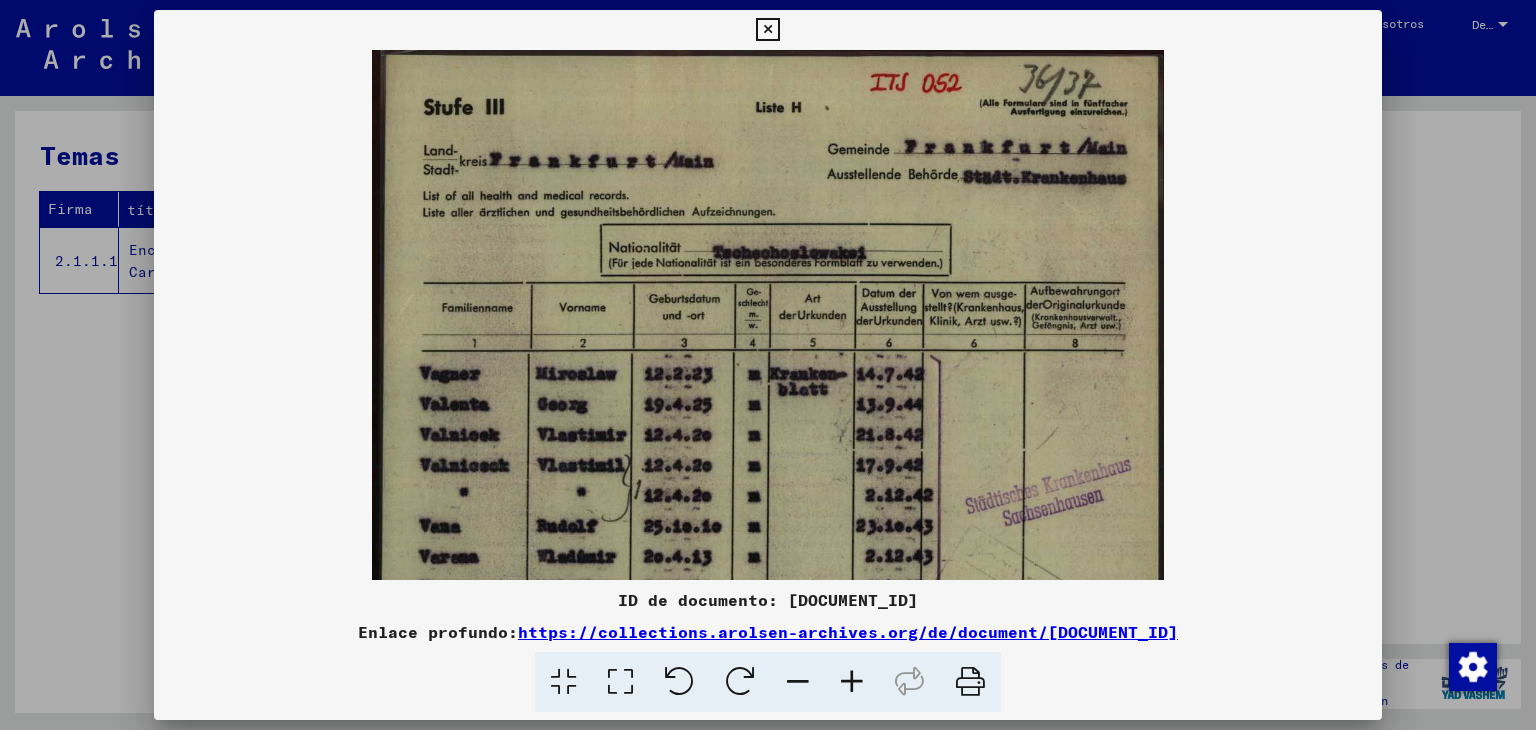 click at bounding box center (852, 682) 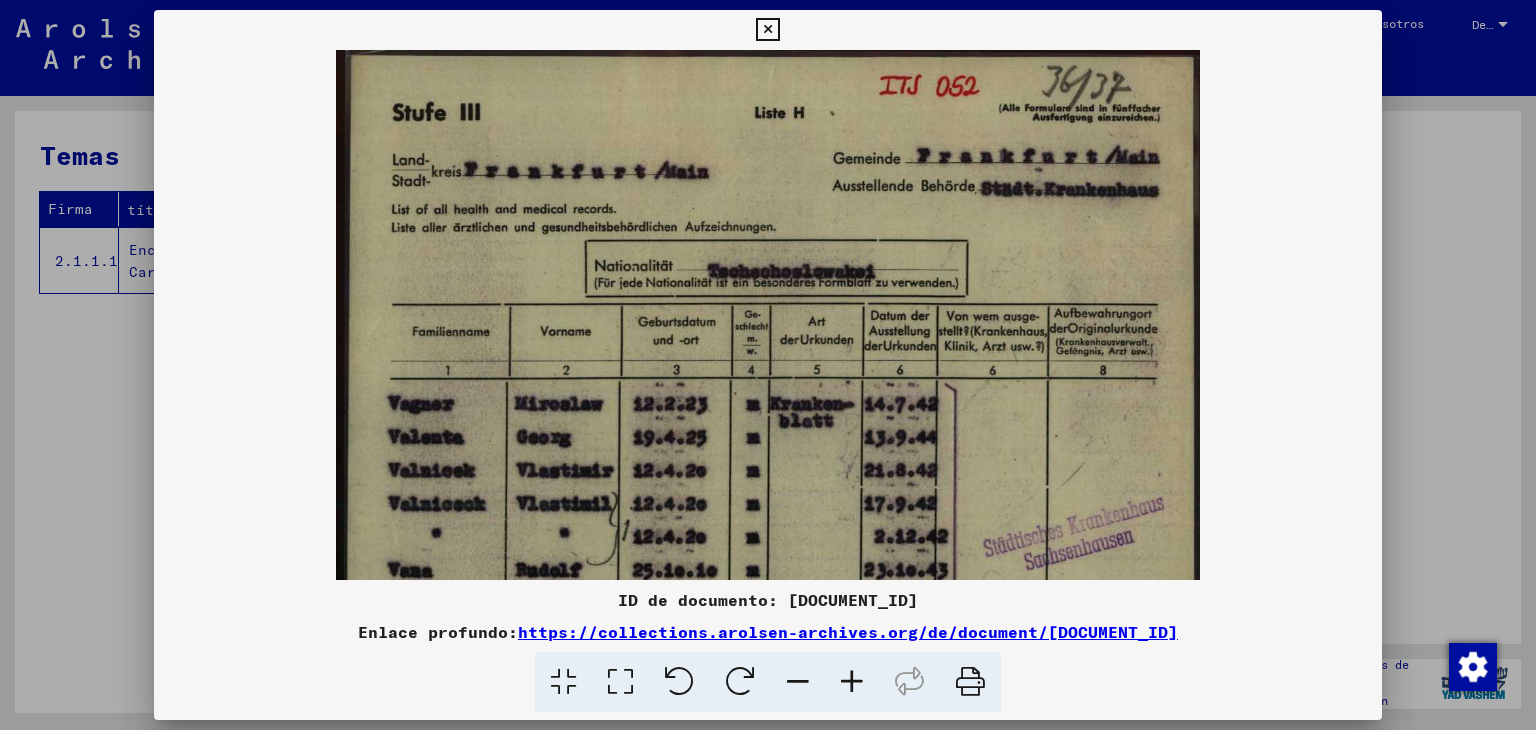 click at bounding box center [852, 682] 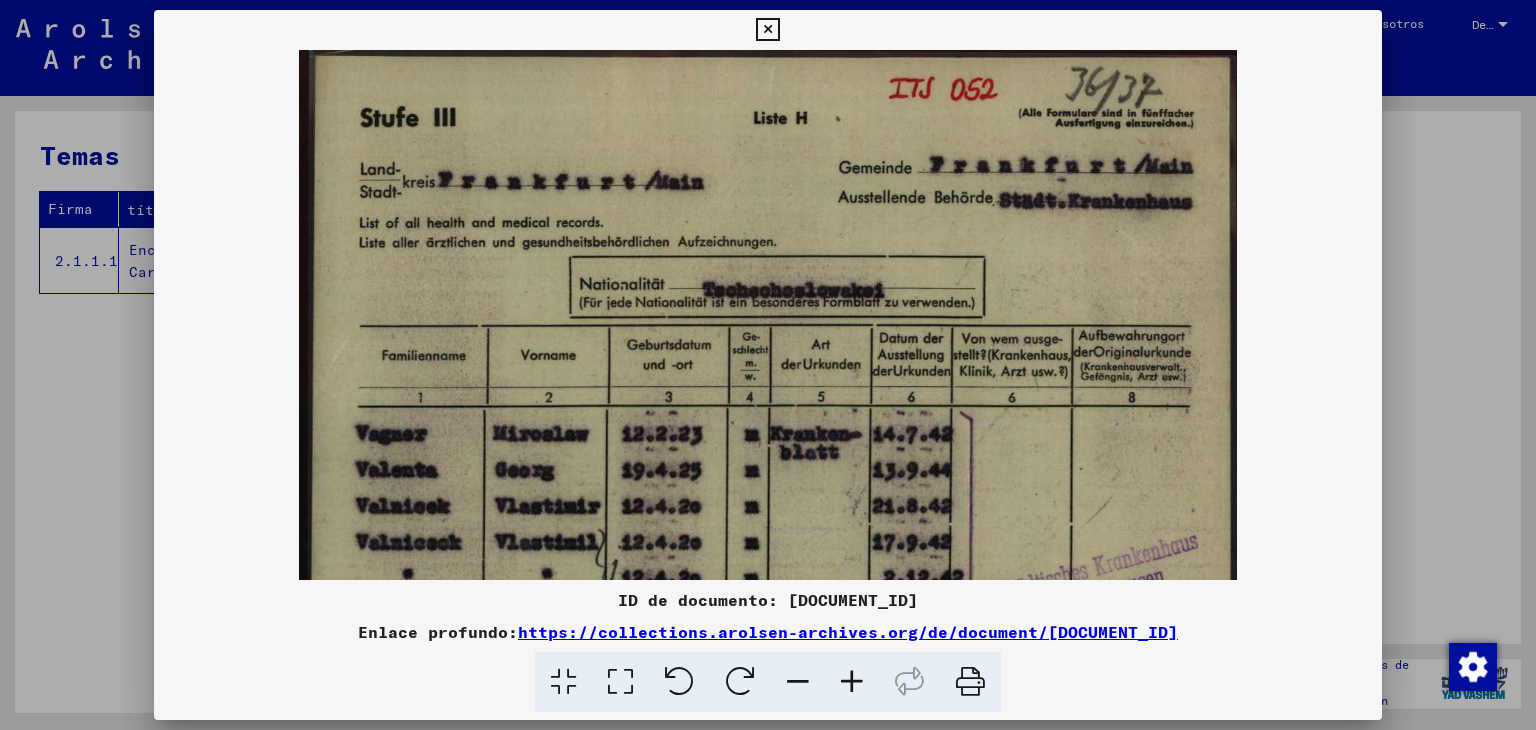 click at bounding box center [852, 682] 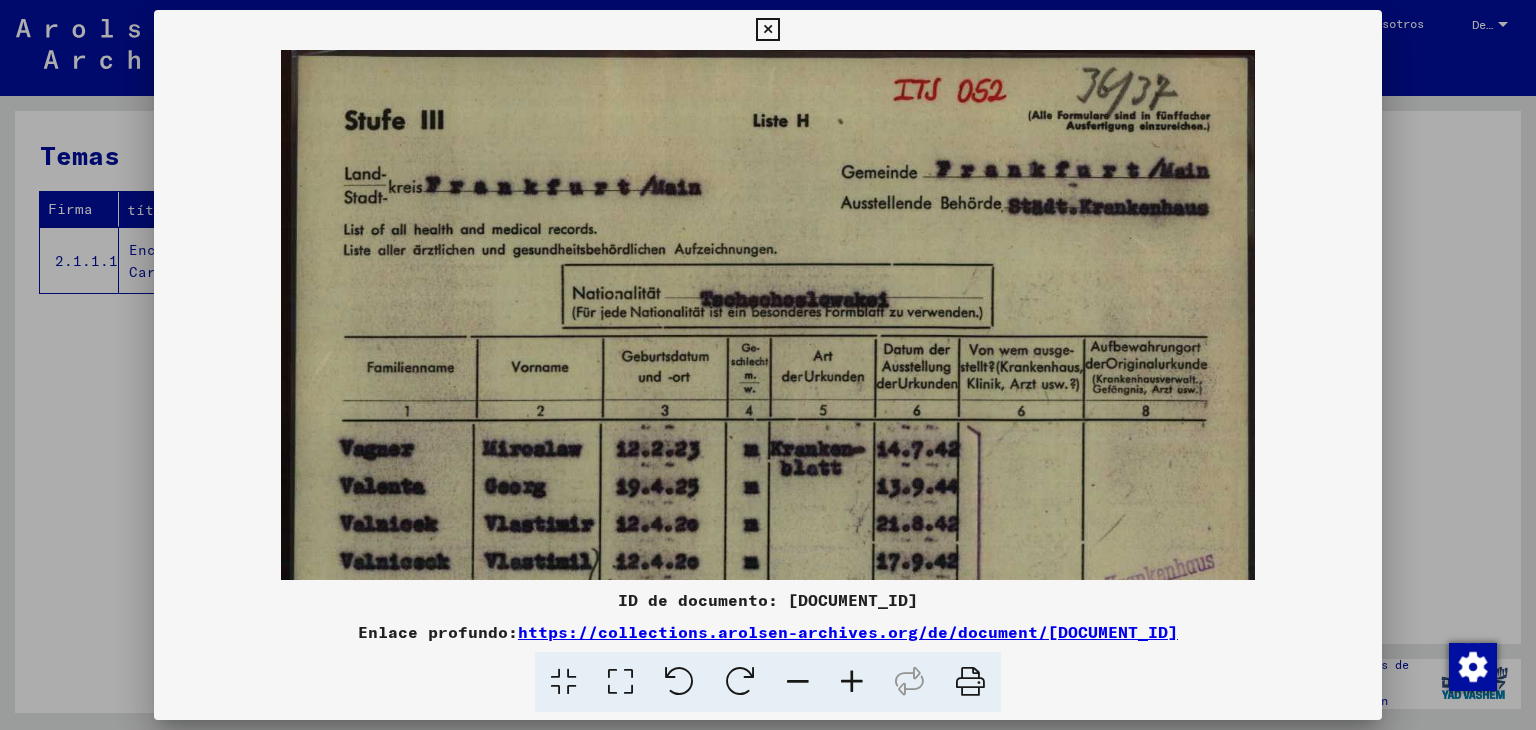 click at bounding box center (852, 682) 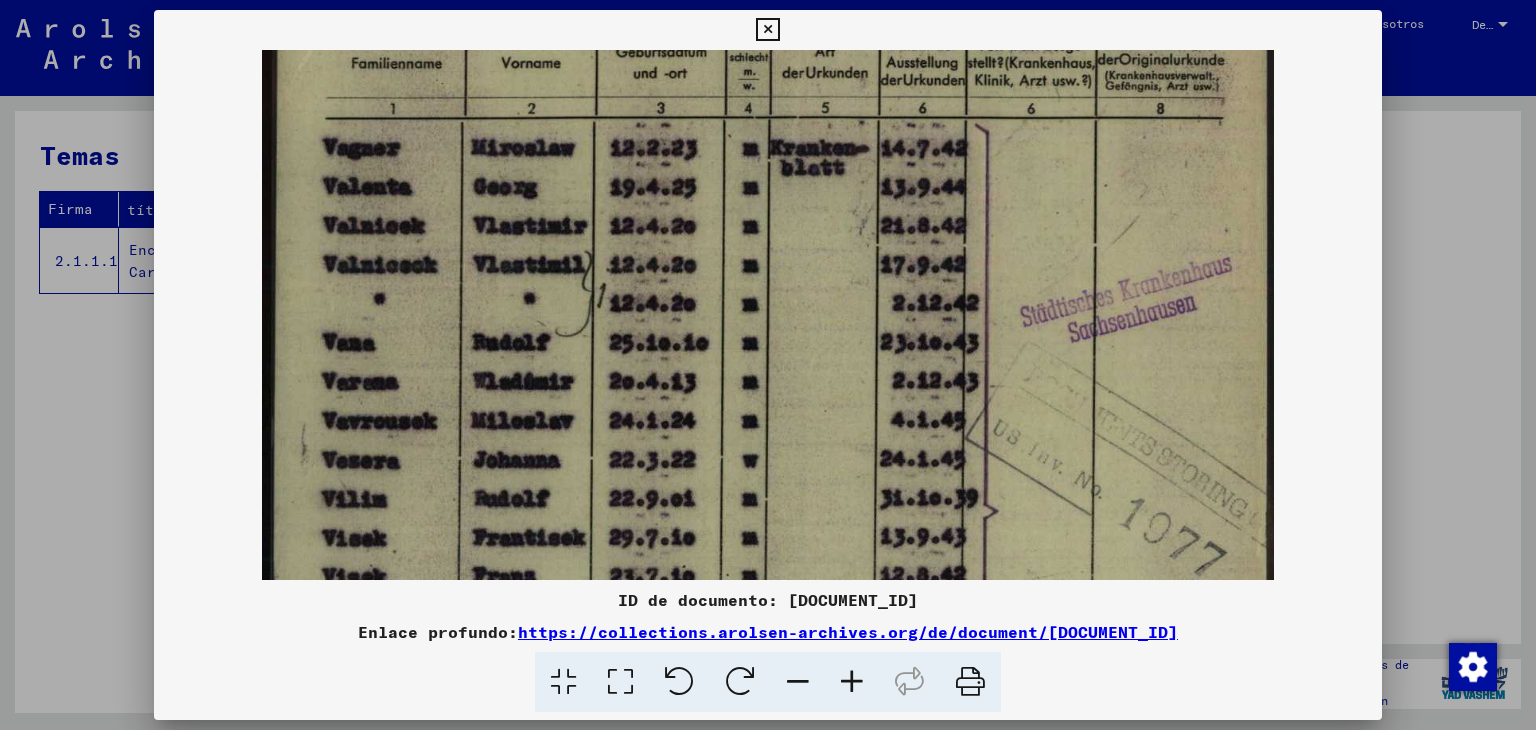 scroll, scrollTop: 320, scrollLeft: 0, axis: vertical 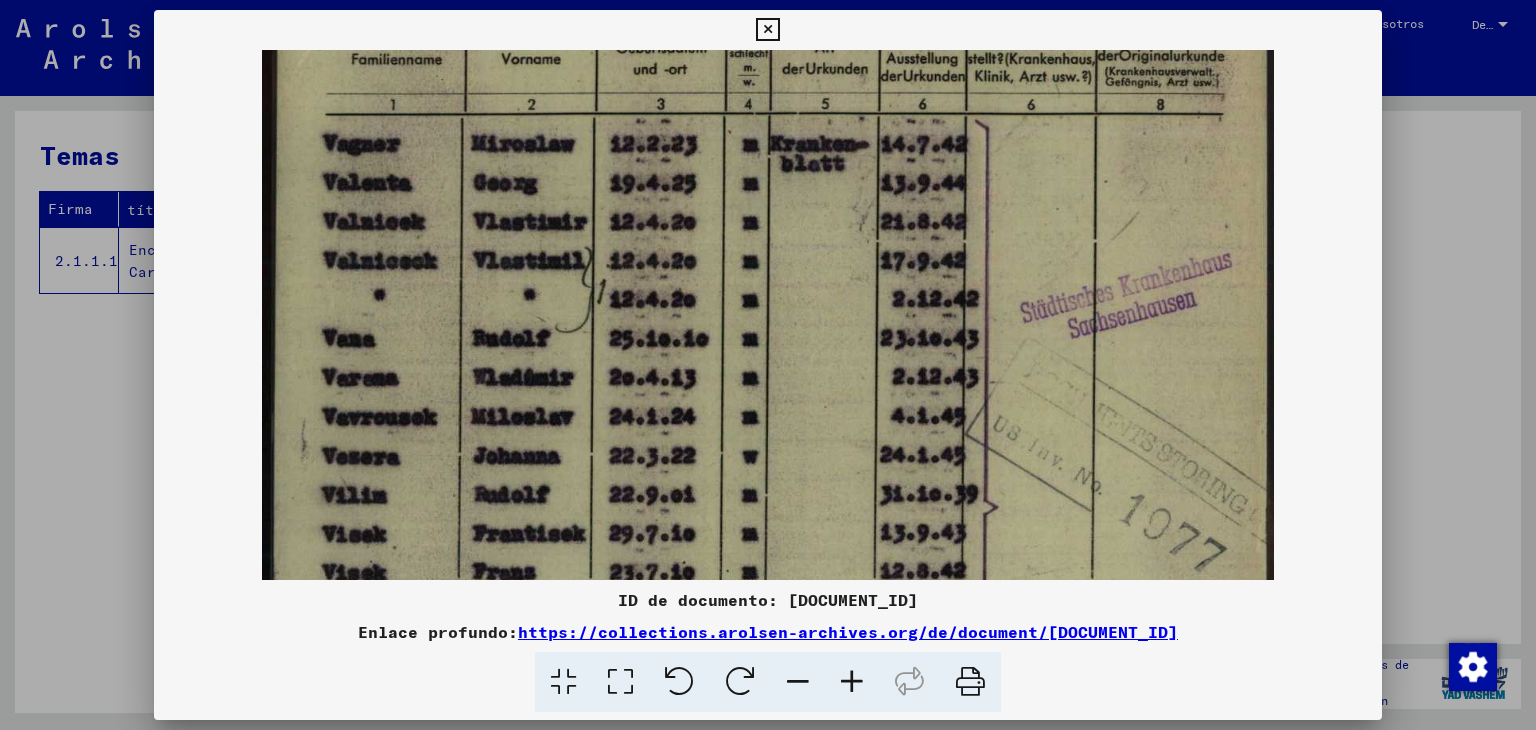 drag, startPoint x: 820, startPoint y: 469, endPoint x: 764, endPoint y: 195, distance: 279.6641 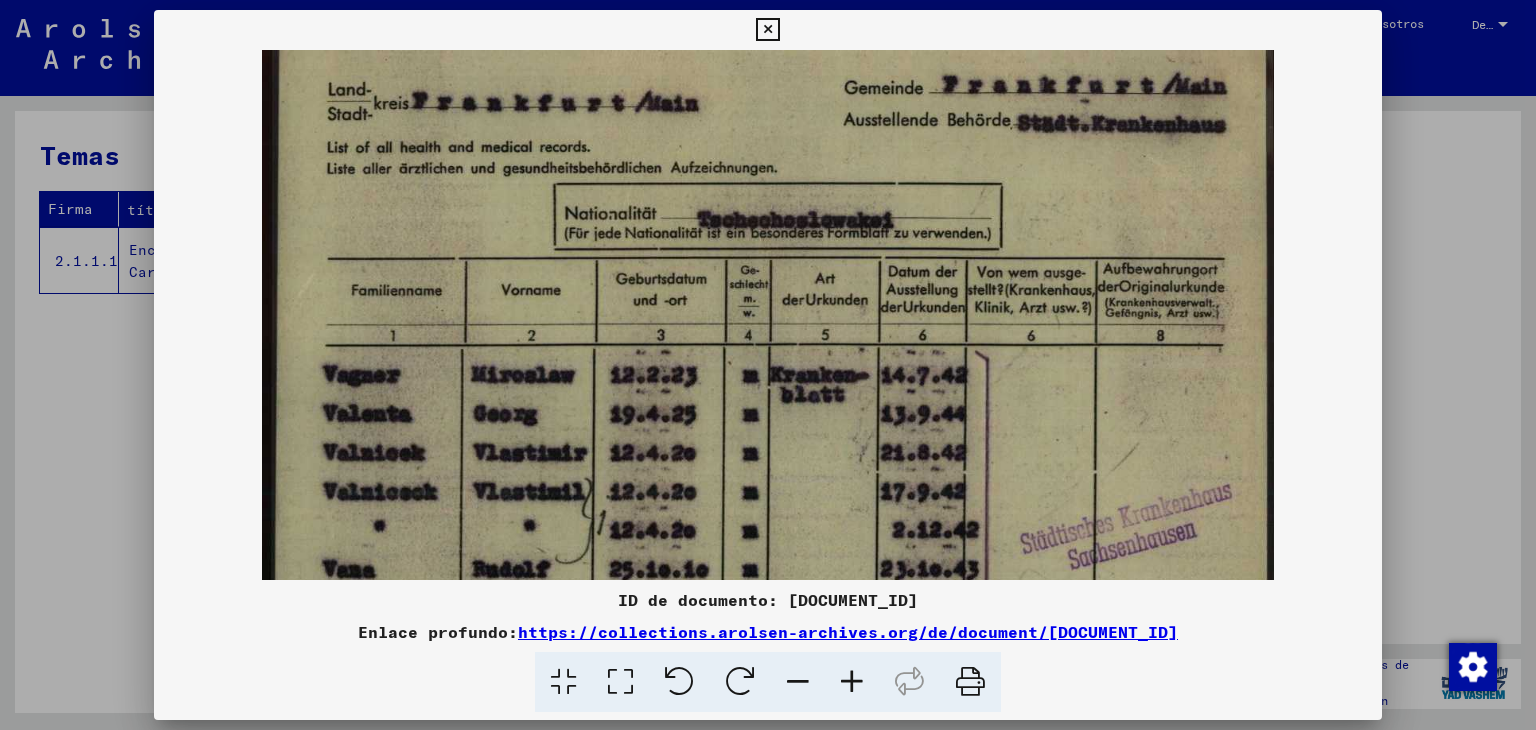 drag, startPoint x: 1125, startPoint y: 306, endPoint x: 1090, endPoint y: 525, distance: 221.77917 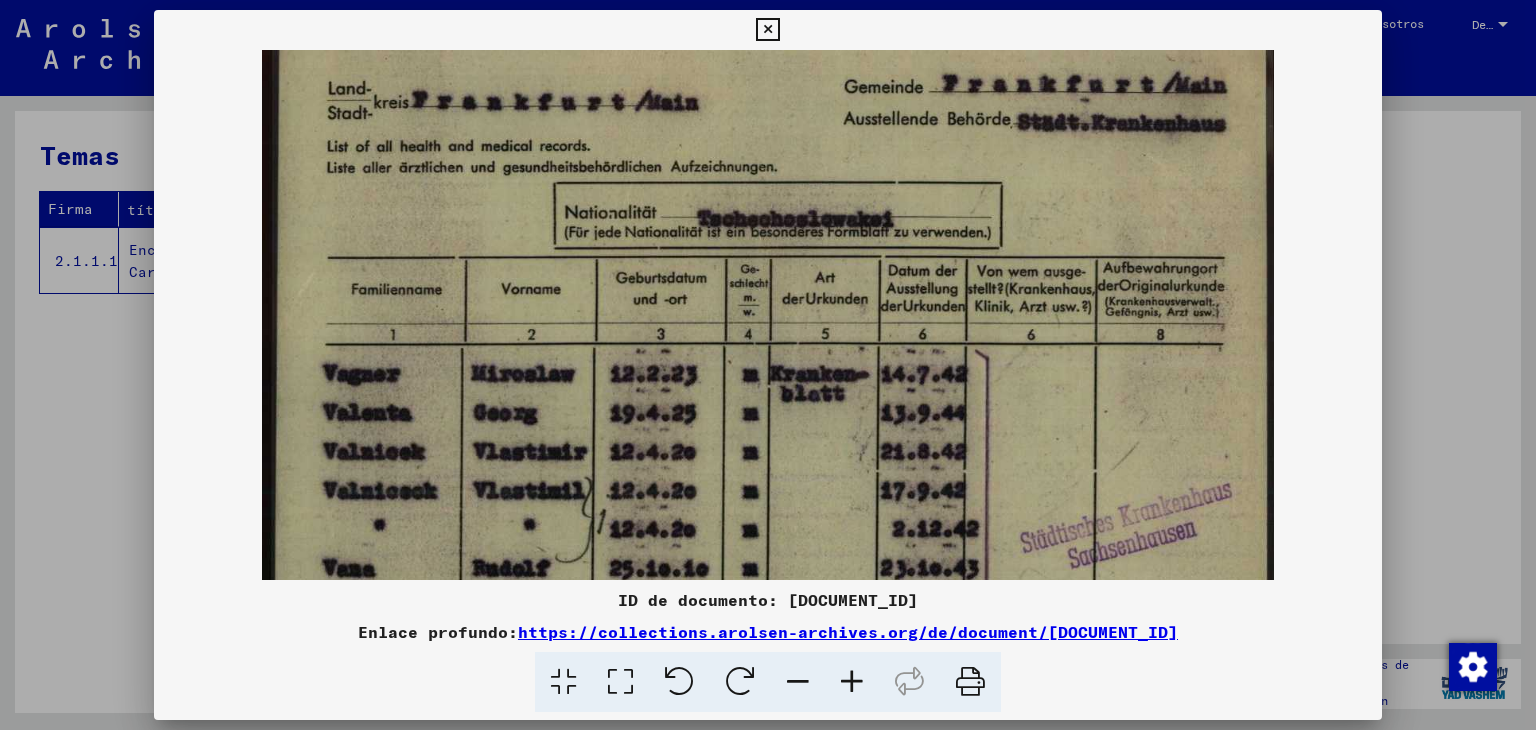 click at bounding box center (798, 682) 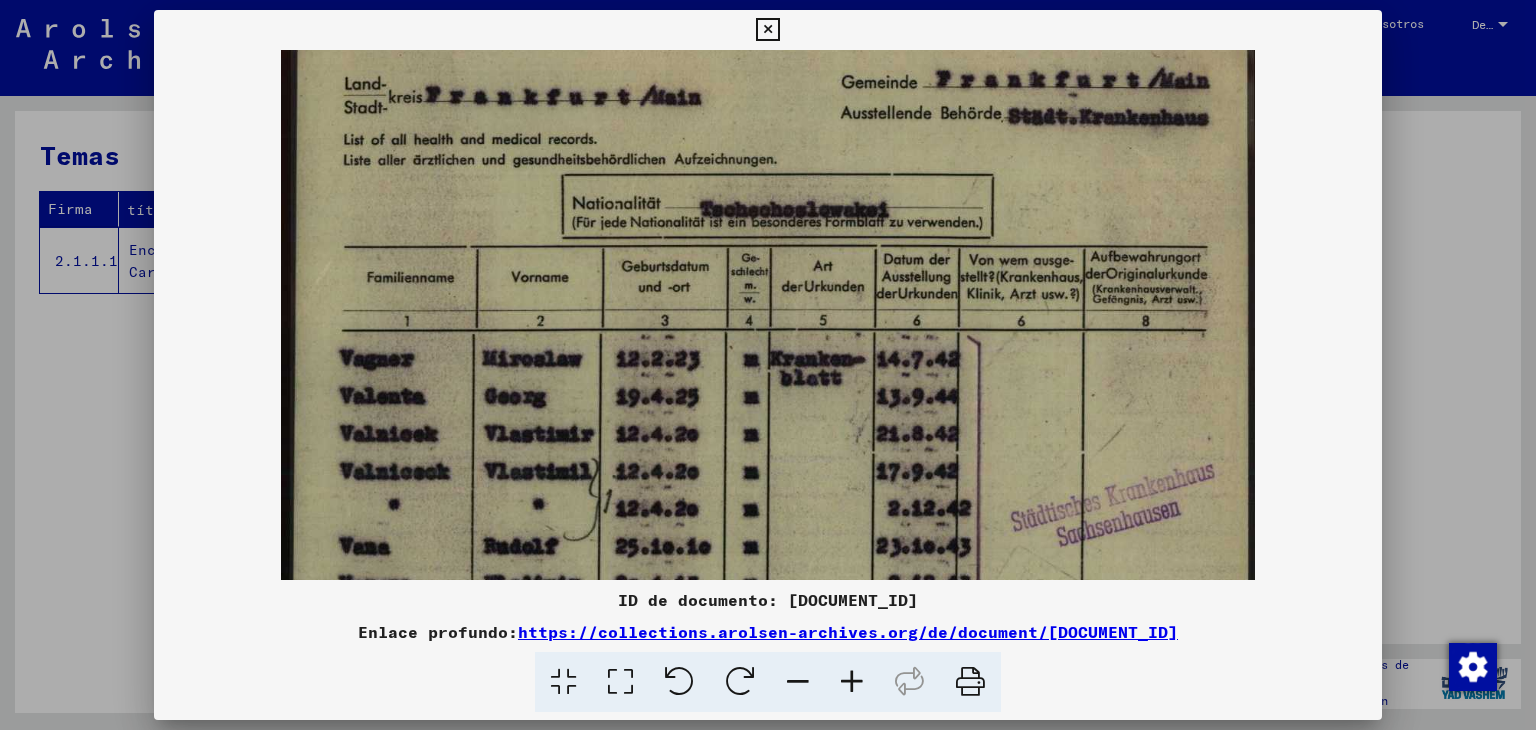 click at bounding box center [798, 682] 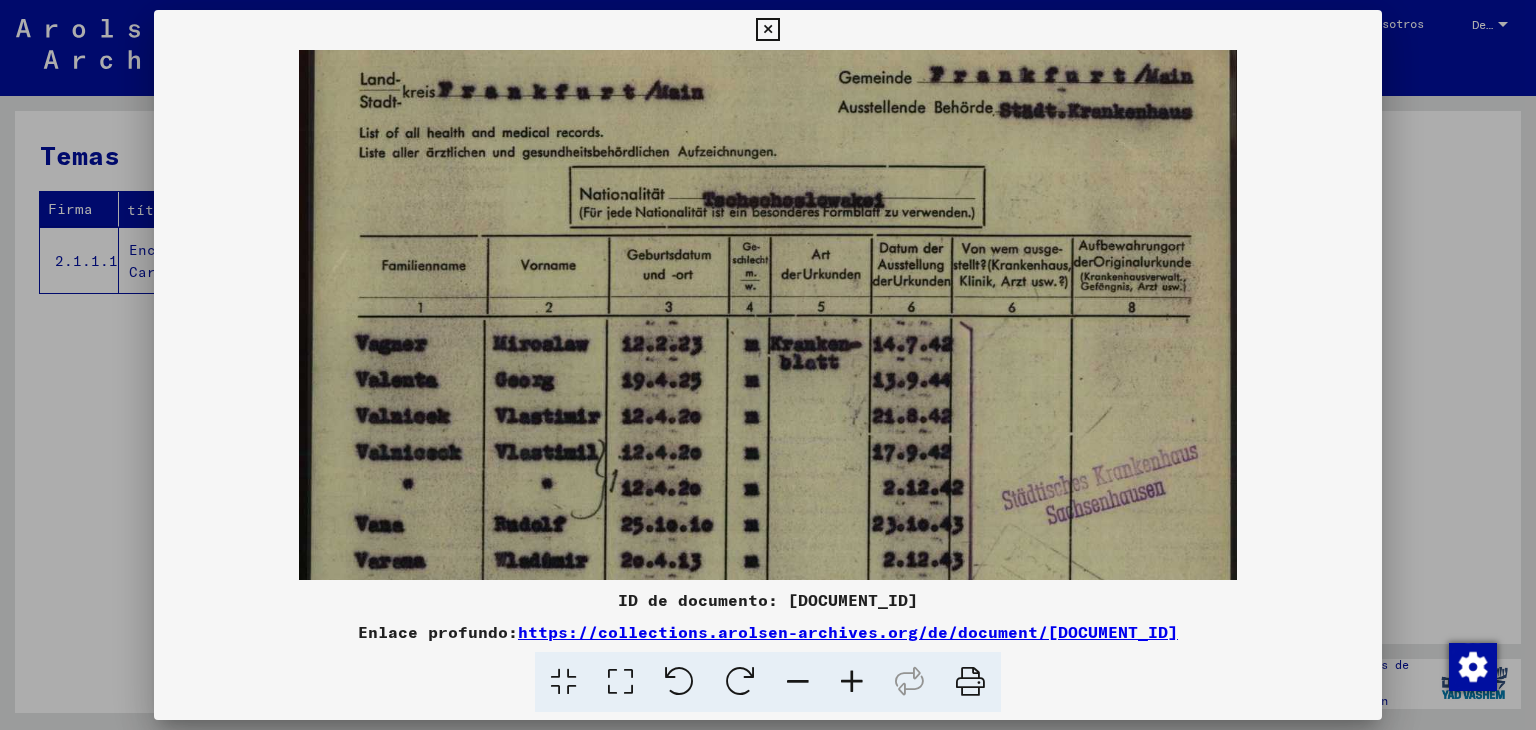 drag, startPoint x: 768, startPoint y: 377, endPoint x: 516, endPoint y: 403, distance: 253.33772 